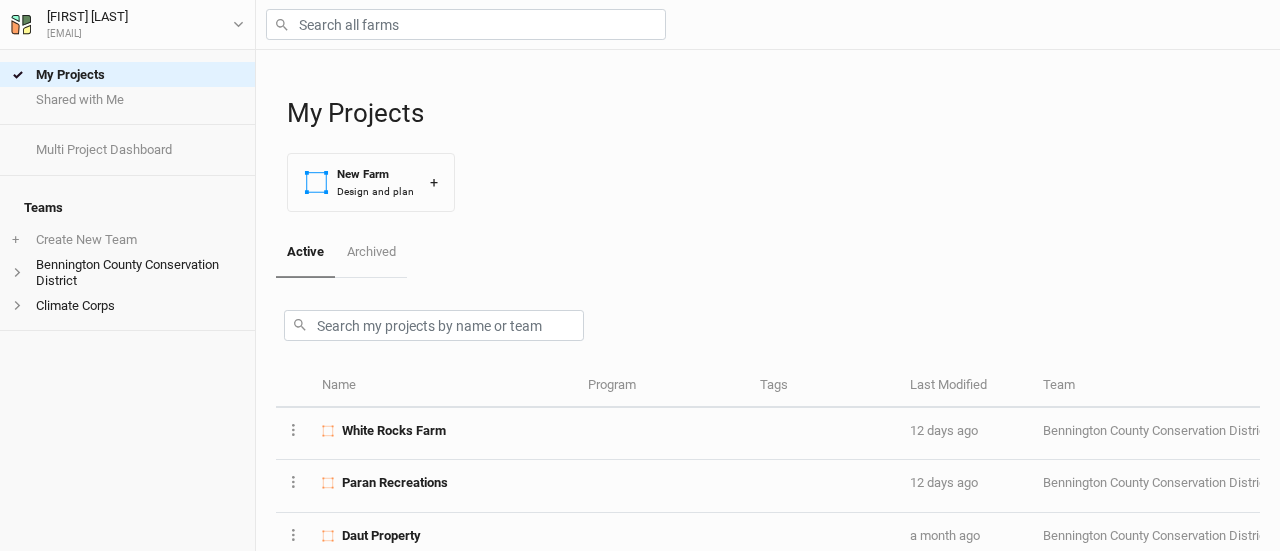 scroll, scrollTop: 0, scrollLeft: 0, axis: both 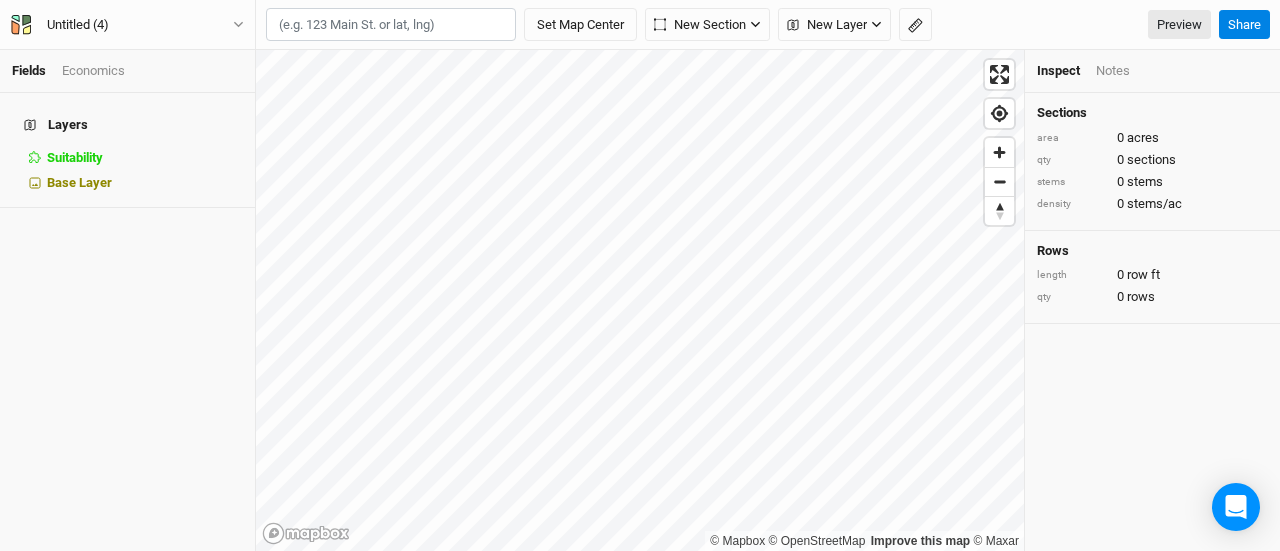 paste on "[NUMBER] [STREET], [CITY], [STATE] [POSTAL_CODE]" 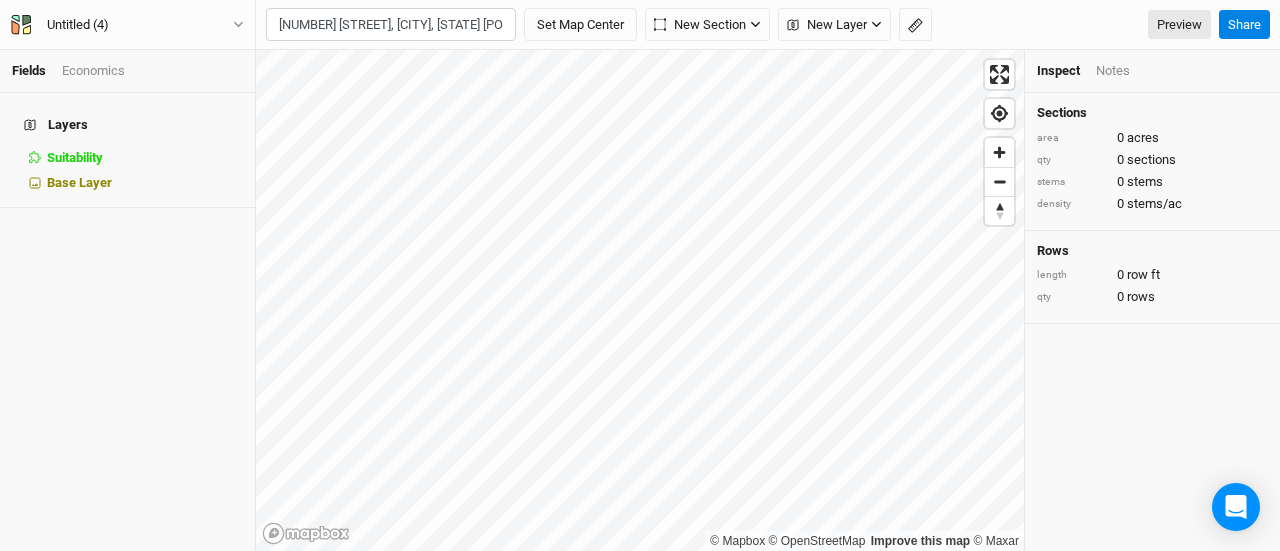 scroll, scrollTop: 0, scrollLeft: 14, axis: horizontal 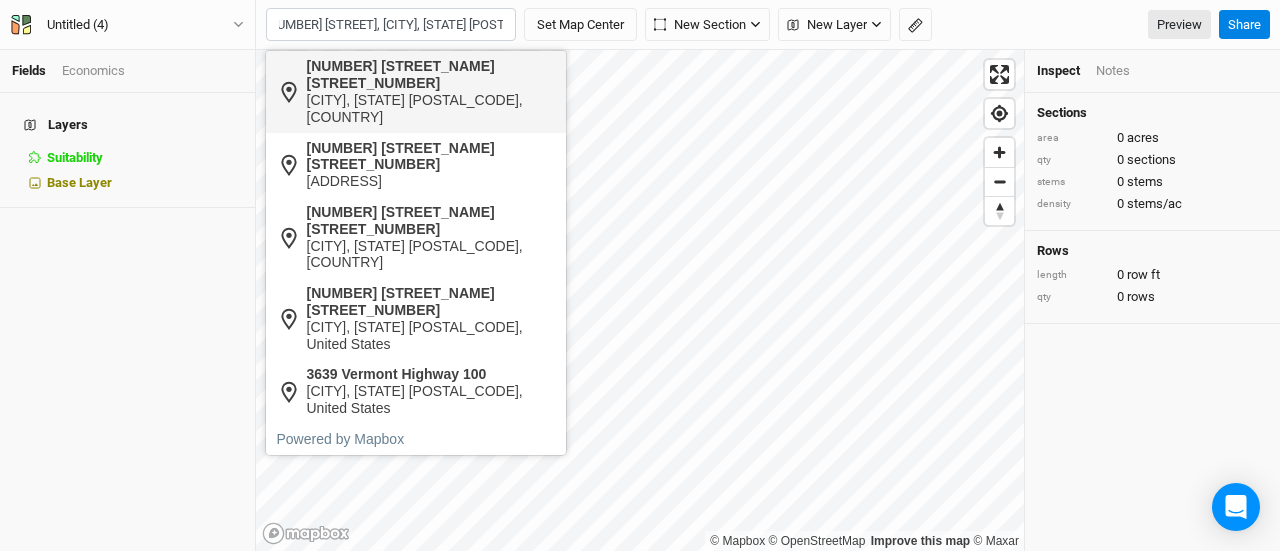 type on "[NUMBER] [STREET], [CITY], [STATE] [POSTAL_CODE]" 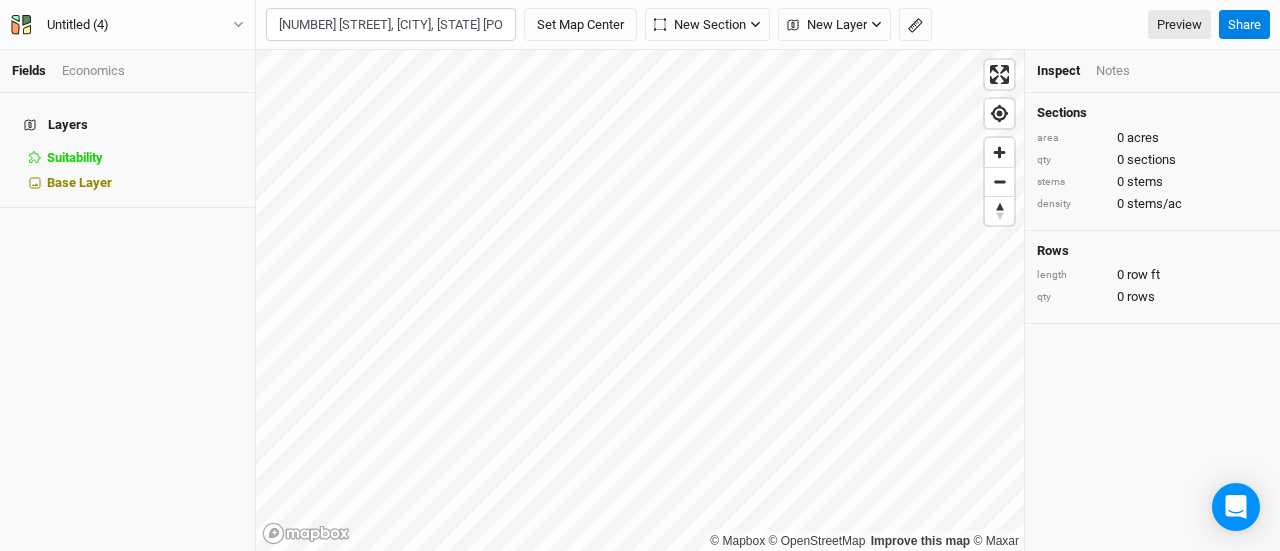 click on "[NUMBER] [STREET], [CITY], [STATE] [POSTAL_CODE] [COUNTRY]" at bounding box center (640, 275) 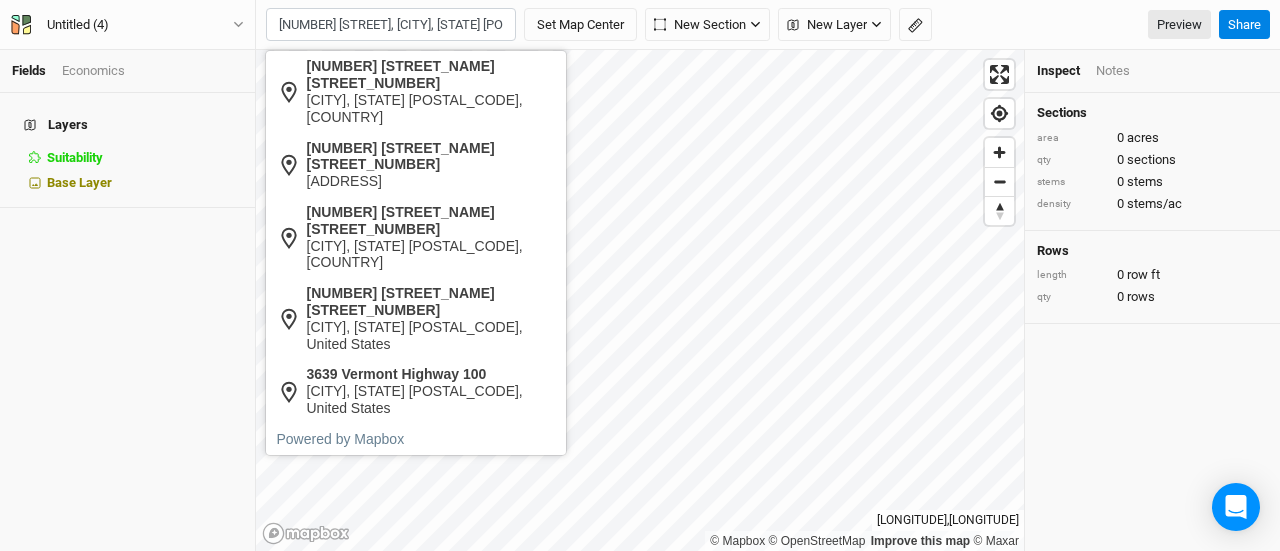 click on "[NUMBER] [STREET], [CITY], [STATE] [POSTAL_CODE]" at bounding box center [391, 25] 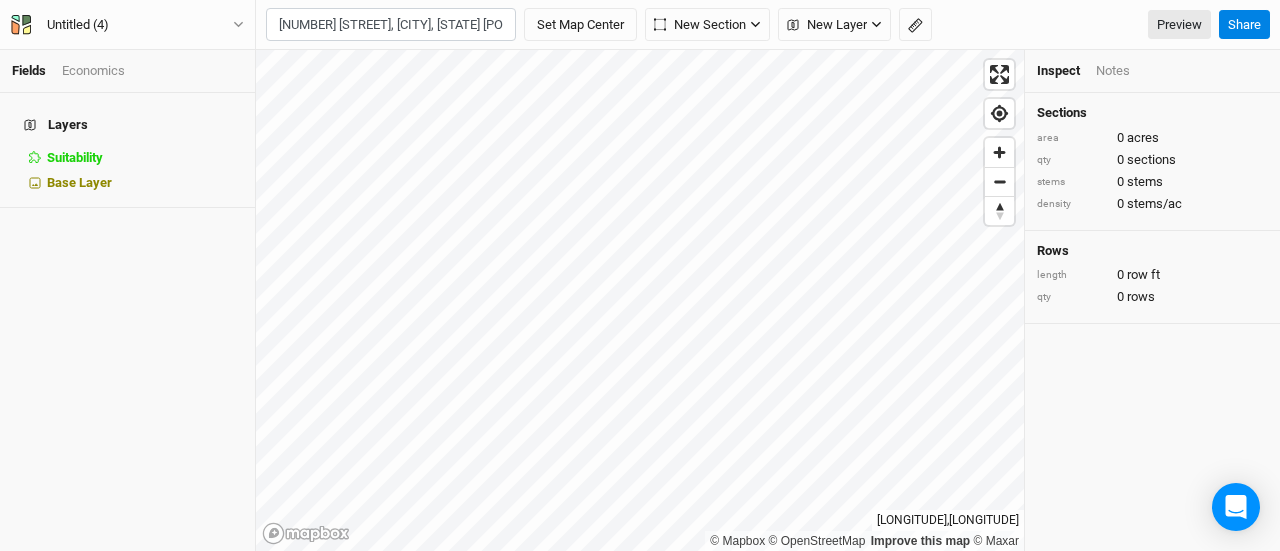 click on "[CITY], [STATE] [POSTAL_CODE], [COUNTRY]" at bounding box center (431, 109) 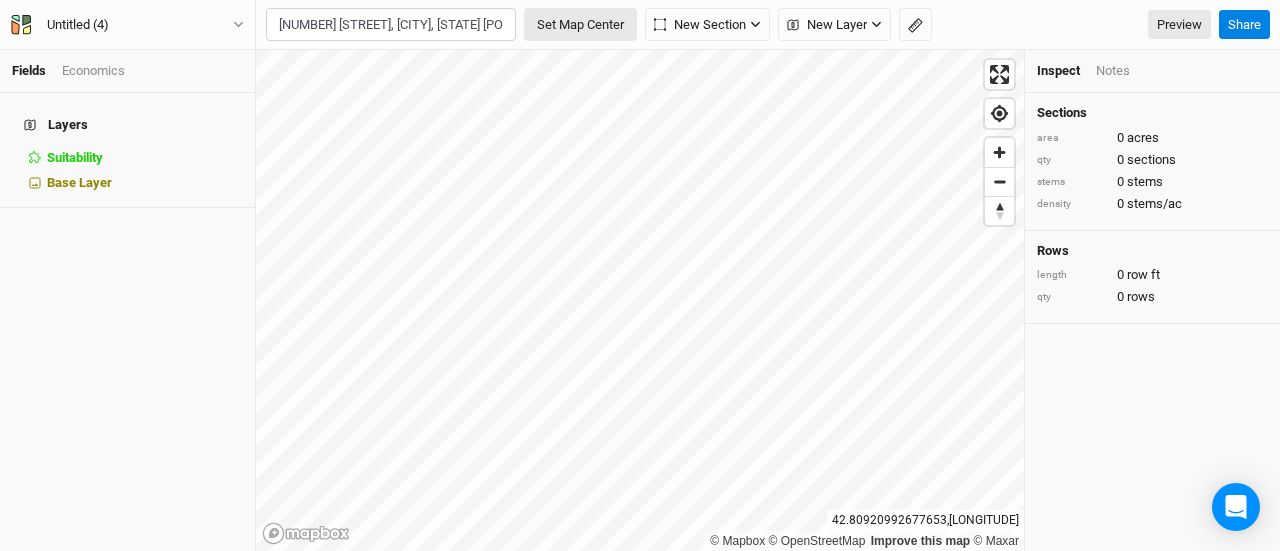 click on "Set Map Center" at bounding box center [580, 25] 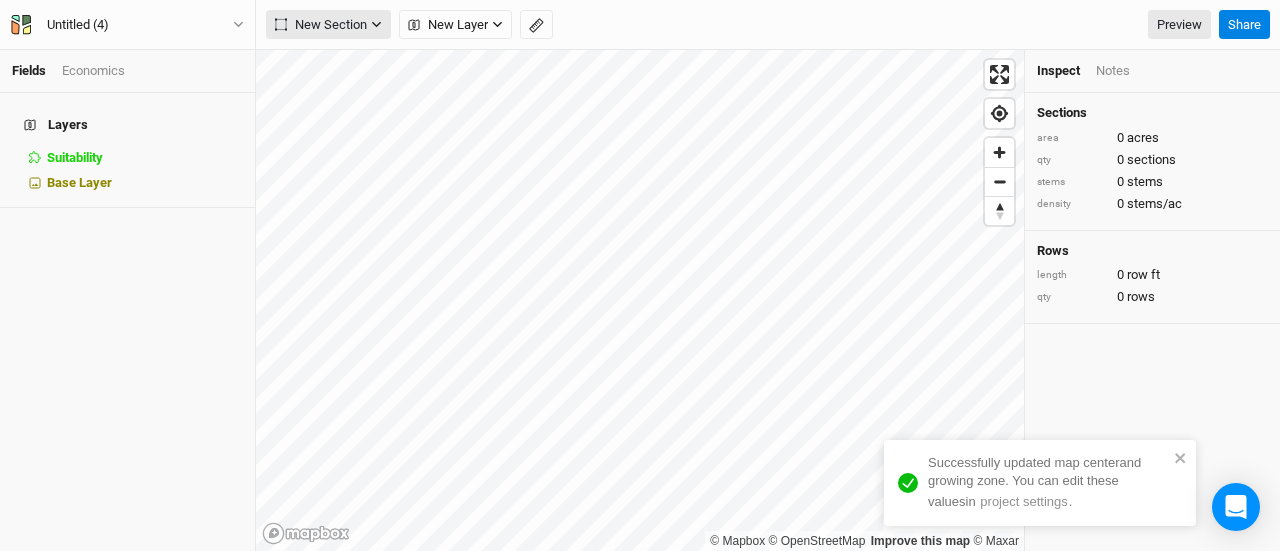 click at bounding box center (376, 24) 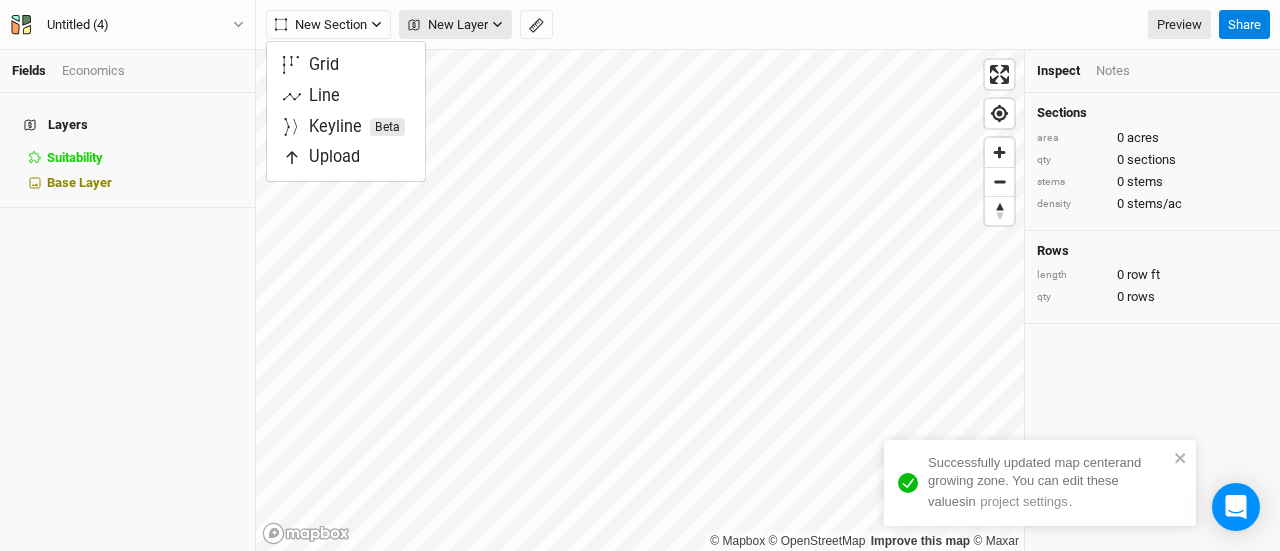 click on "New Layer" at bounding box center [448, 25] 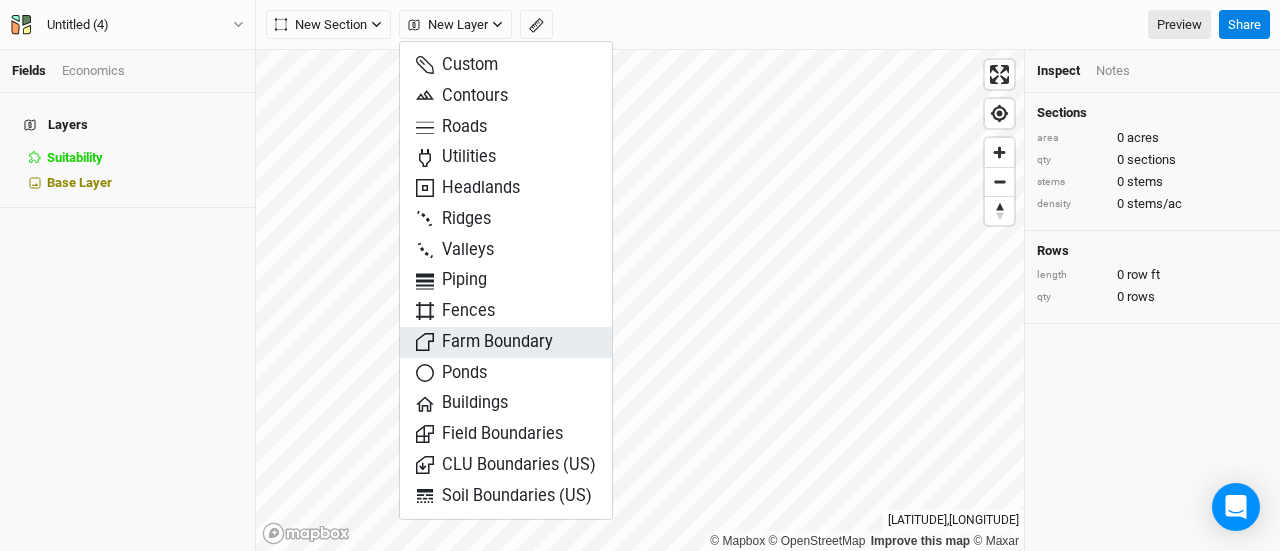click on "Farm Boundary" at bounding box center [484, 342] 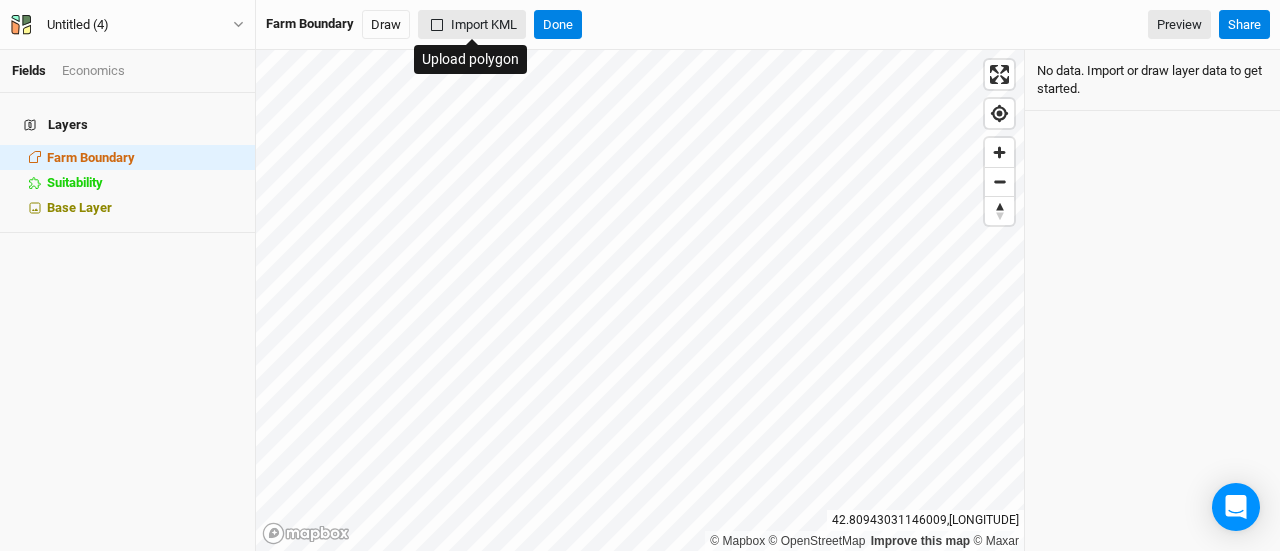 click on "Import KML" at bounding box center (472, 25) 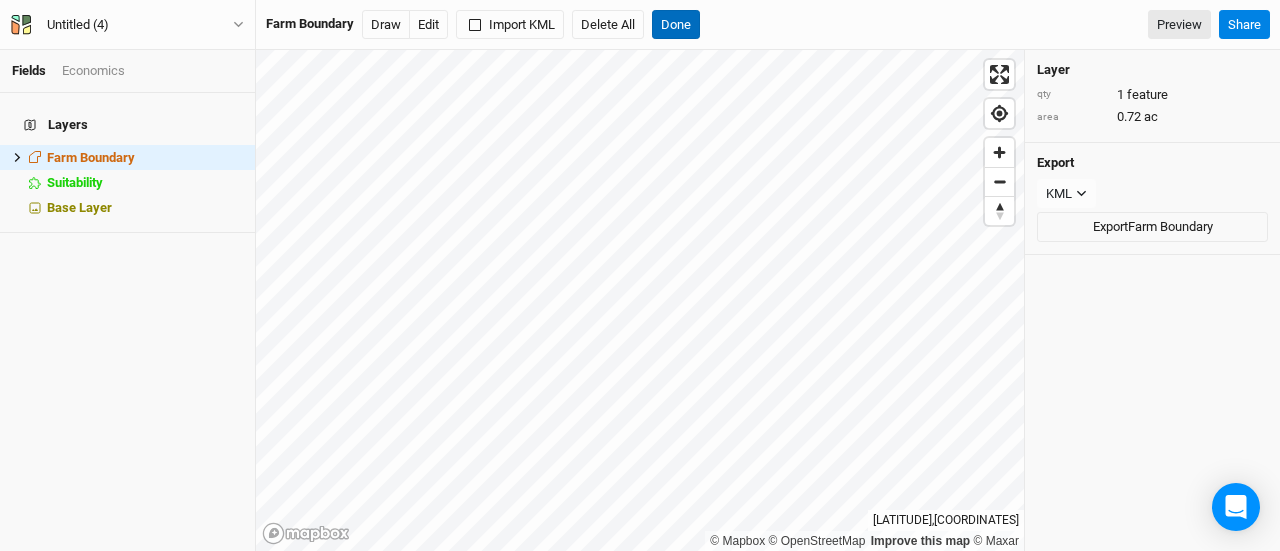 click on "Done" at bounding box center [676, 25] 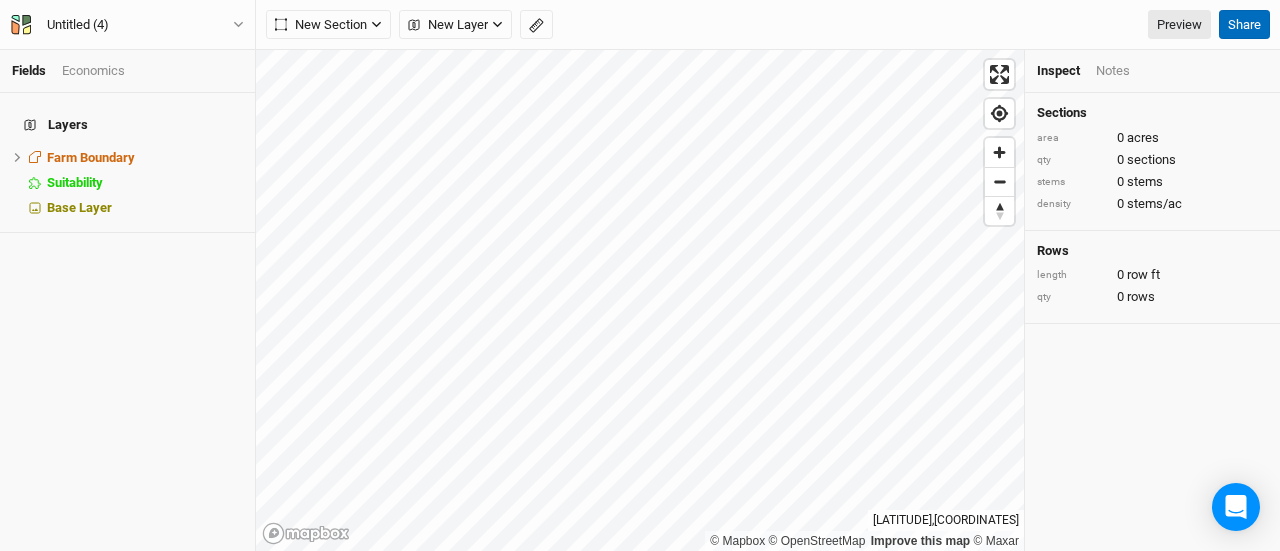 click on "Share" at bounding box center [1244, 25] 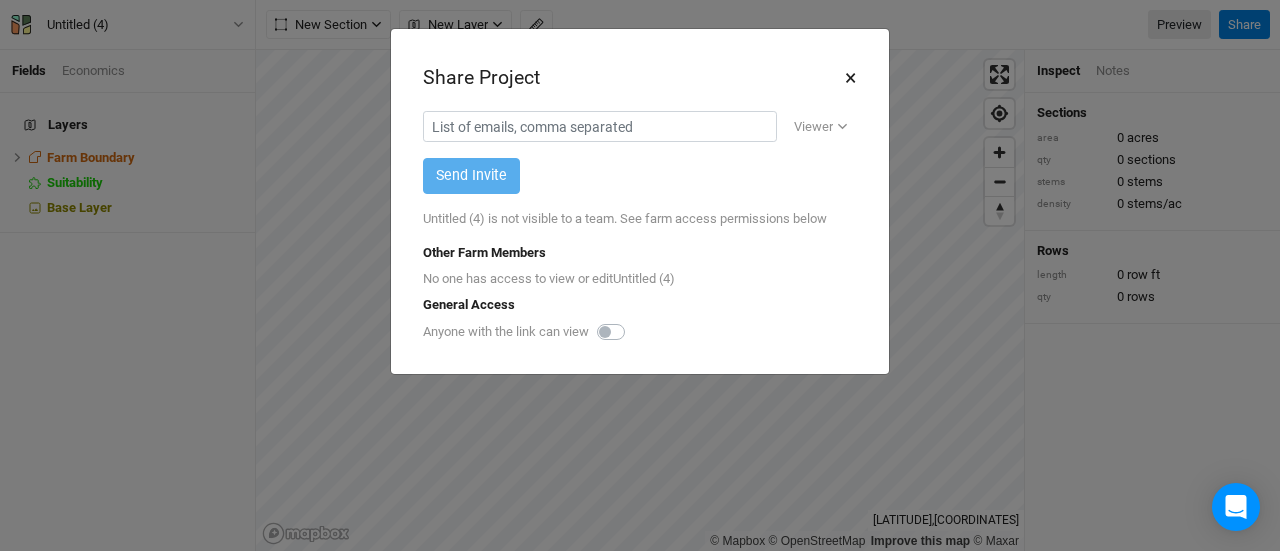 click on "×" at bounding box center [850, 78] 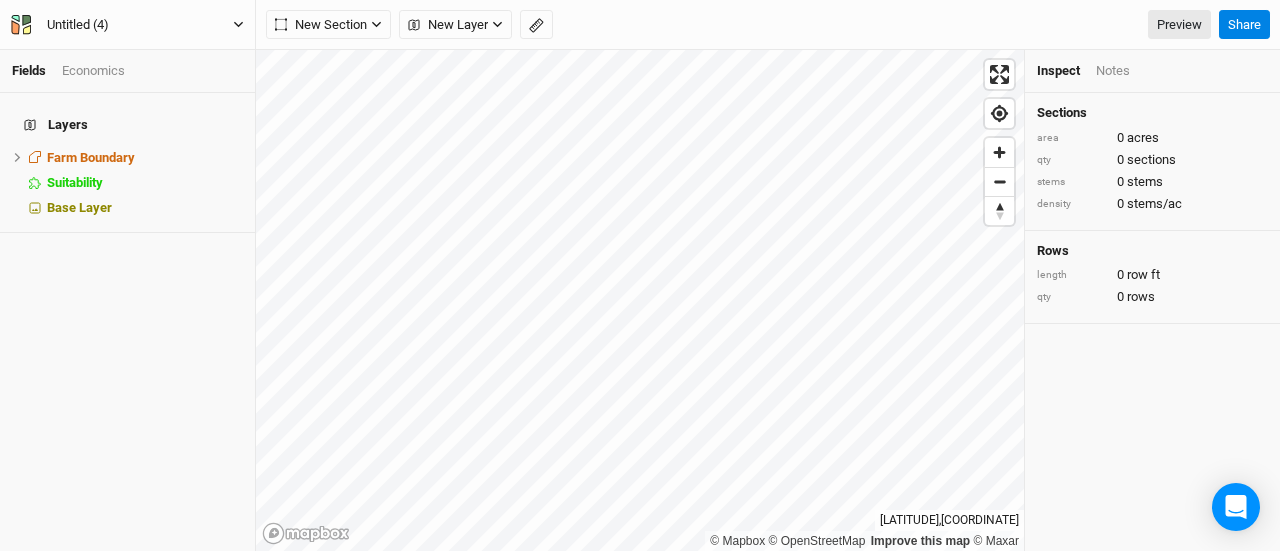 click on "Untitled (4)" at bounding box center [78, 25] 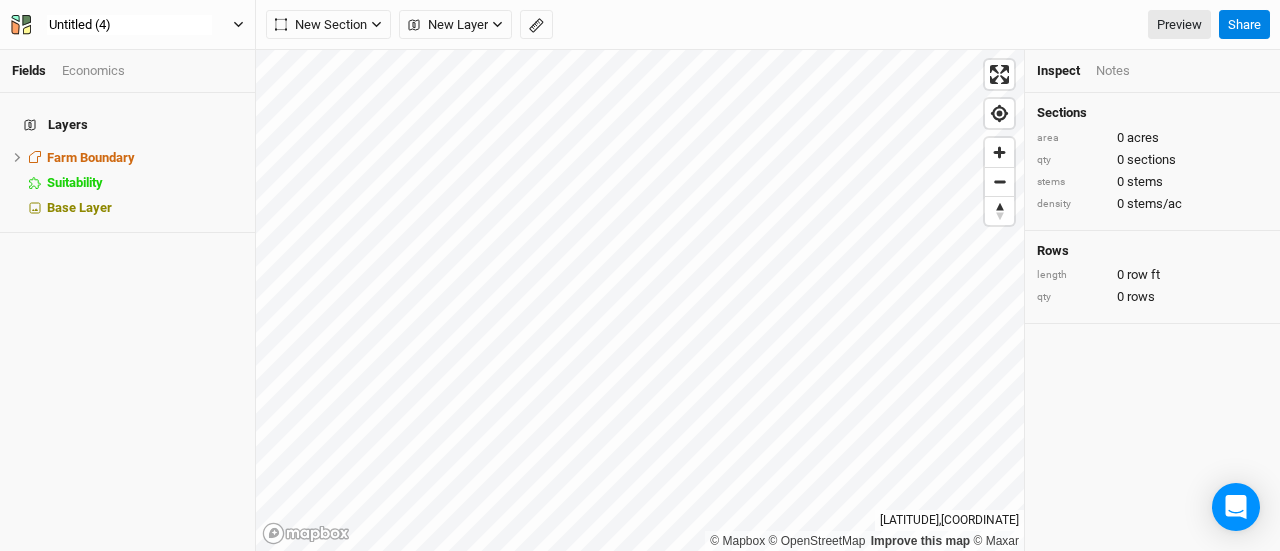 click on "Untitled (4)" at bounding box center (129, 25) 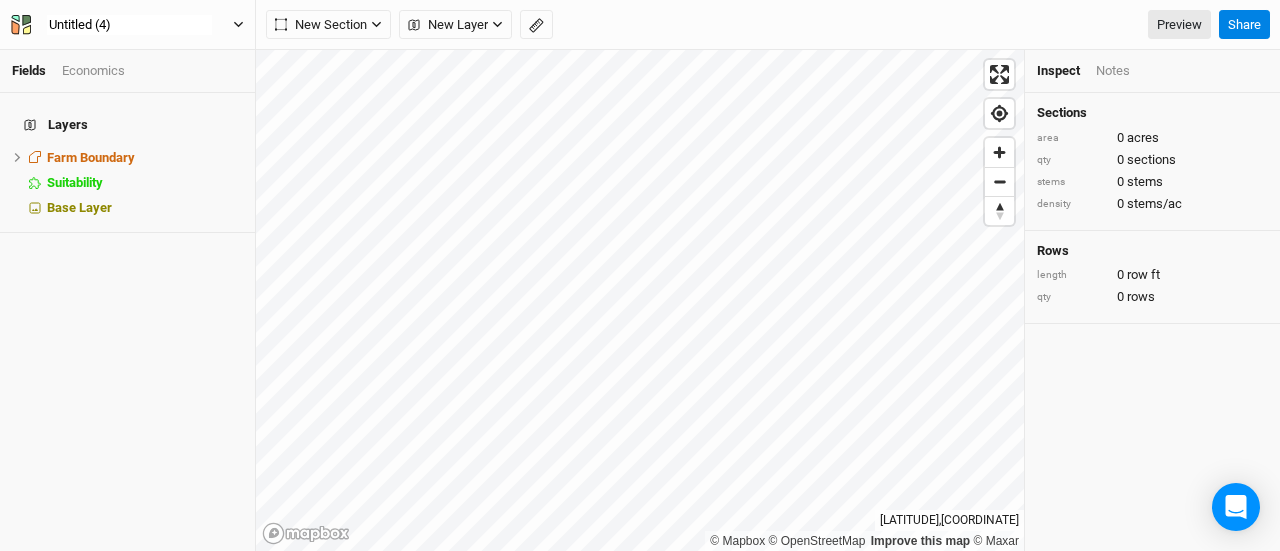type on "W" 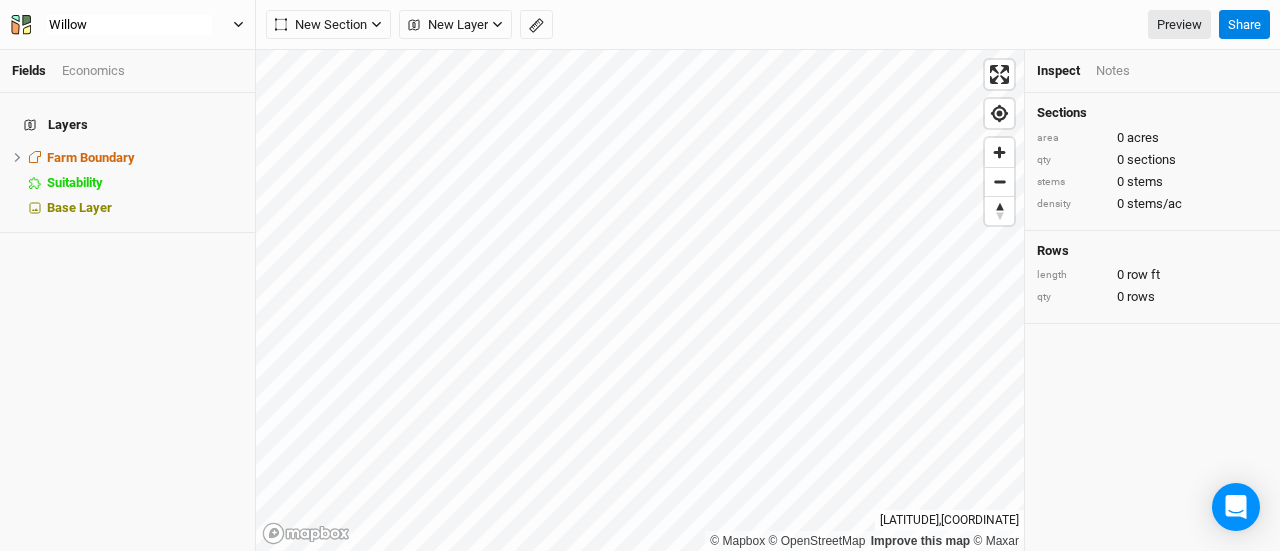 click on "Willow" at bounding box center (127, 25) 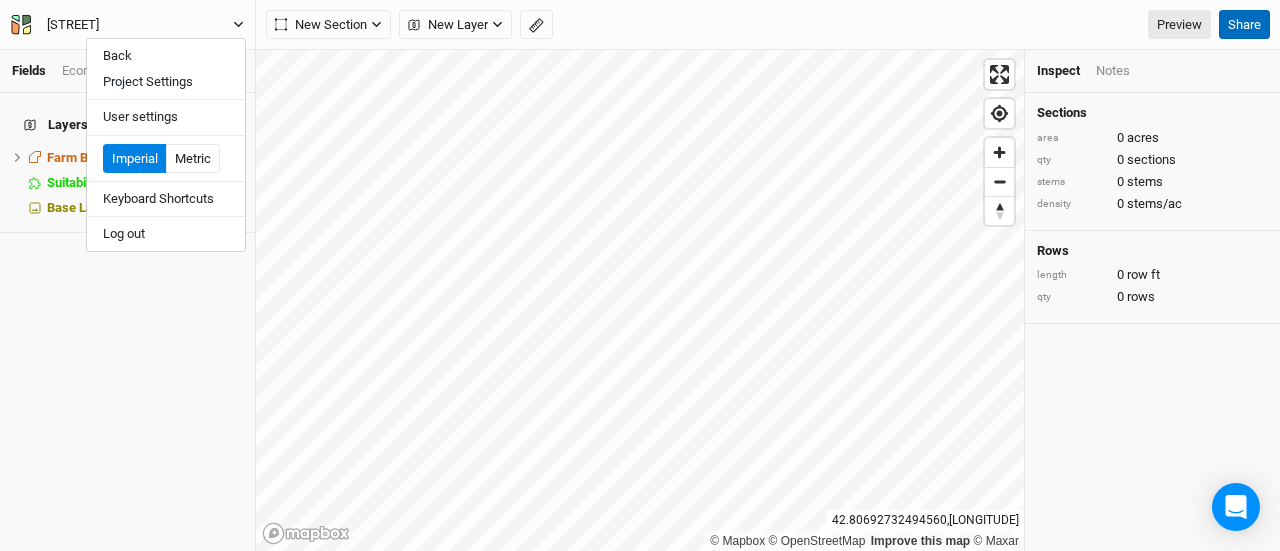 click on "Share" at bounding box center (1244, 25) 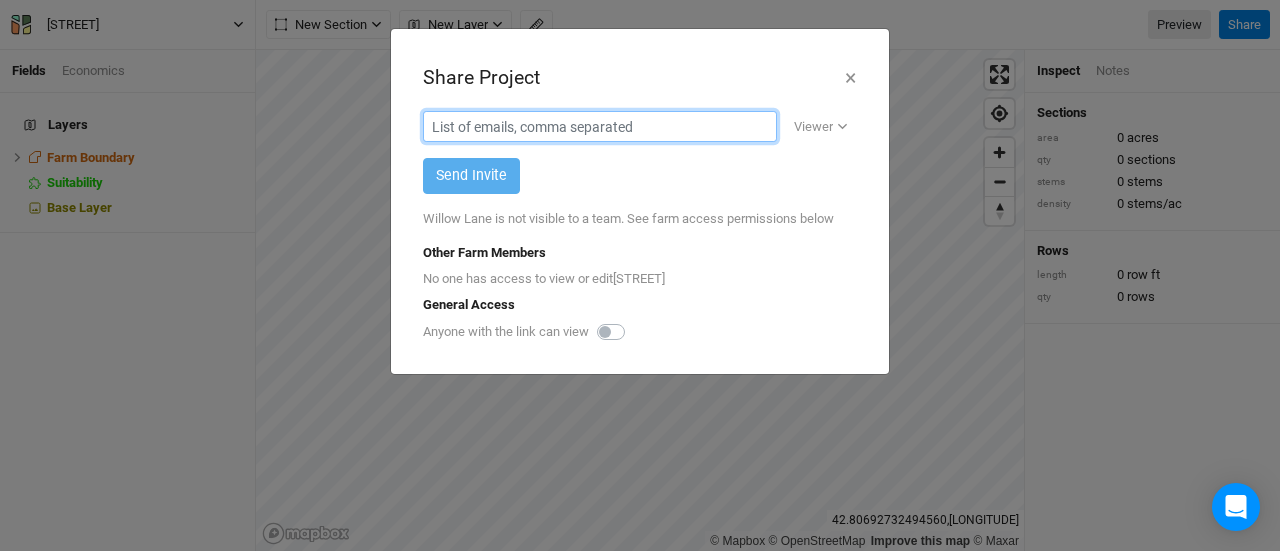 click at bounding box center [600, 126] 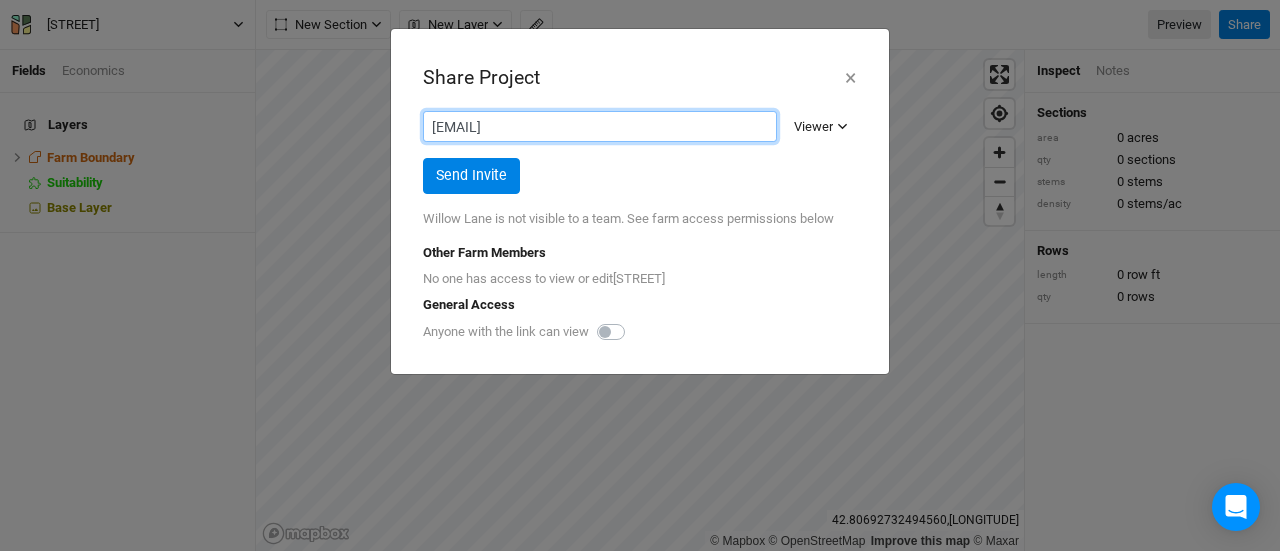 type on "[EMAIL]" 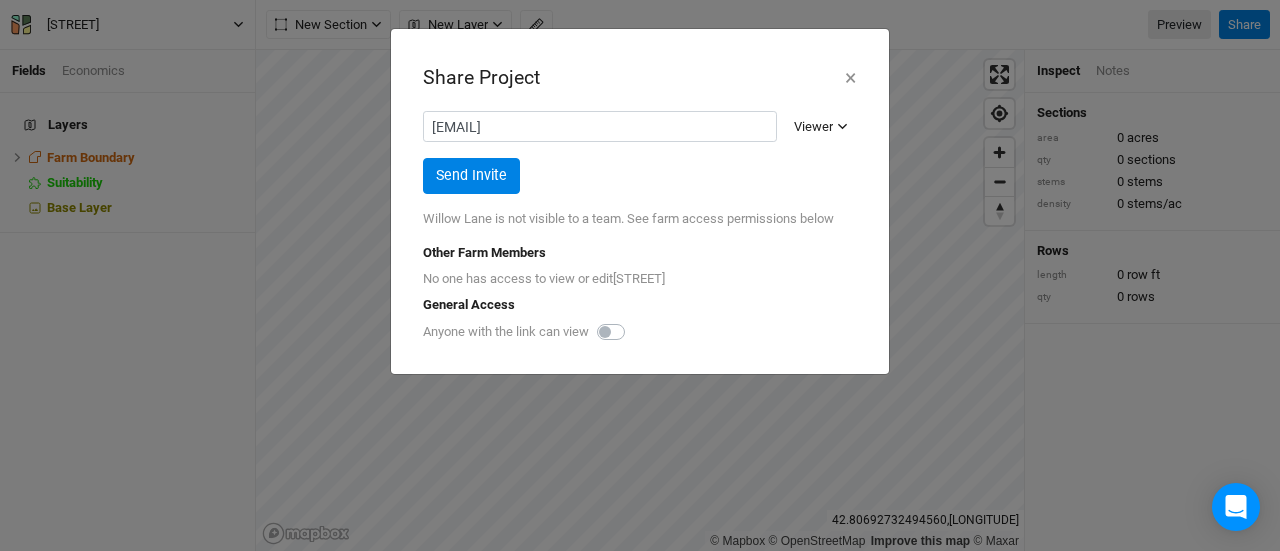 click on "Viewer" at bounding box center [821, 127] 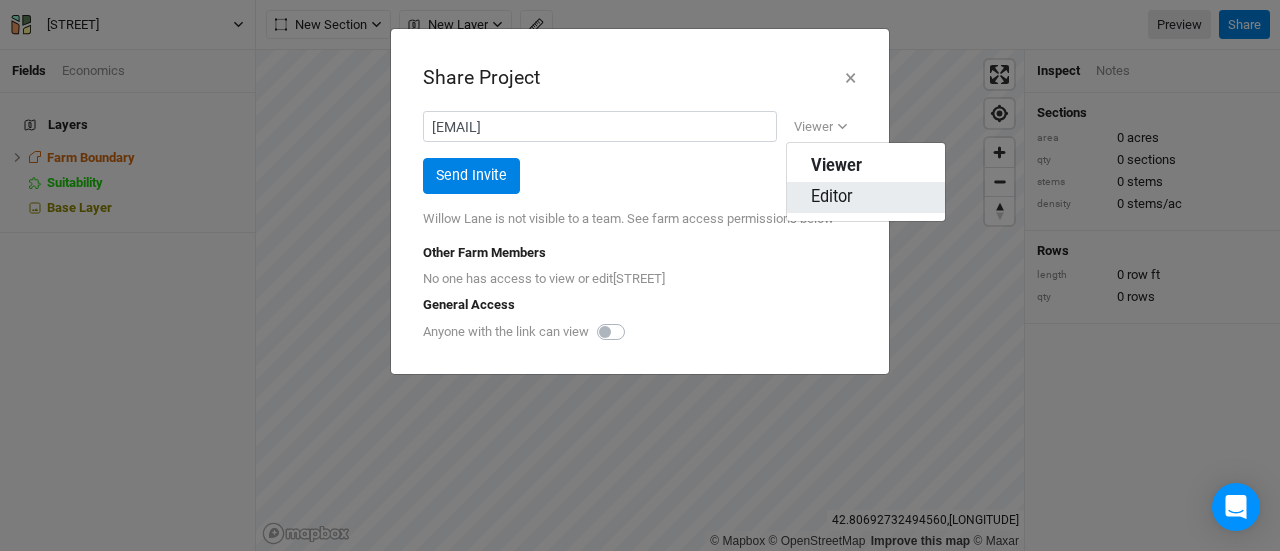 click on "Editor" at bounding box center (832, 197) 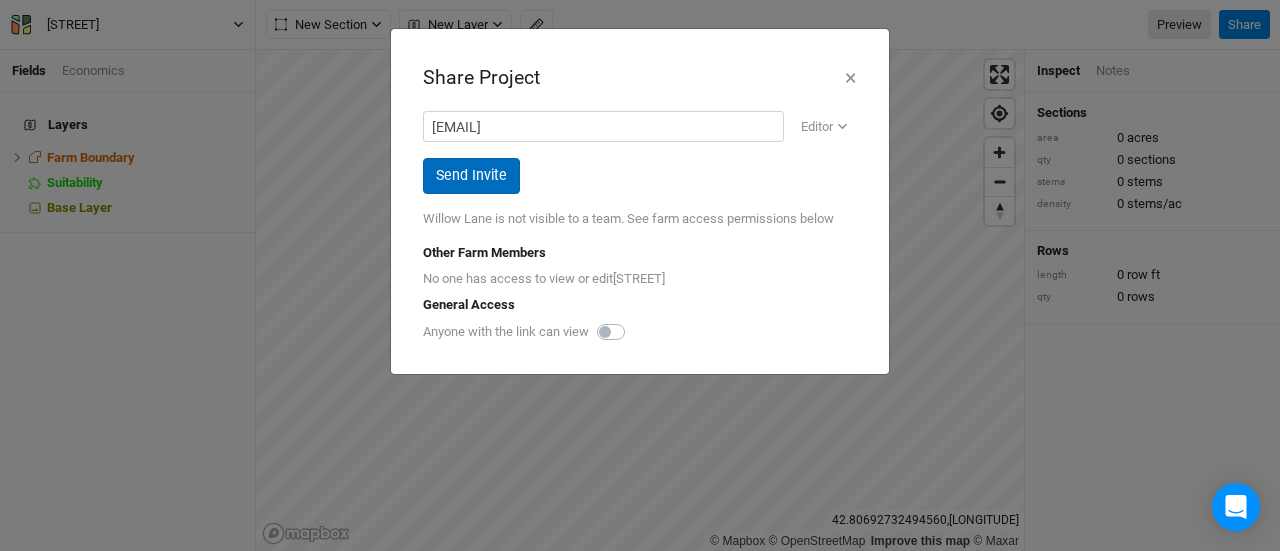 click on "Send Invite" at bounding box center [471, 175] 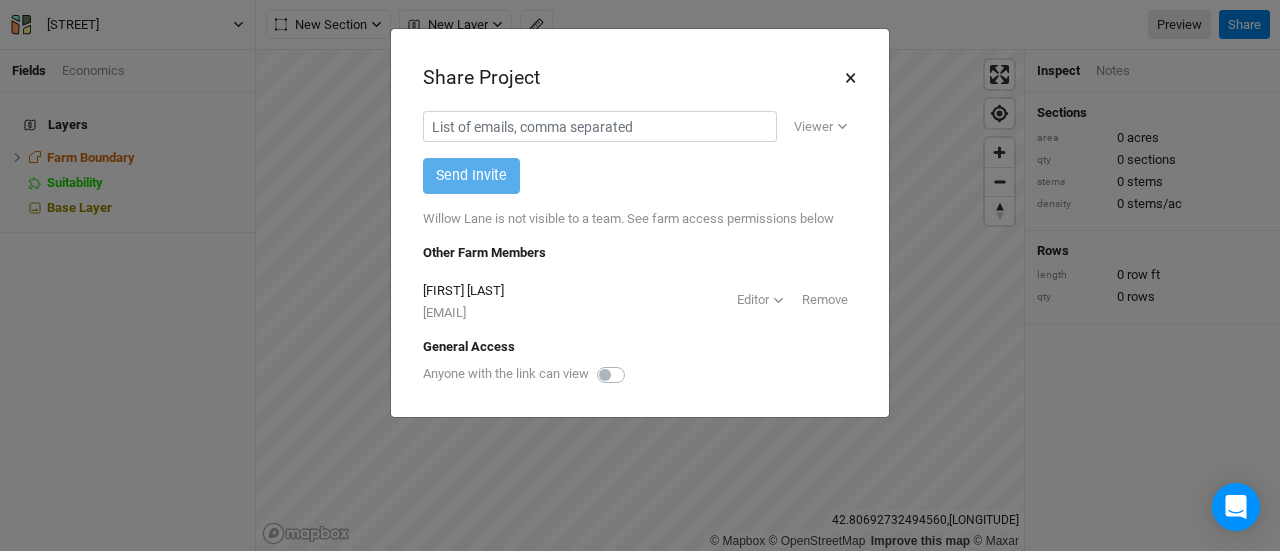 click on "×" at bounding box center (850, 78) 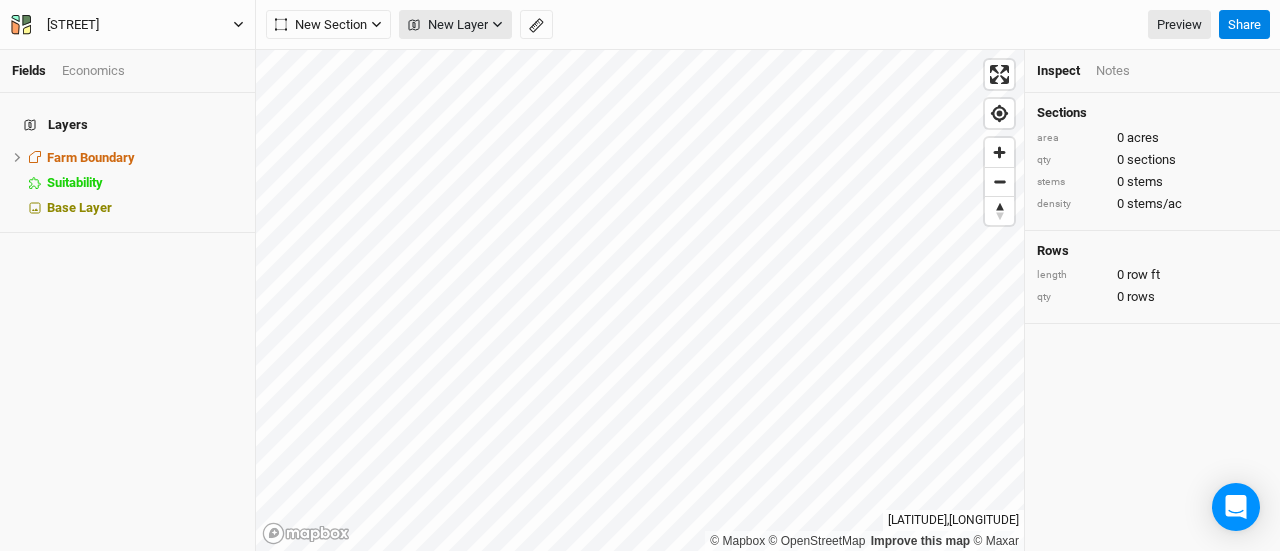 click on "New Layer" at bounding box center (448, 25) 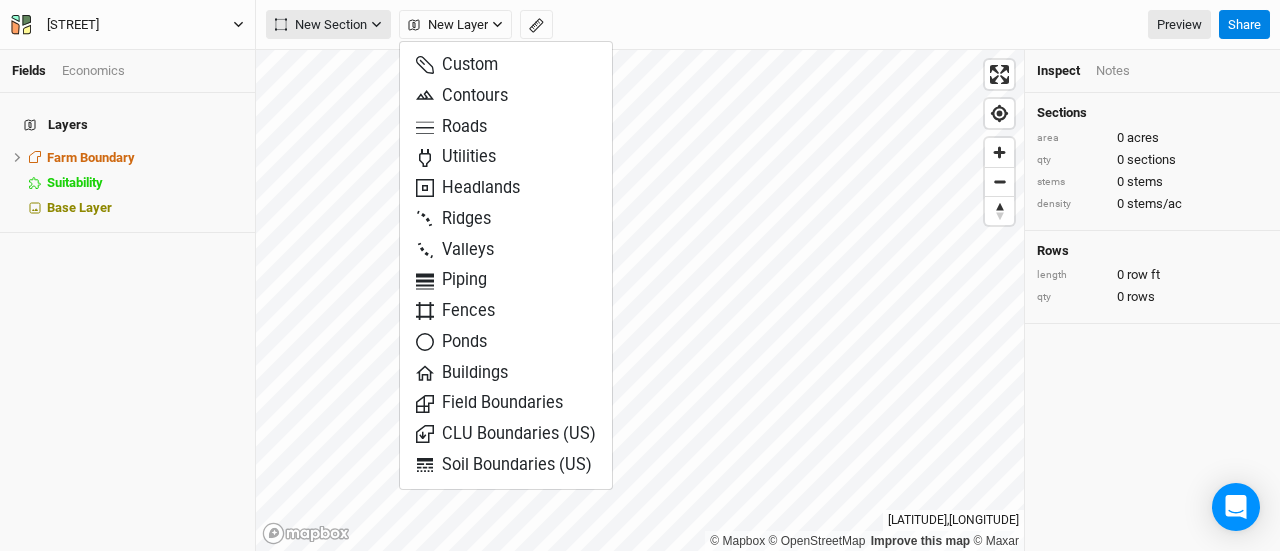 click on "New Section" at bounding box center (321, 25) 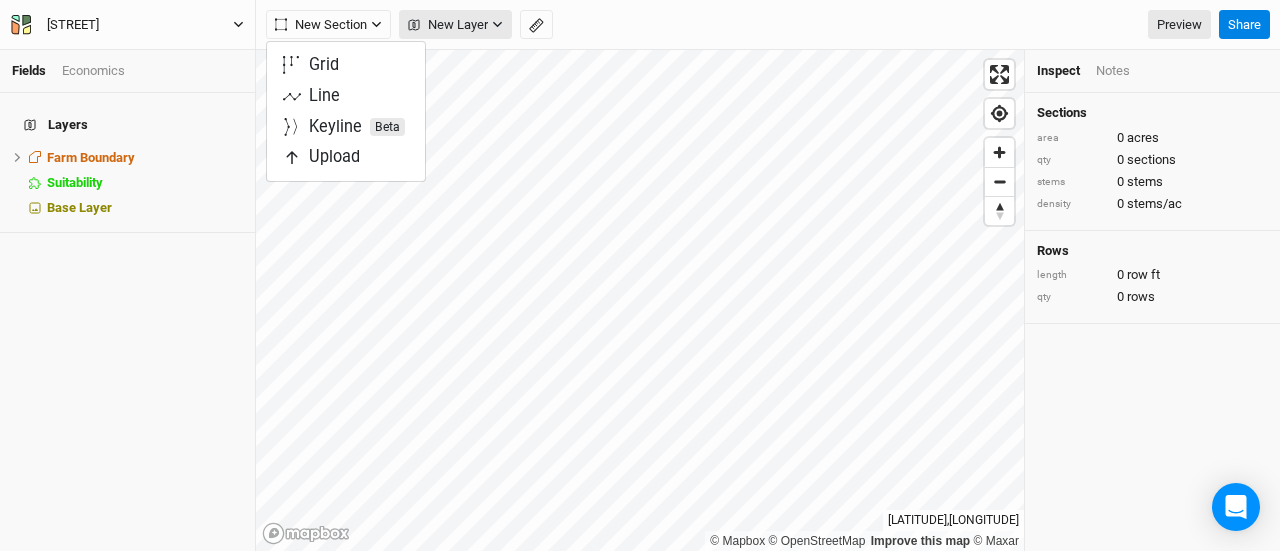 click on "New Layer" at bounding box center [448, 25] 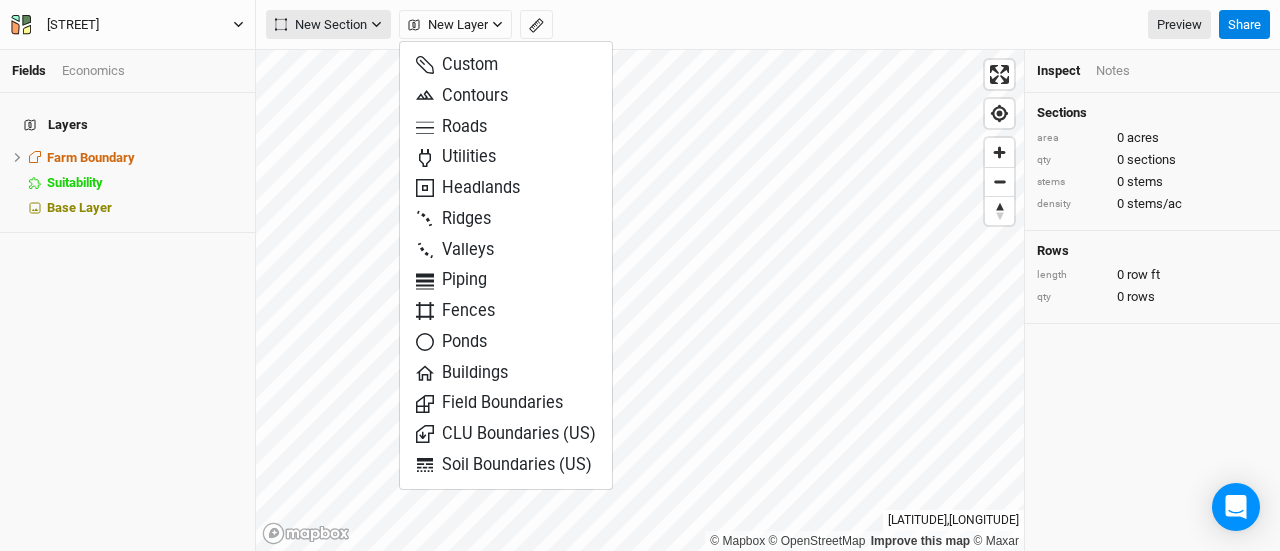 click on "New Section" at bounding box center (321, 25) 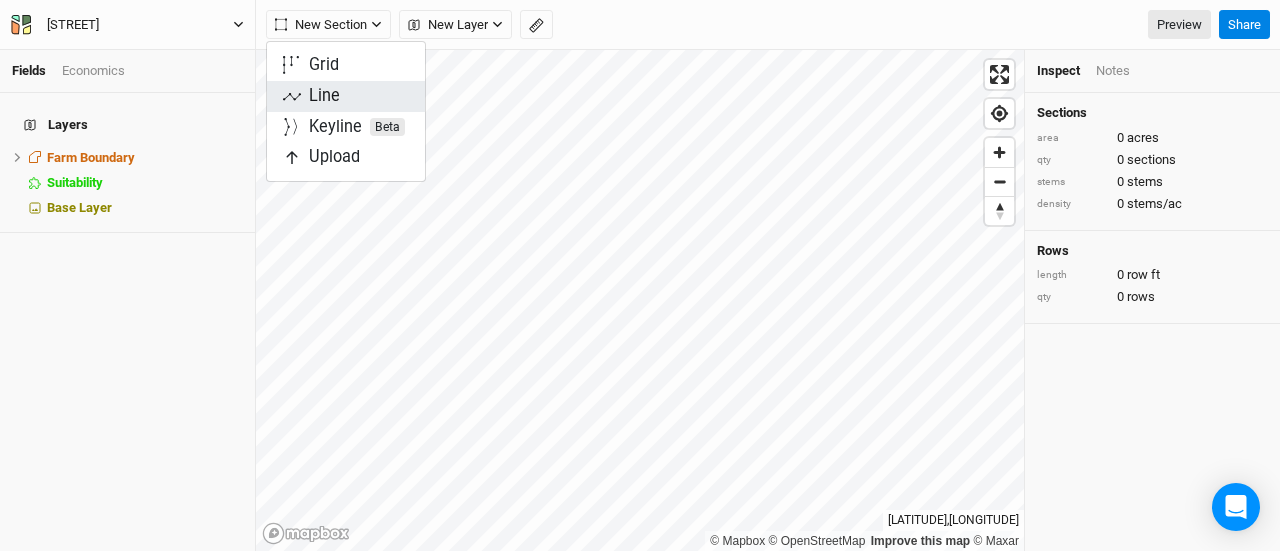 click on "Line" at bounding box center [324, 96] 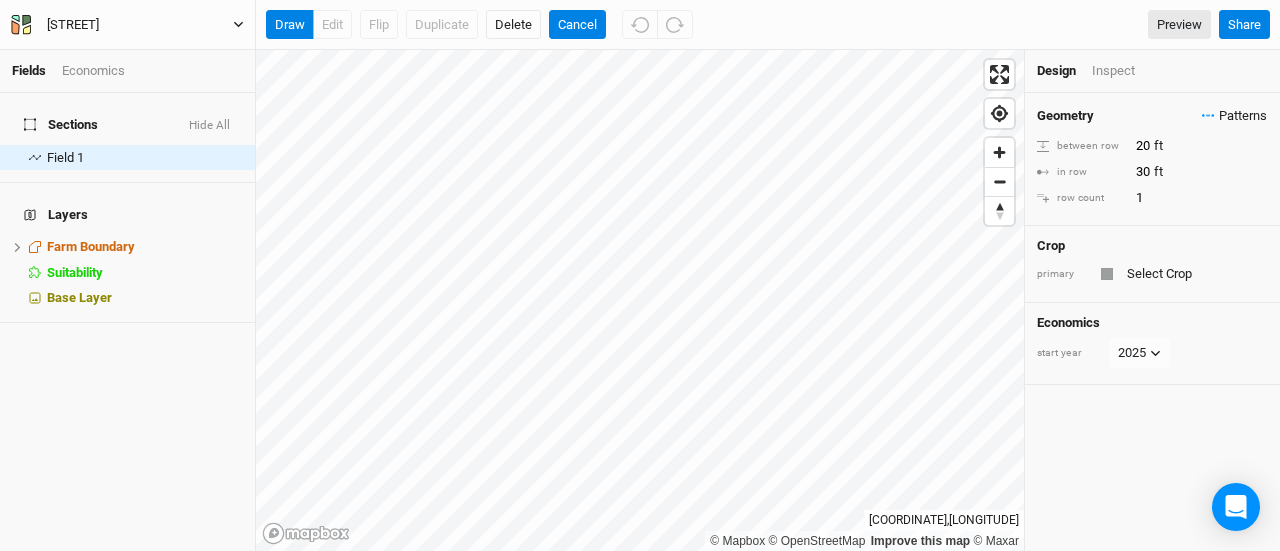 click on "Patterns" at bounding box center (1234, 116) 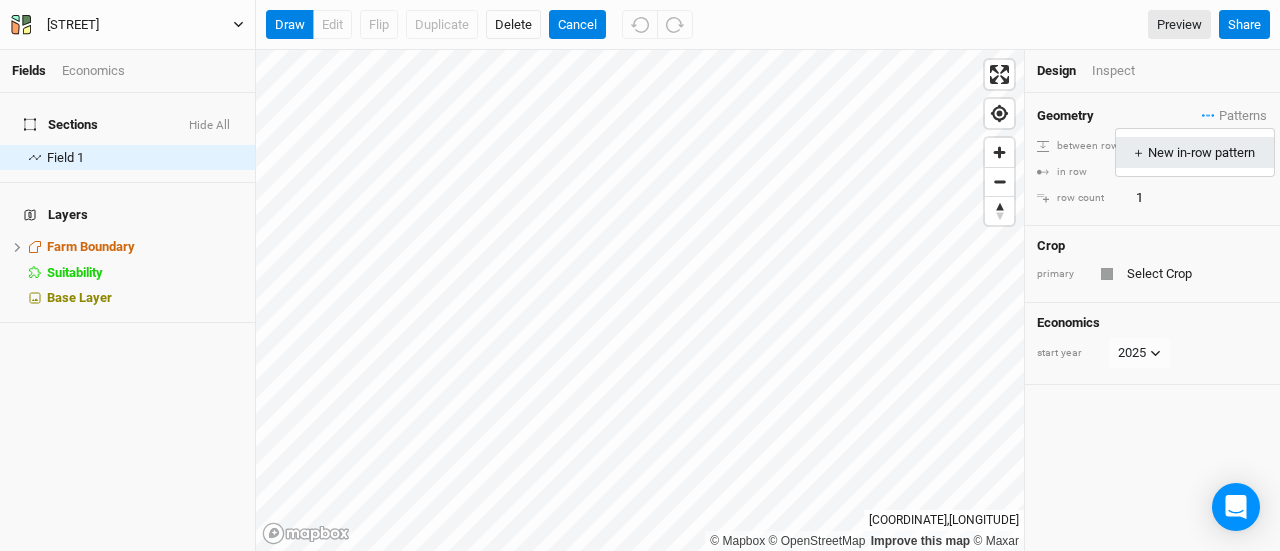 click on "＋ New in-row pattern" at bounding box center (1195, 153) 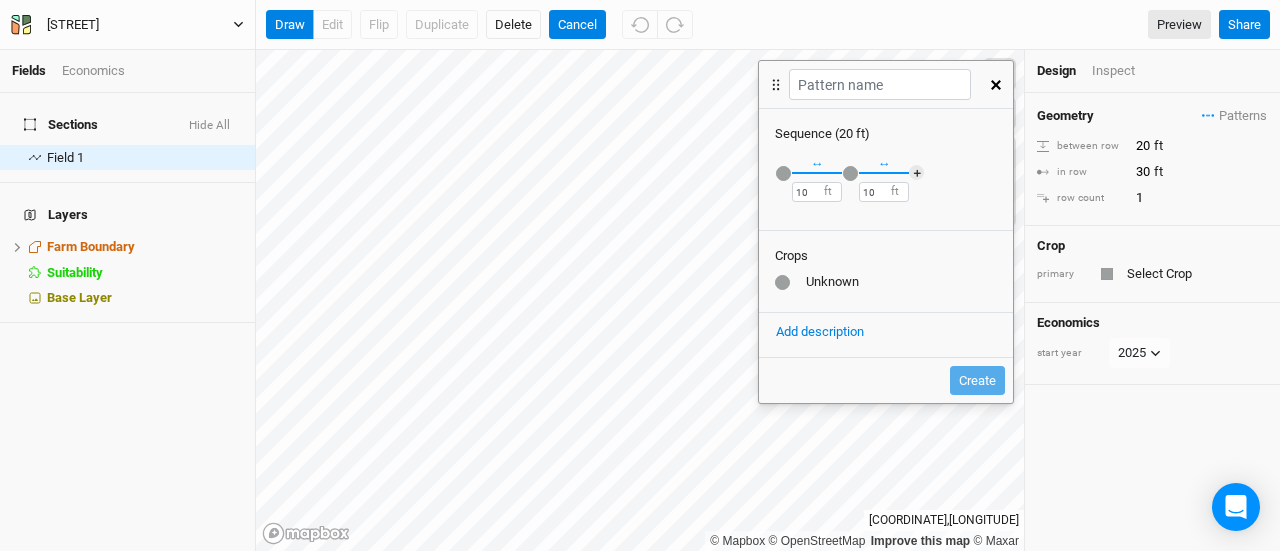 click at bounding box center [783, 173] 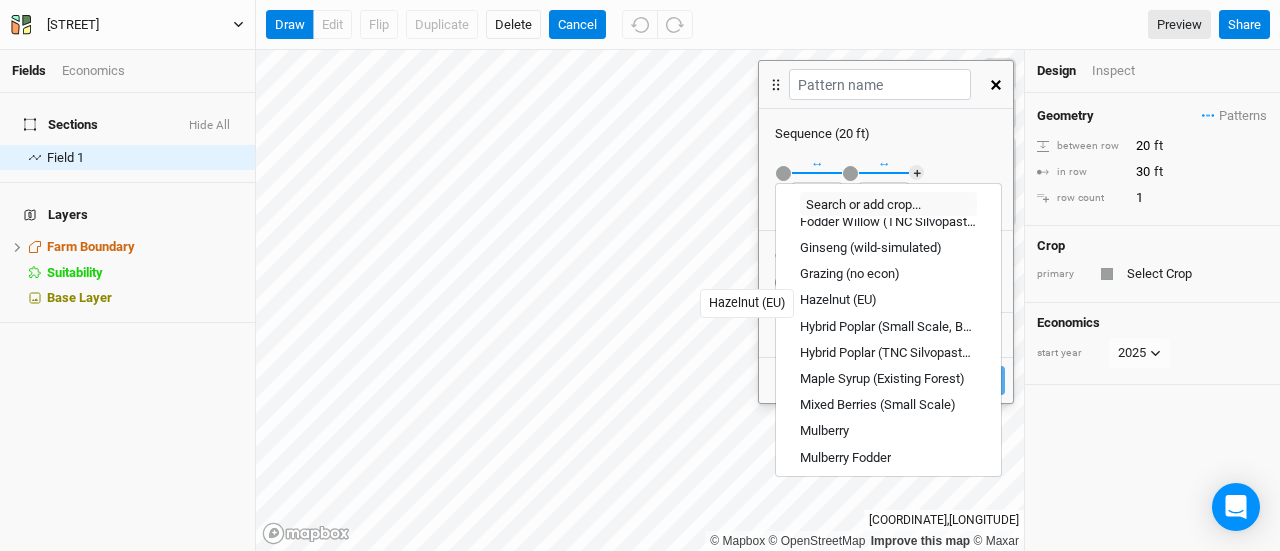 scroll, scrollTop: 679, scrollLeft: 0, axis: vertical 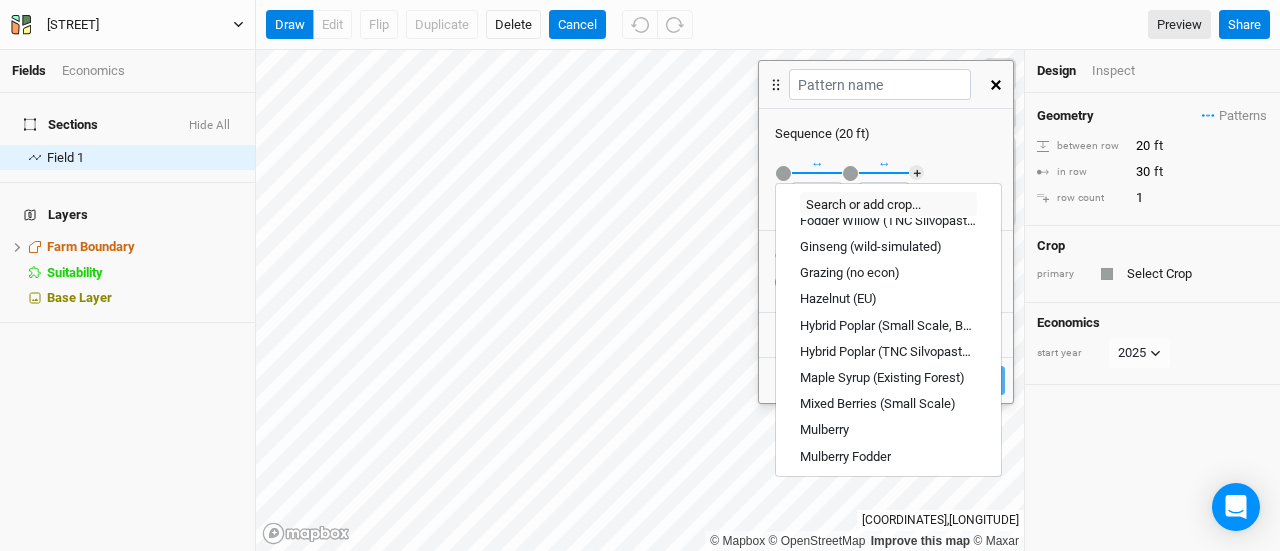 click on "draw edit Flip Duplicate Delete Cancel Preview" at bounding box center (127, 25) 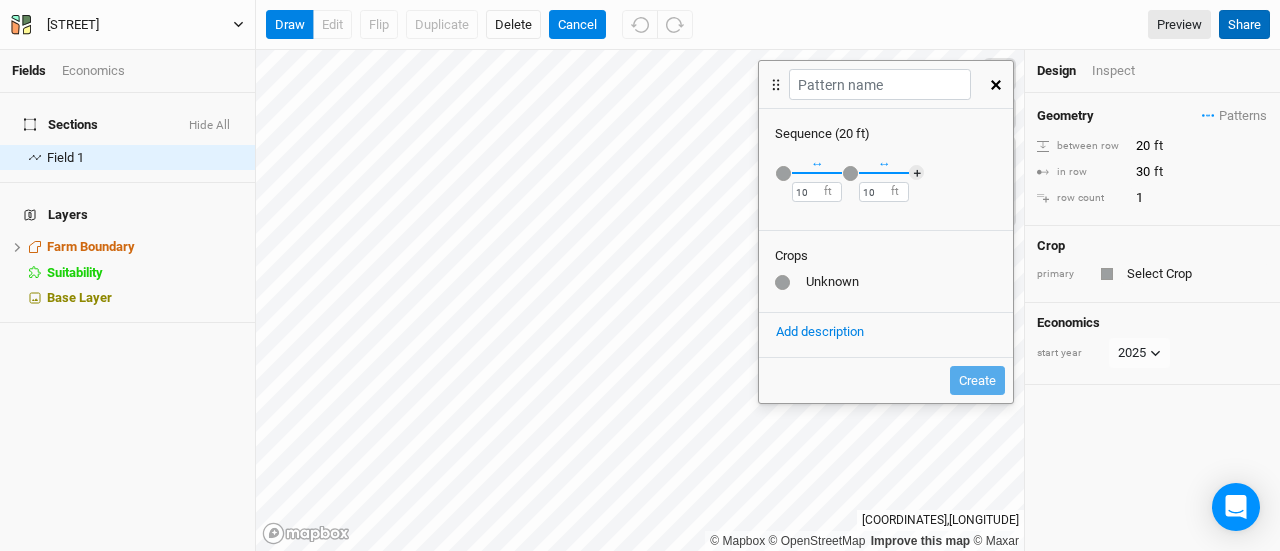 click on "Share" at bounding box center [1244, 25] 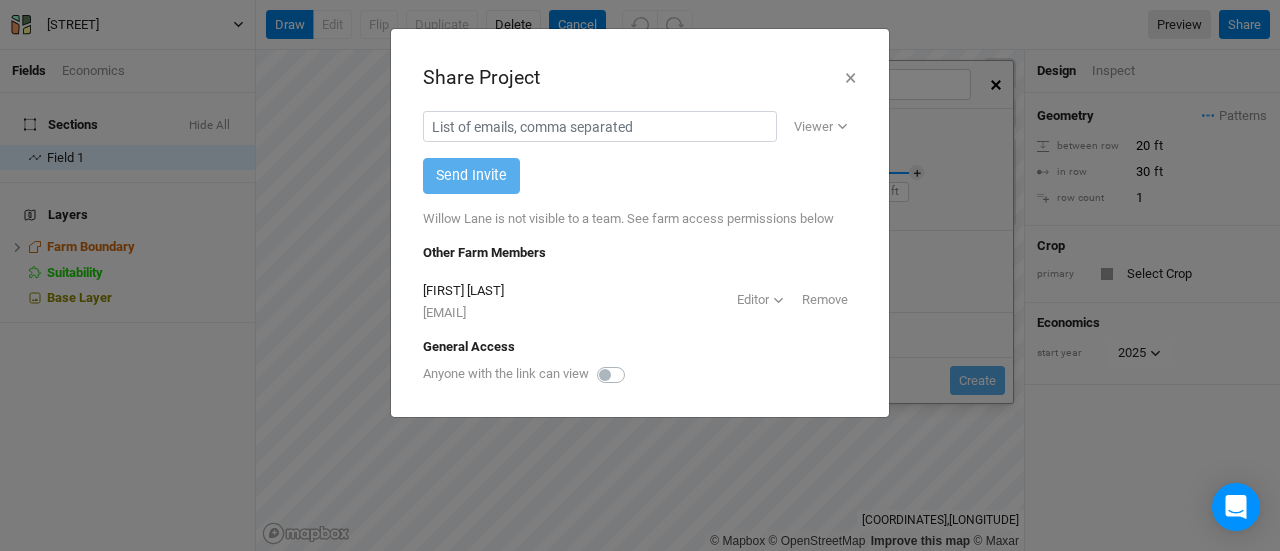 click at bounding box center [633, 363] 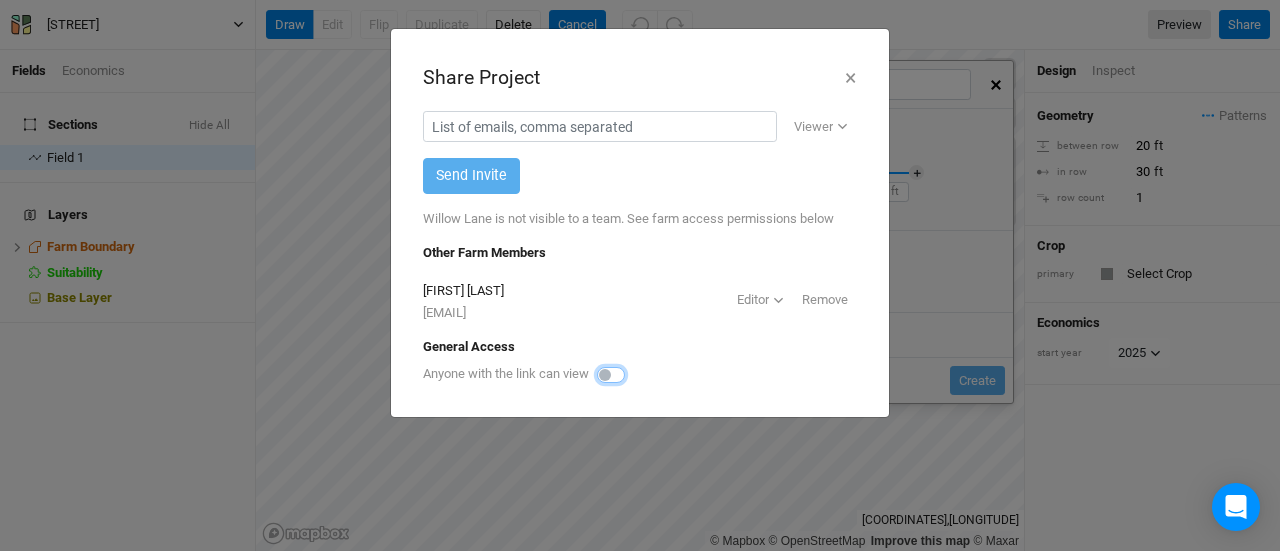 click at bounding box center (605, 373) 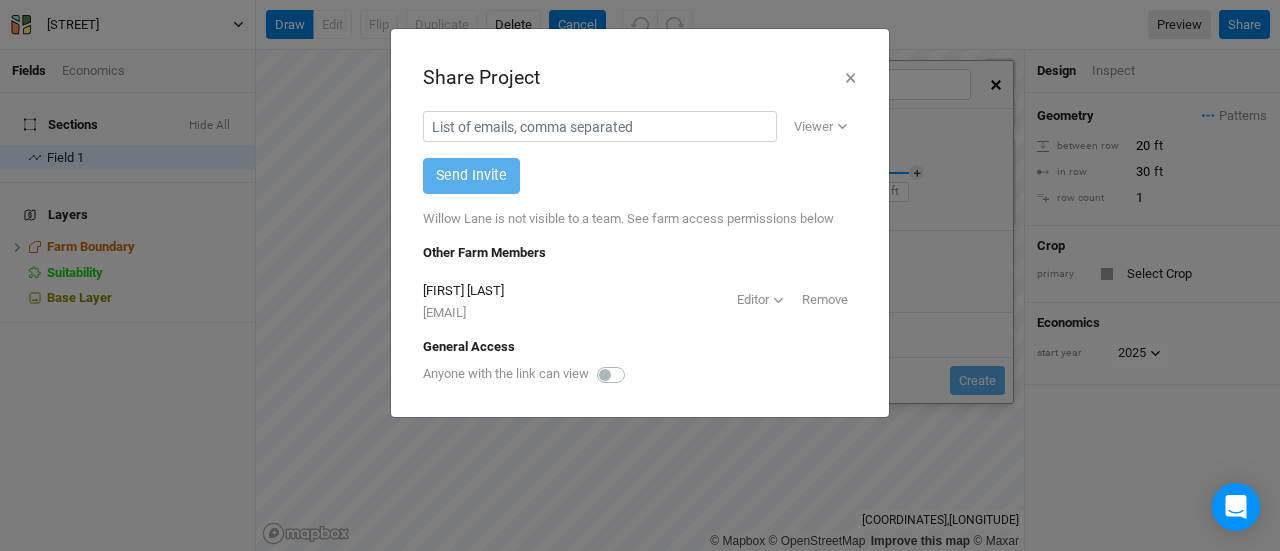 checkbox on "false" 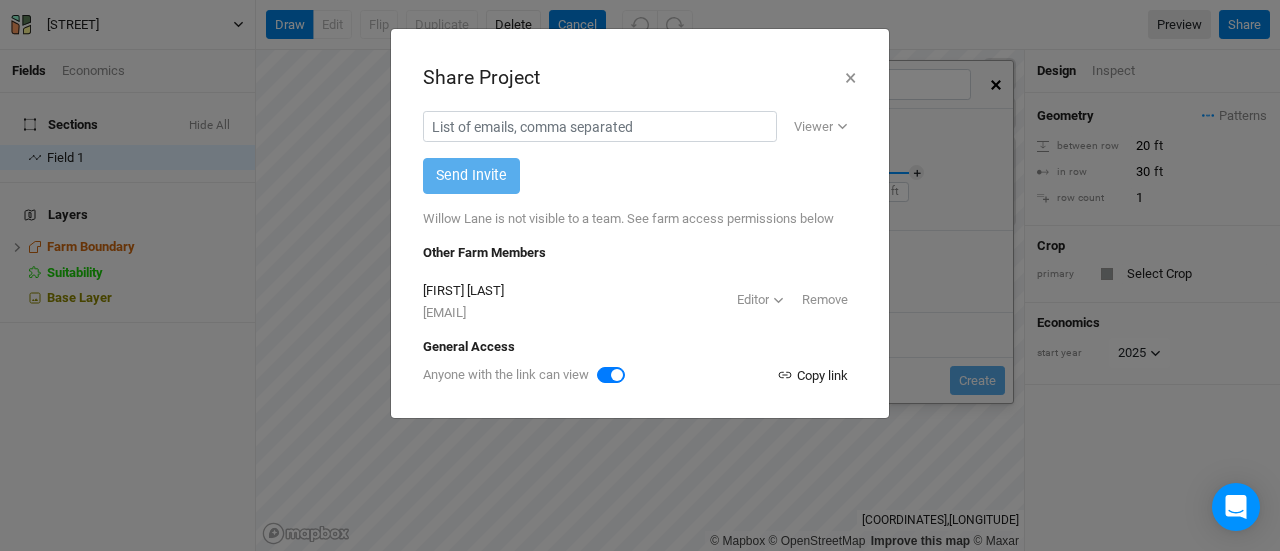 click on "Copy link" at bounding box center [812, 376] 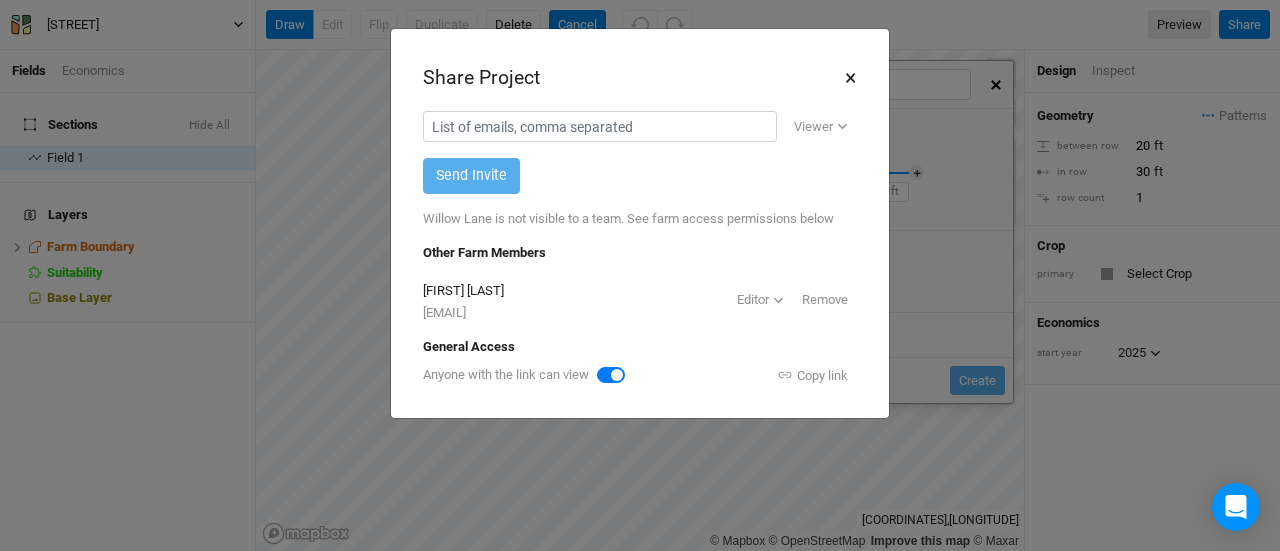 click on "×" at bounding box center (850, 78) 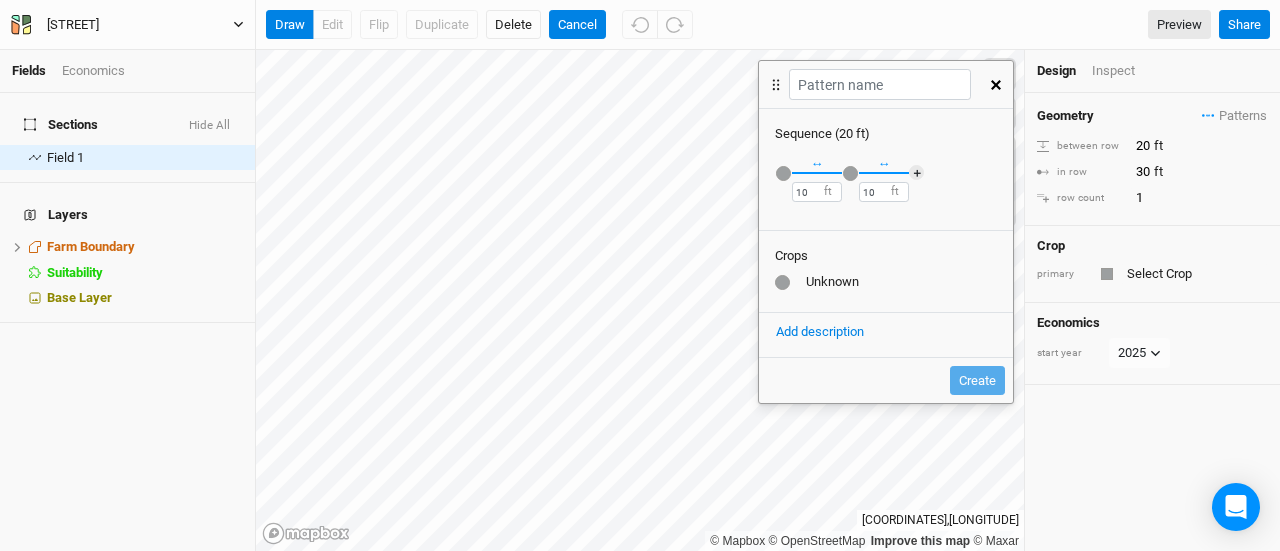 click at bounding box center [996, 85] 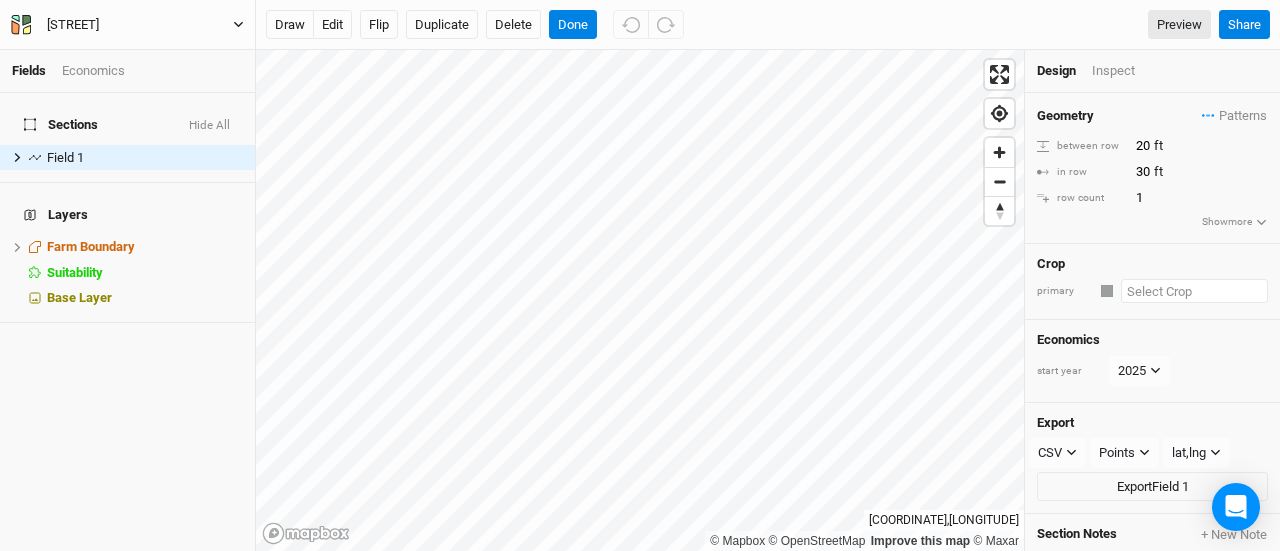 click at bounding box center (1194, 291) 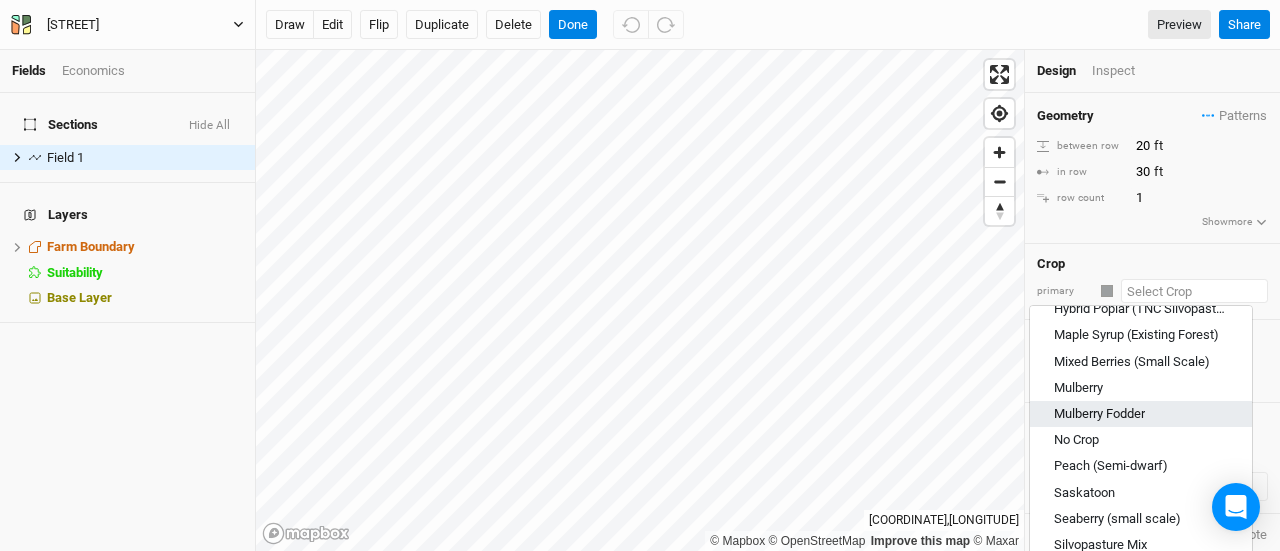 scroll, scrollTop: 846, scrollLeft: 0, axis: vertical 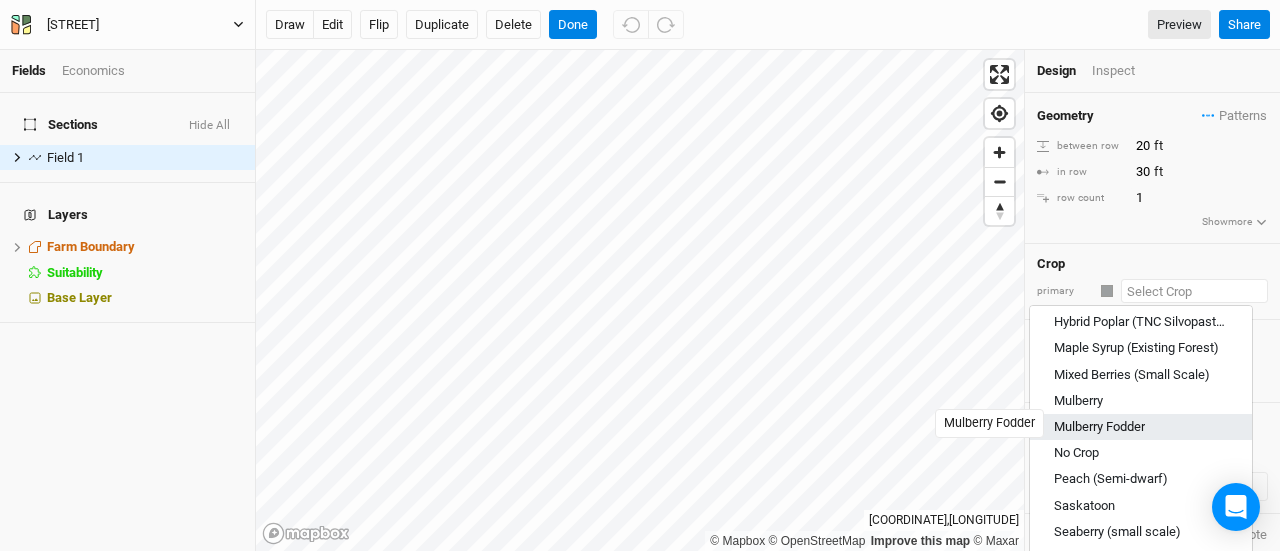 click on "Mulberry Fodder" at bounding box center (1099, 427) 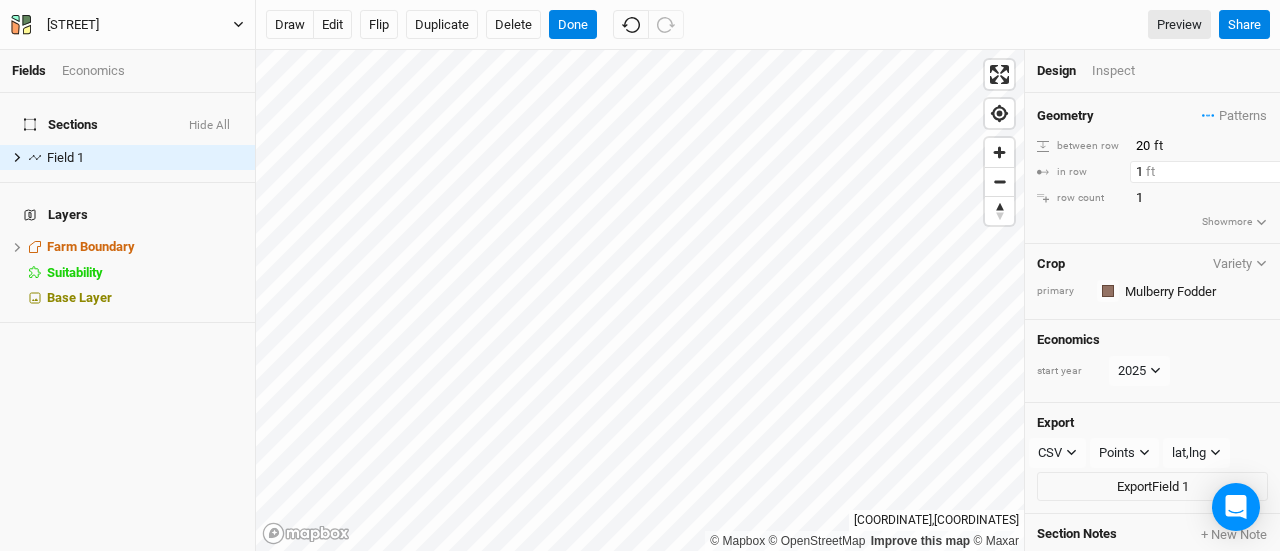 click on "1" at bounding box center [1217, 146] 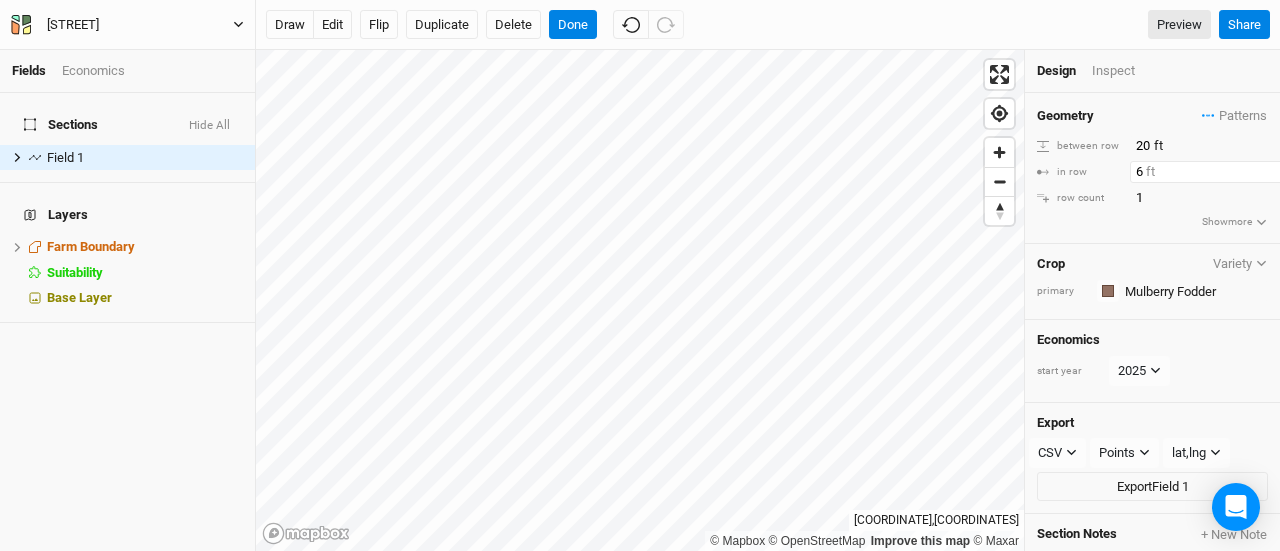 type on "6" 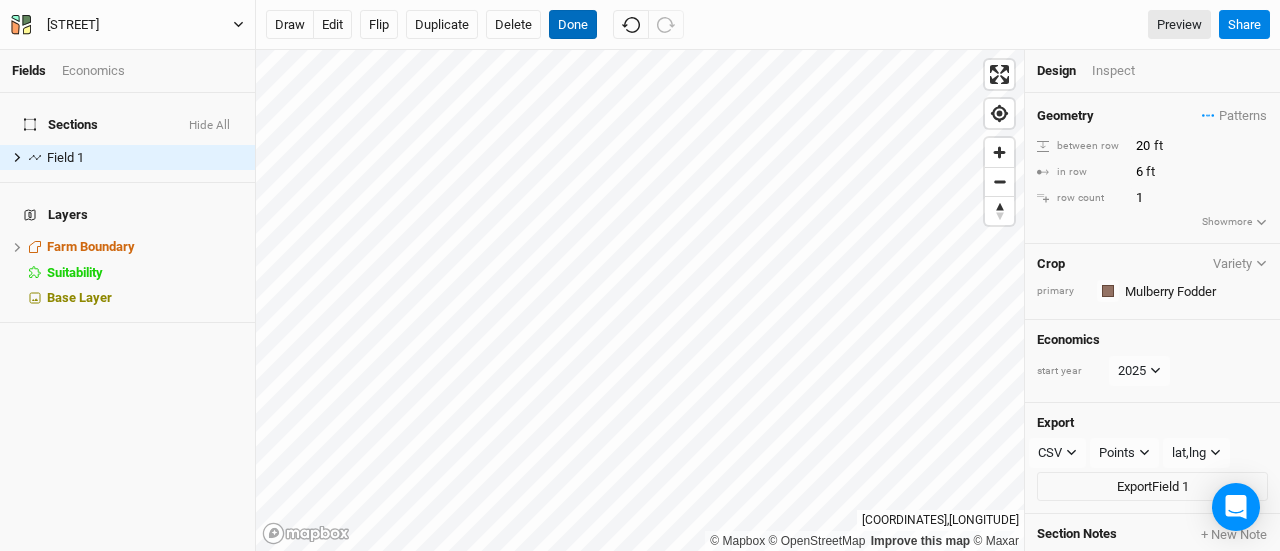 click on "Done" at bounding box center (573, 25) 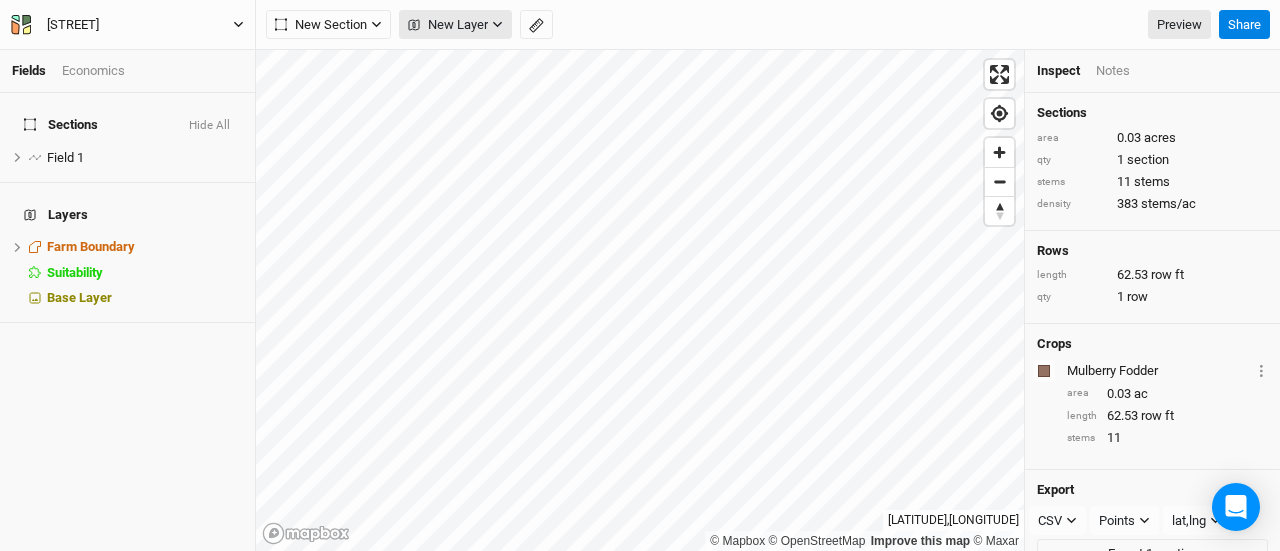 click on "New Layer" at bounding box center (448, 25) 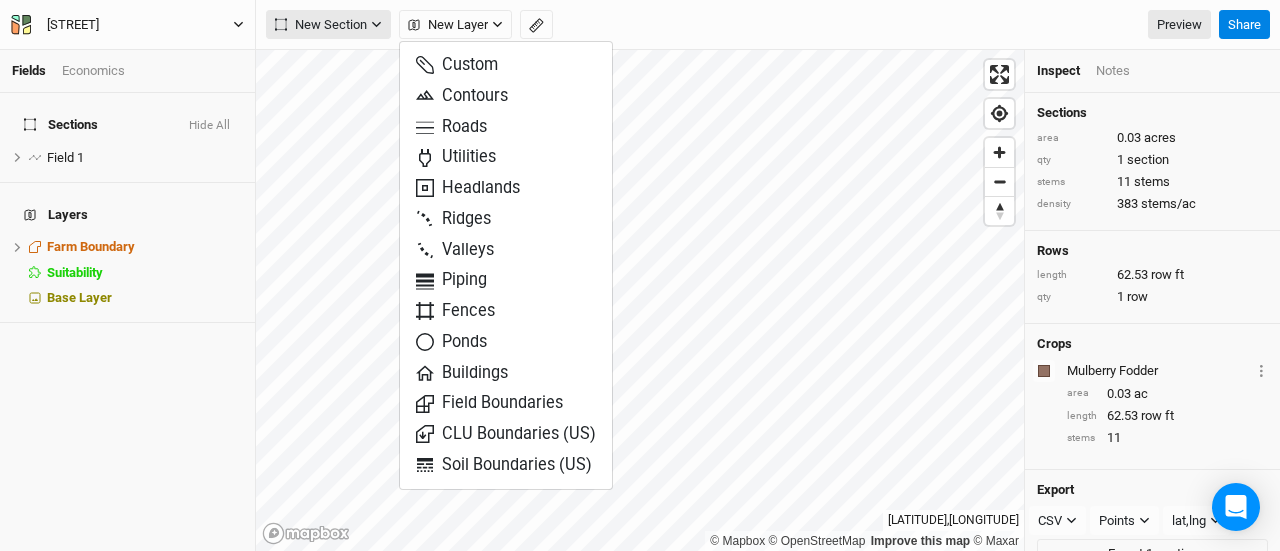 click on "New Section" at bounding box center [321, 25] 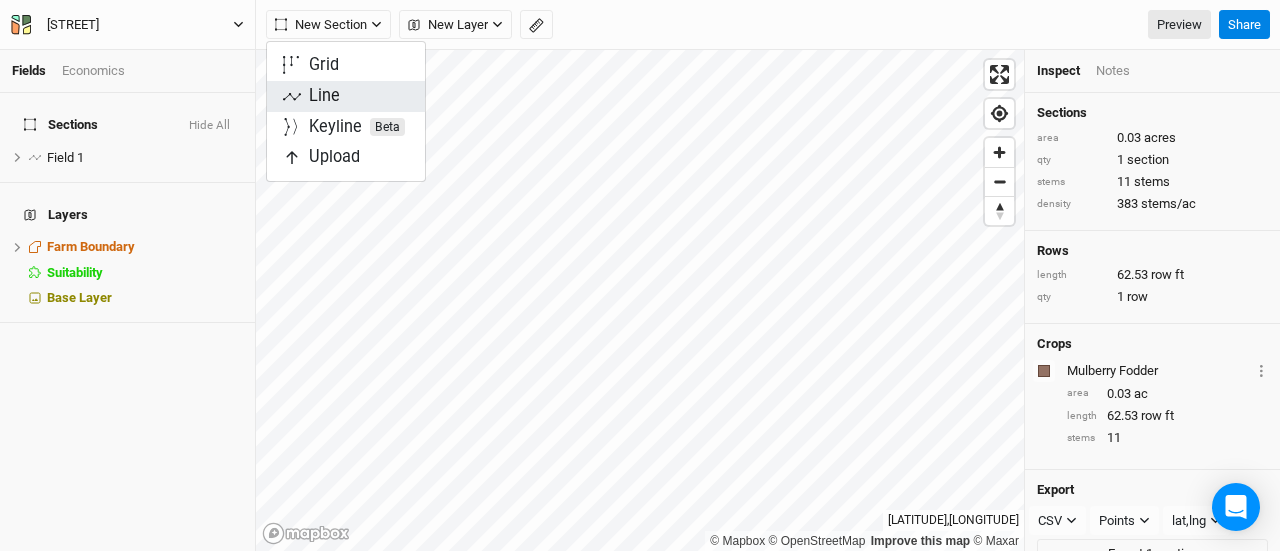 click on "Line" at bounding box center [346, 96] 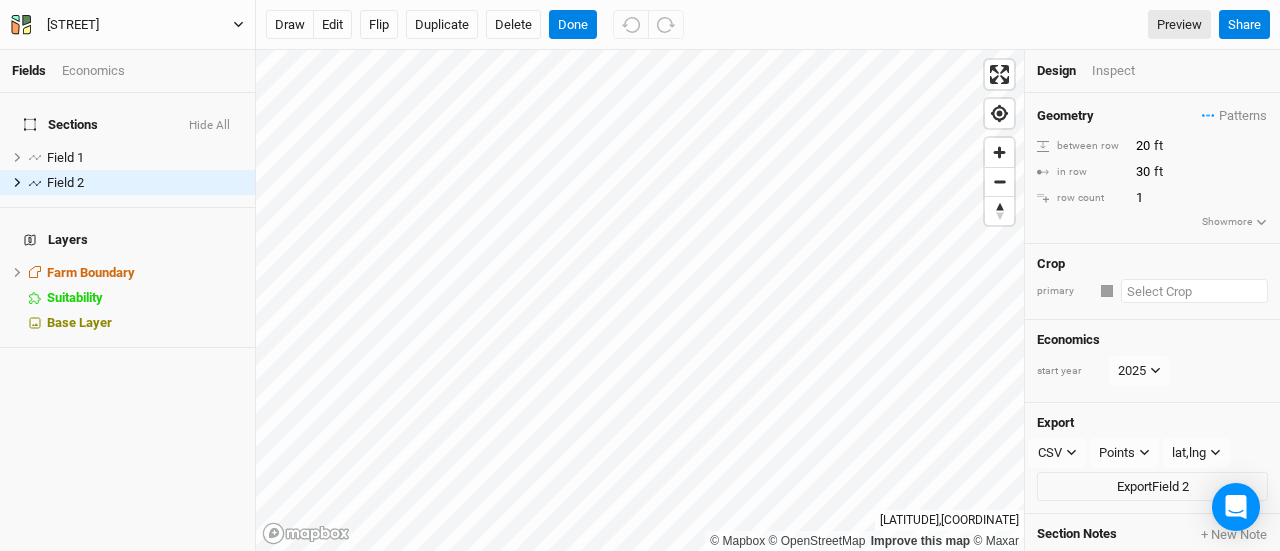 click at bounding box center (1194, 291) 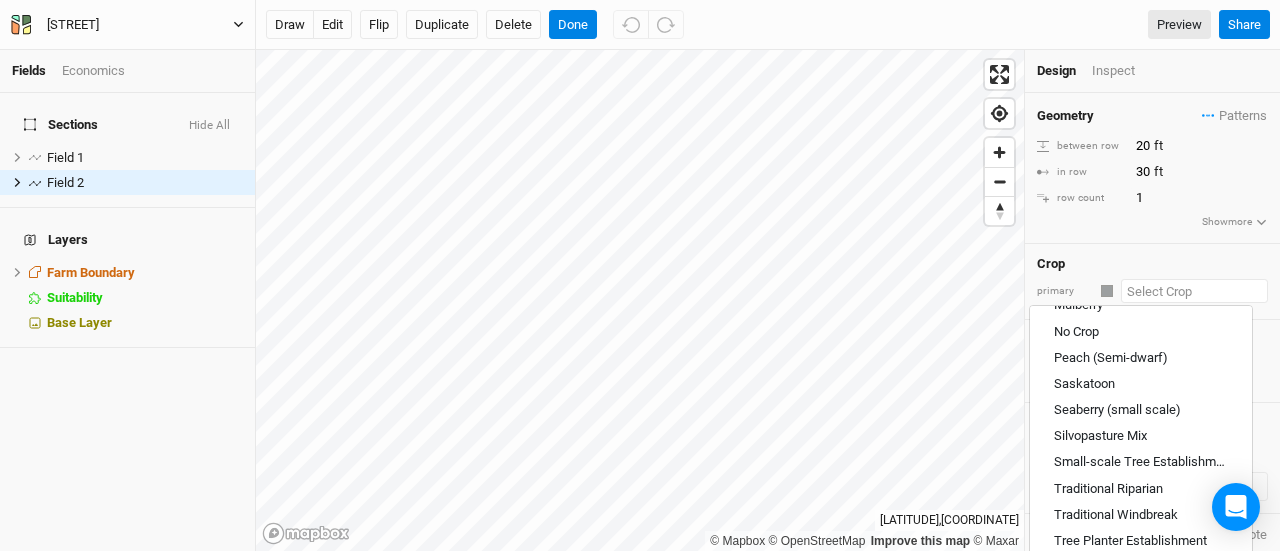 scroll, scrollTop: 1026, scrollLeft: 0, axis: vertical 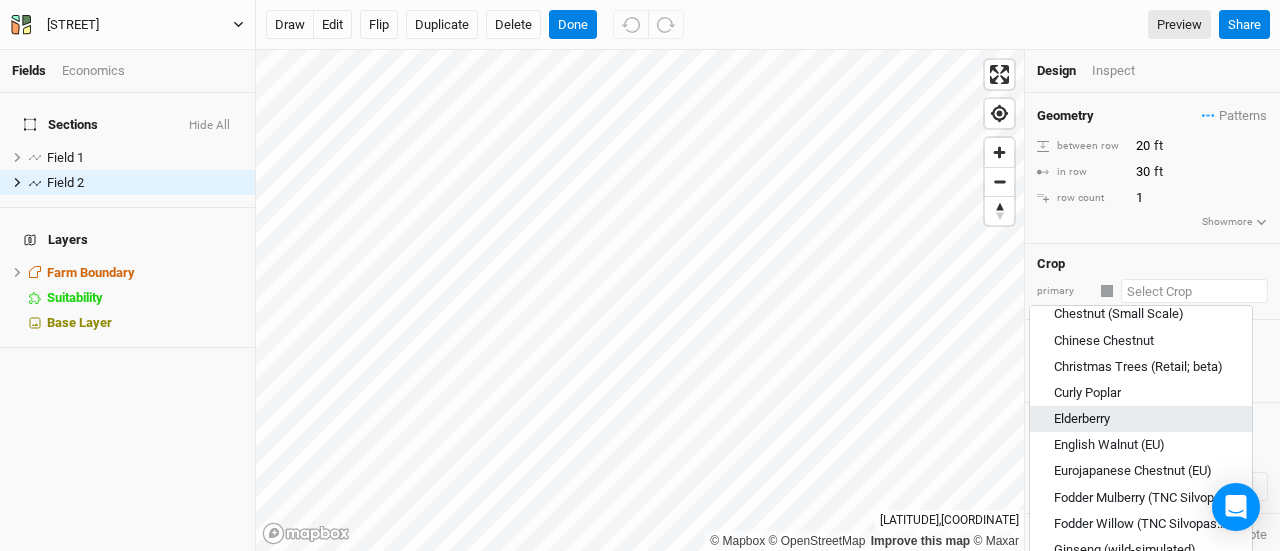 click on "Elderberry" at bounding box center (1141, 420) 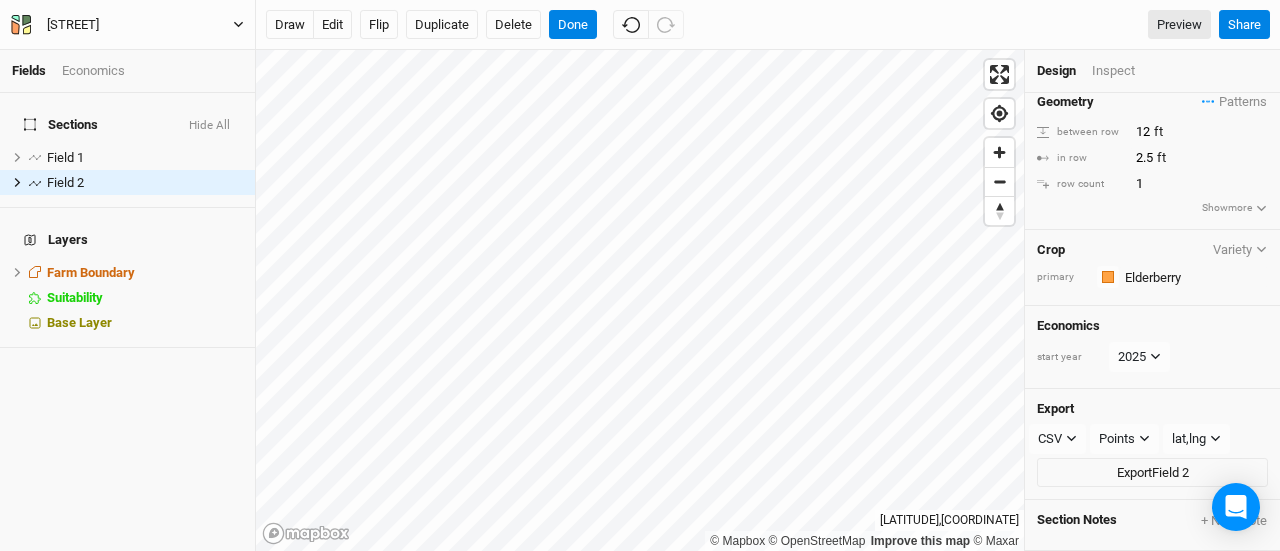 scroll, scrollTop: 20, scrollLeft: 0, axis: vertical 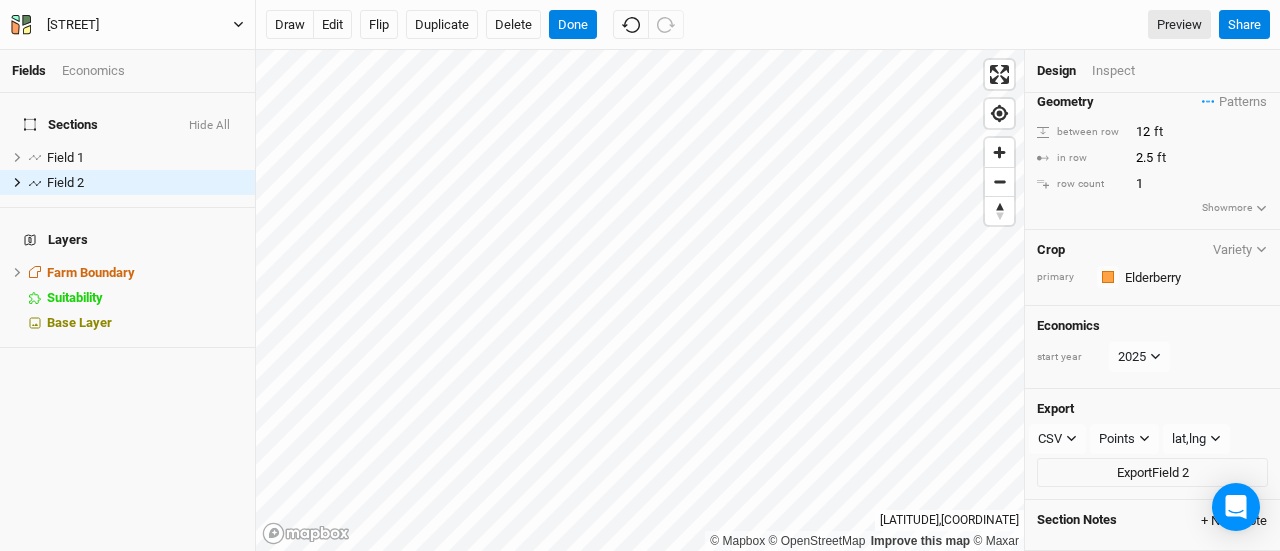 click on "+ New Note" at bounding box center (1234, 521) 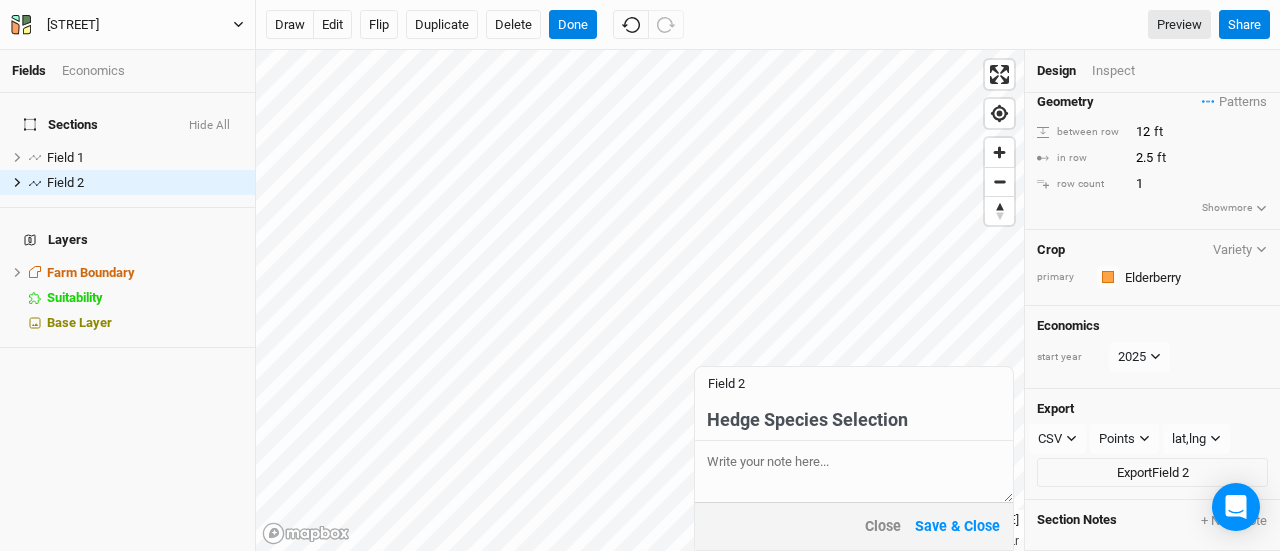 type on "Hedge Species Selection" 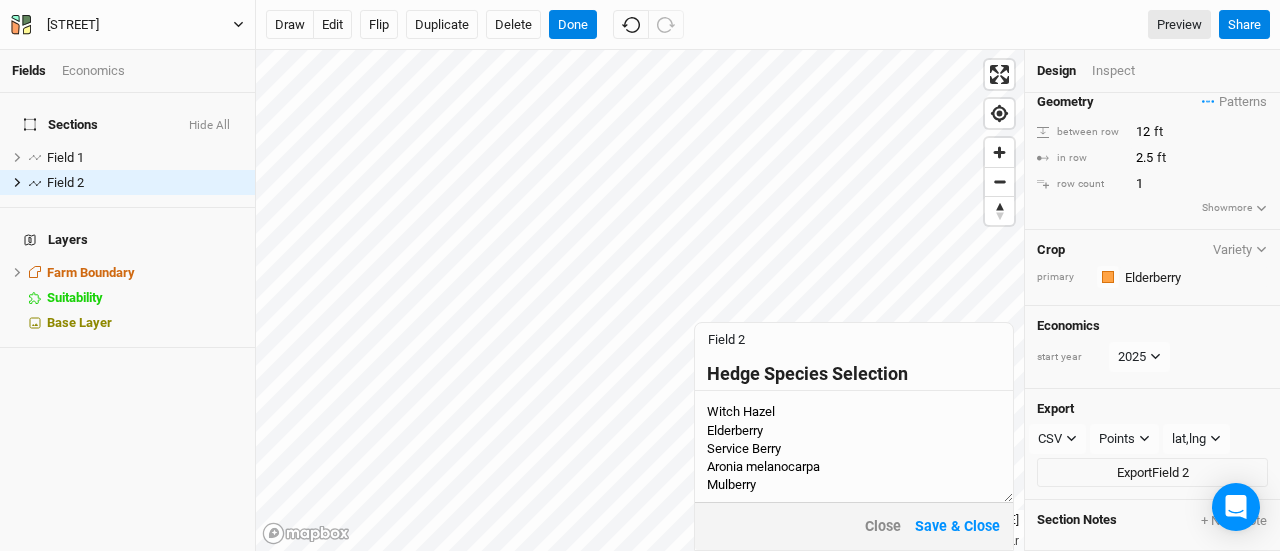 click on "Witch Hazel
Elderberry
Service Berry
Aronia melanocarpa
Mulberry" at bounding box center [854, 446] 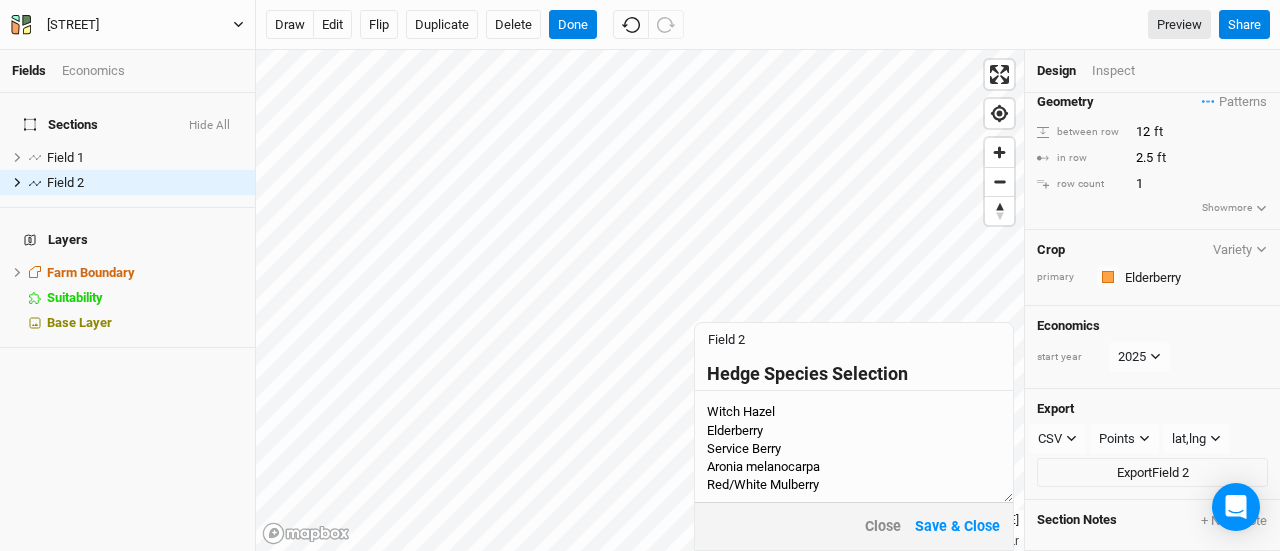 click on "Witch Hazel
Elderberry
Service Berry
Aronia melanocarpa
Red/White Mulberry" at bounding box center (854, 446) 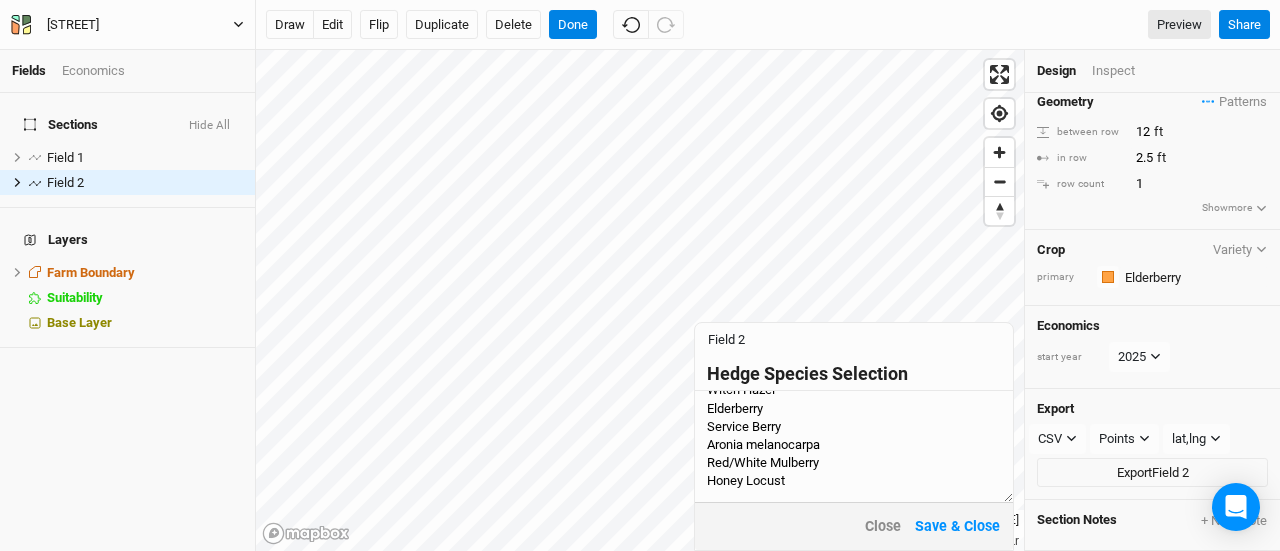 type on "Witch Hazel
Elderberry
Service Berry
Aronia melanocarpa
Red/White Mulberry
Honey Locust" 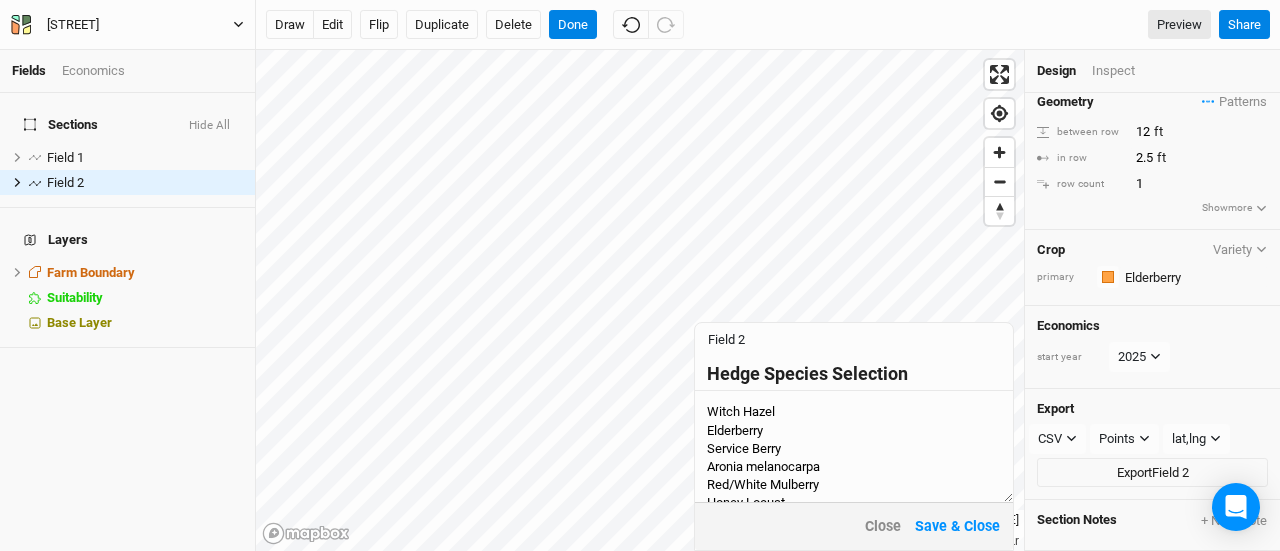 scroll, scrollTop: 22, scrollLeft: 0, axis: vertical 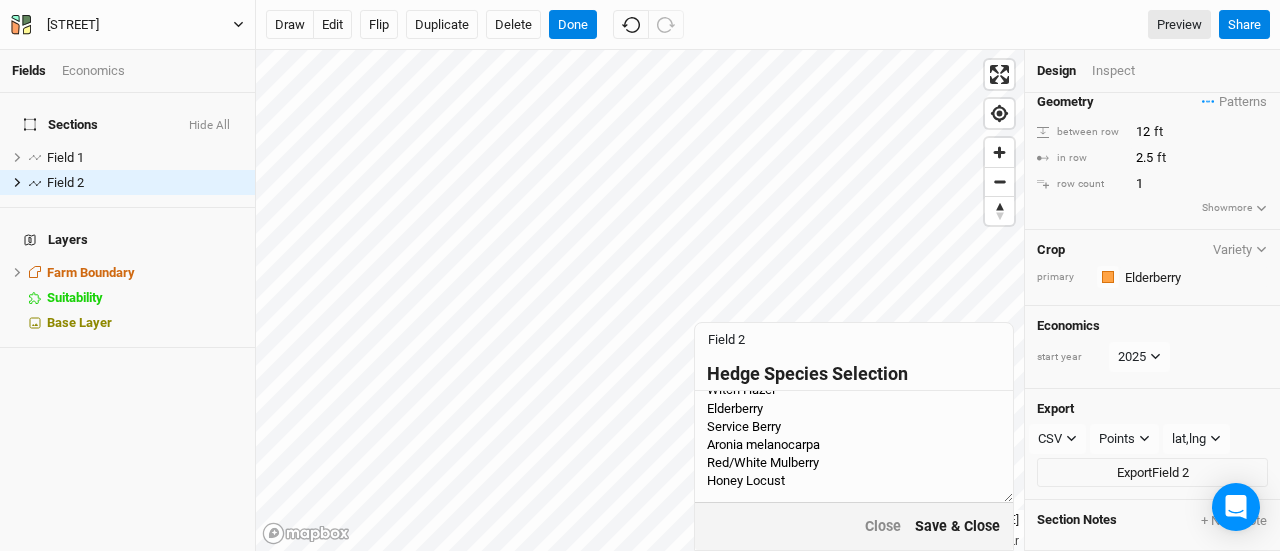 click on "Save & Close" at bounding box center [957, 526] 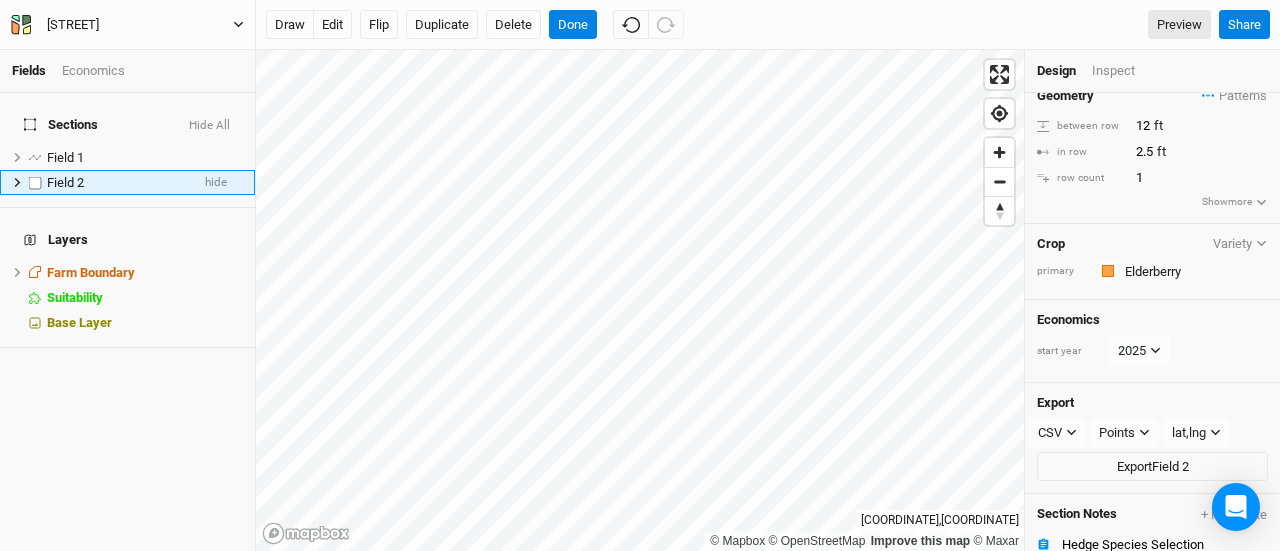 click on "Field 2" at bounding box center [65, 182] 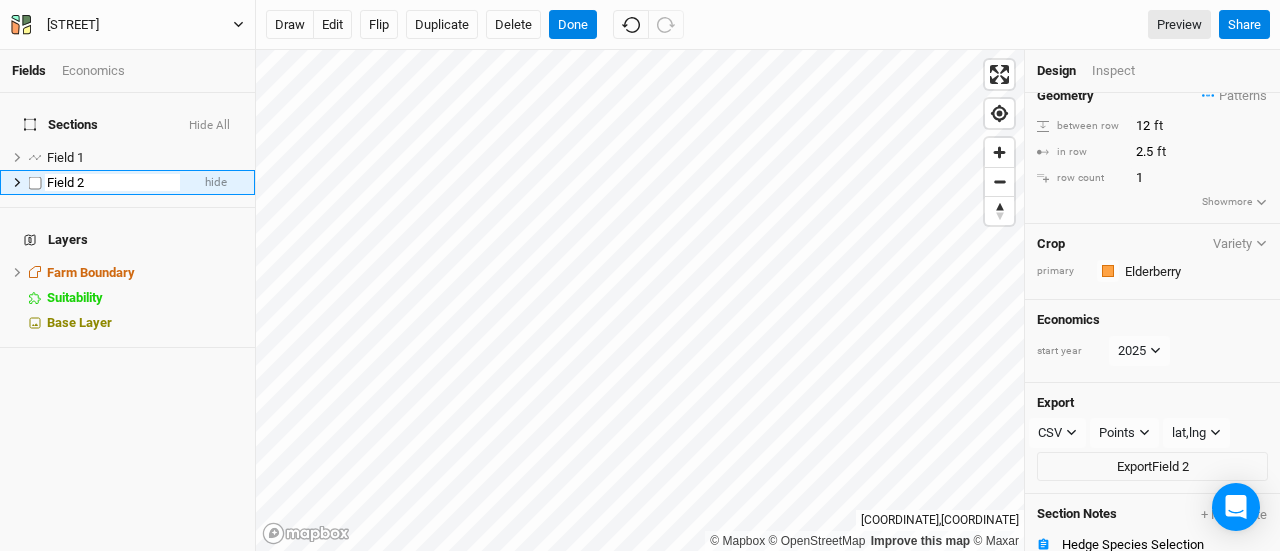 click on "Field 2" at bounding box center (112, 183) 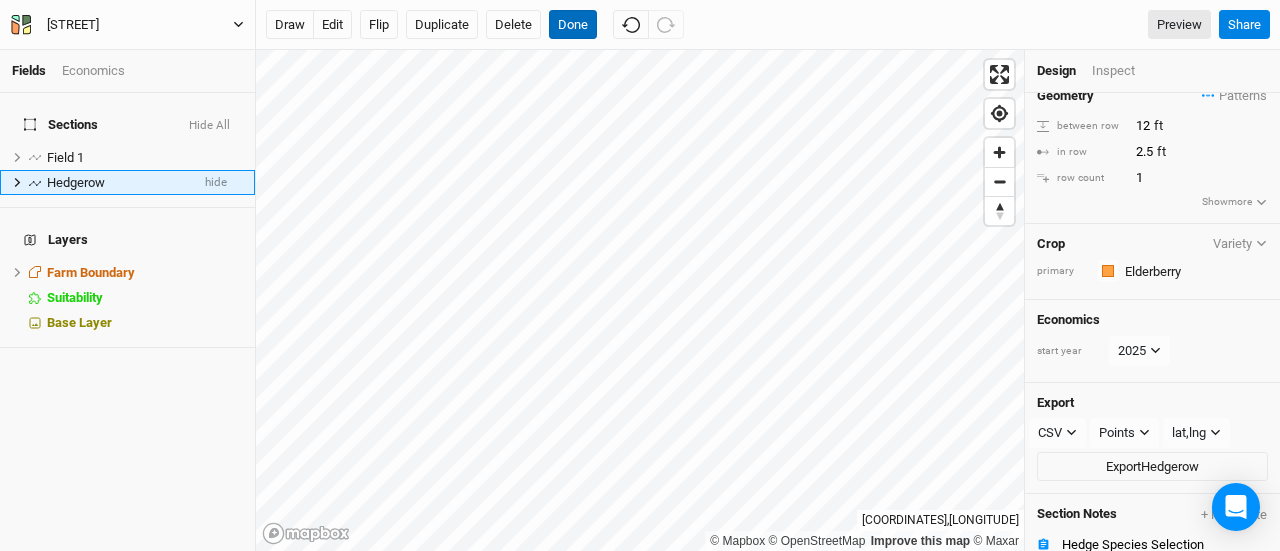 click on "Done" at bounding box center [573, 25] 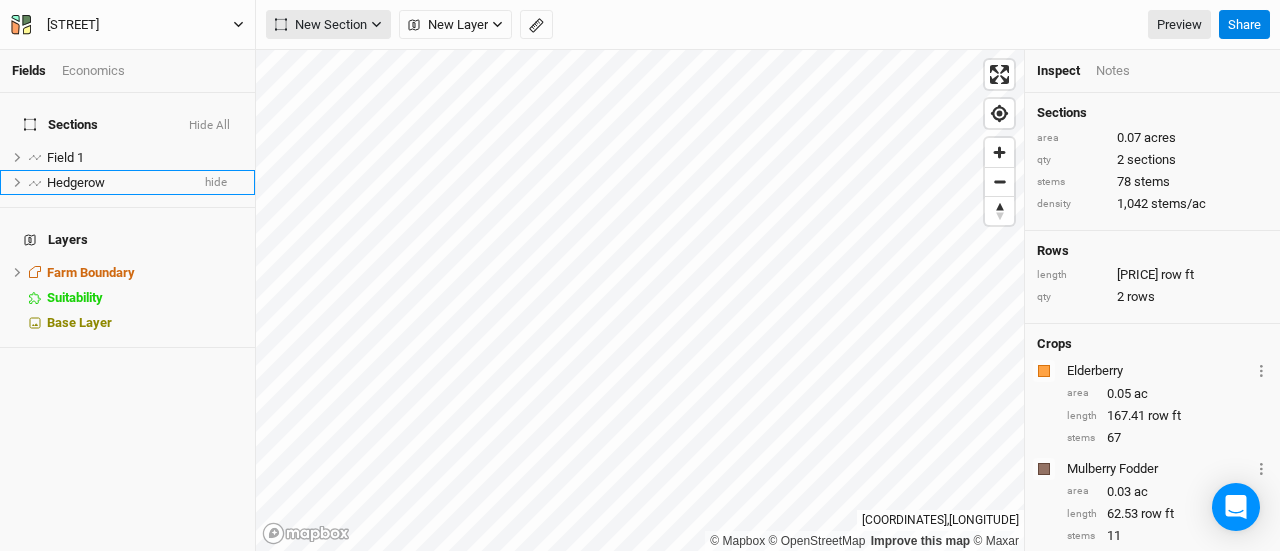 click on "New Section" at bounding box center (328, 25) 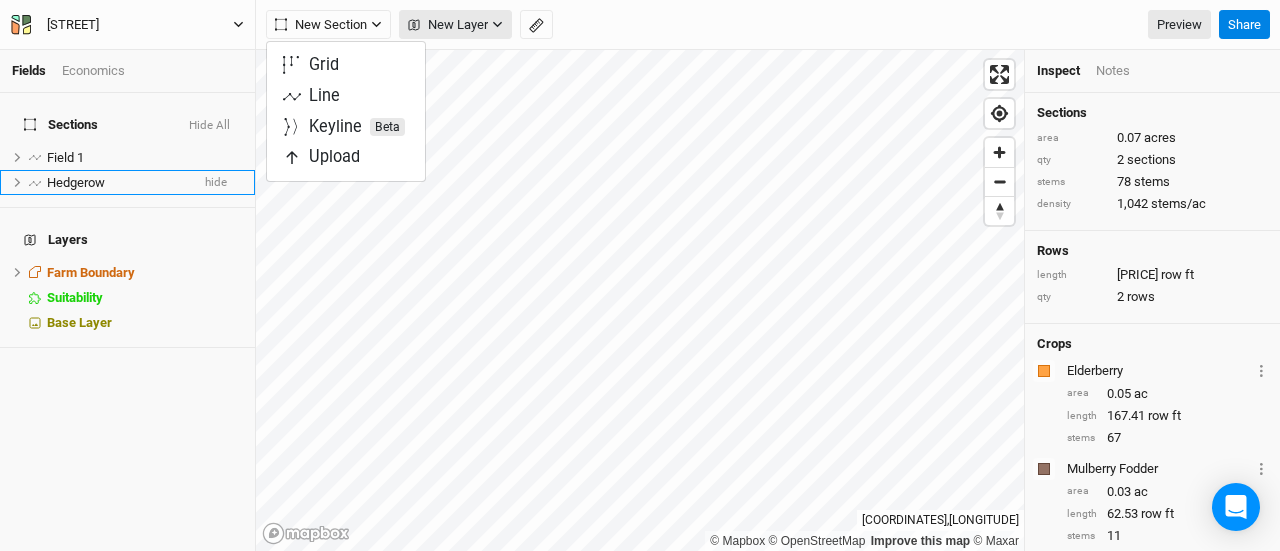 click on "New Layer" at bounding box center (448, 25) 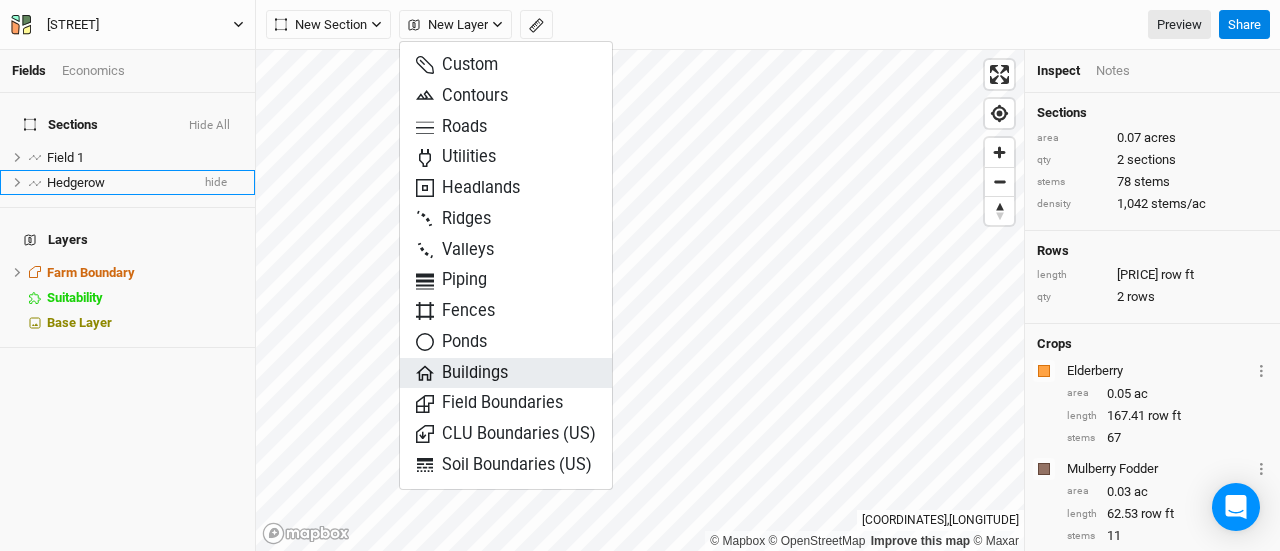 click on "Buildings" at bounding box center [462, 373] 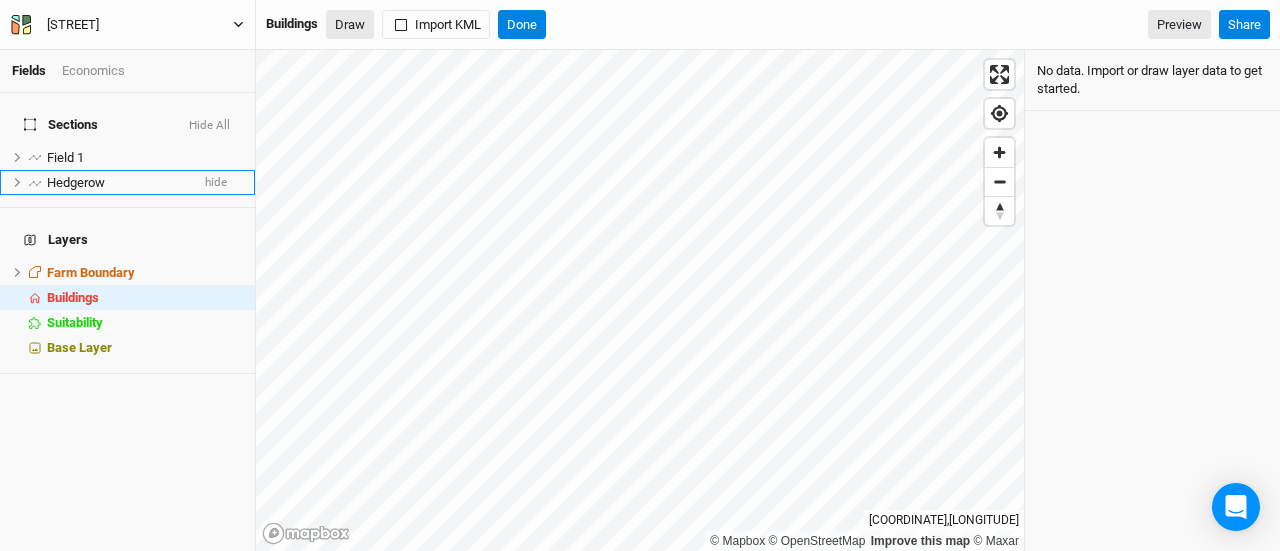 click on "Draw" at bounding box center [350, 25] 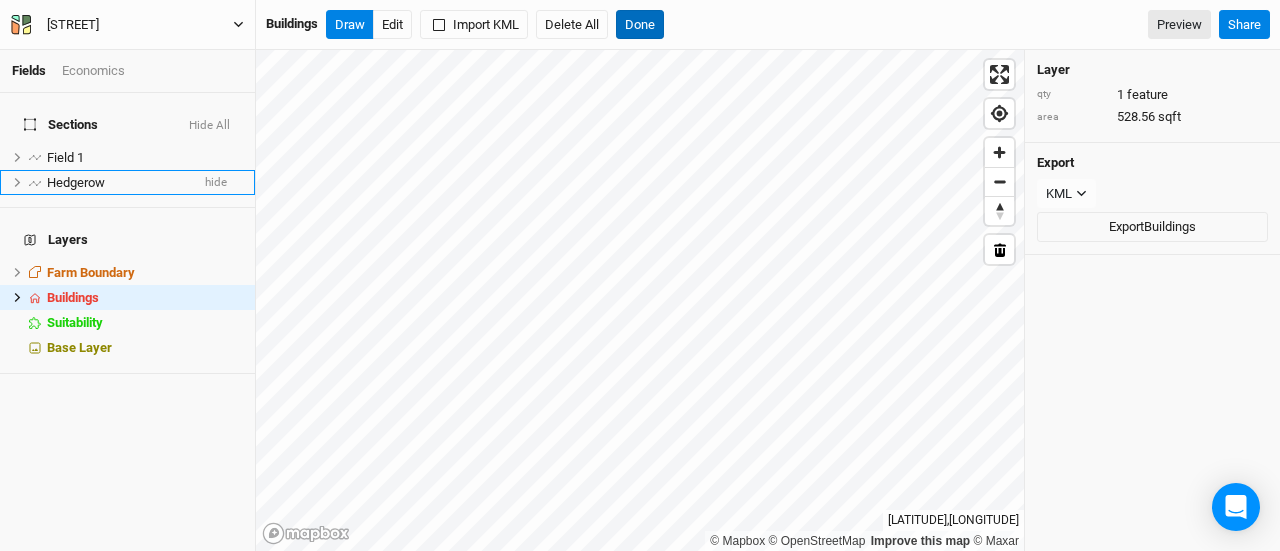 click on "Done" at bounding box center (640, 25) 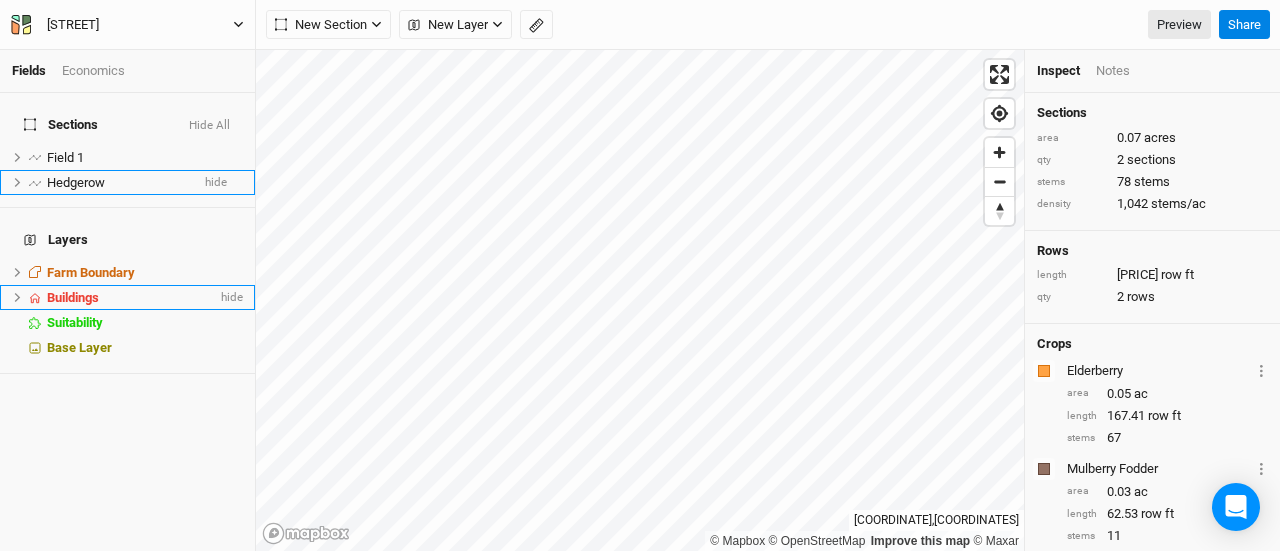 click on "Buildings" at bounding box center [73, 297] 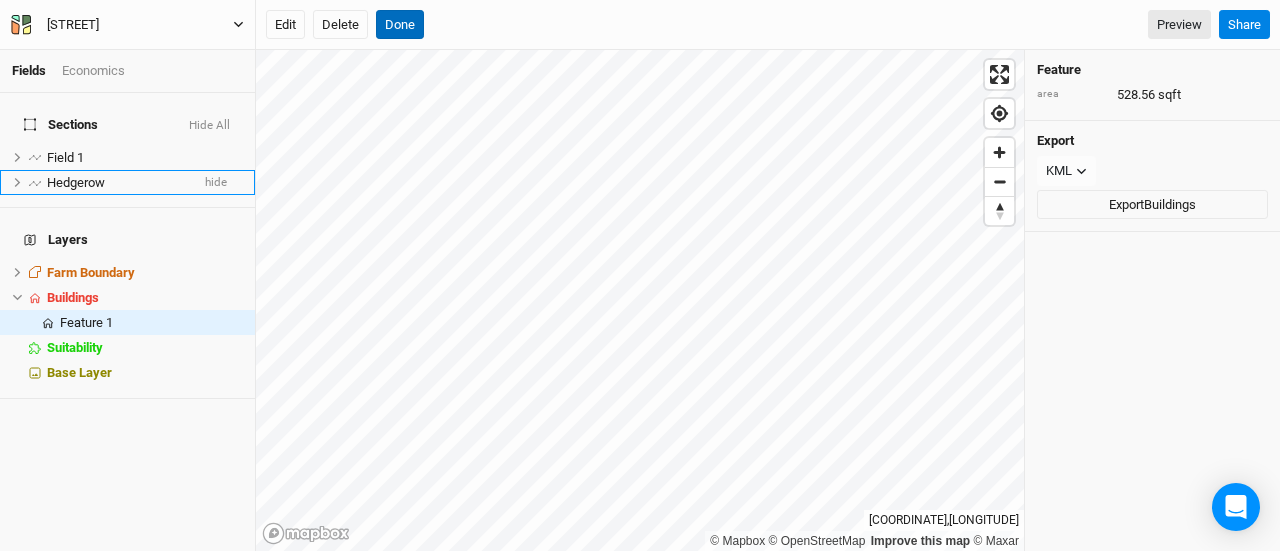 click on "Done" at bounding box center (400, 25) 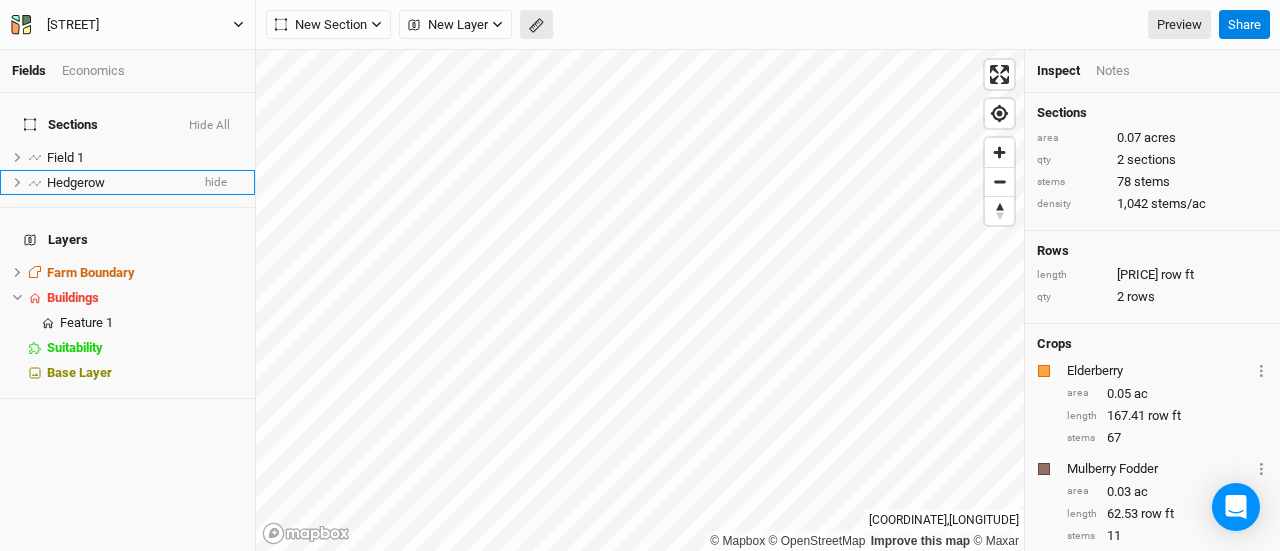 click at bounding box center (414, 25) 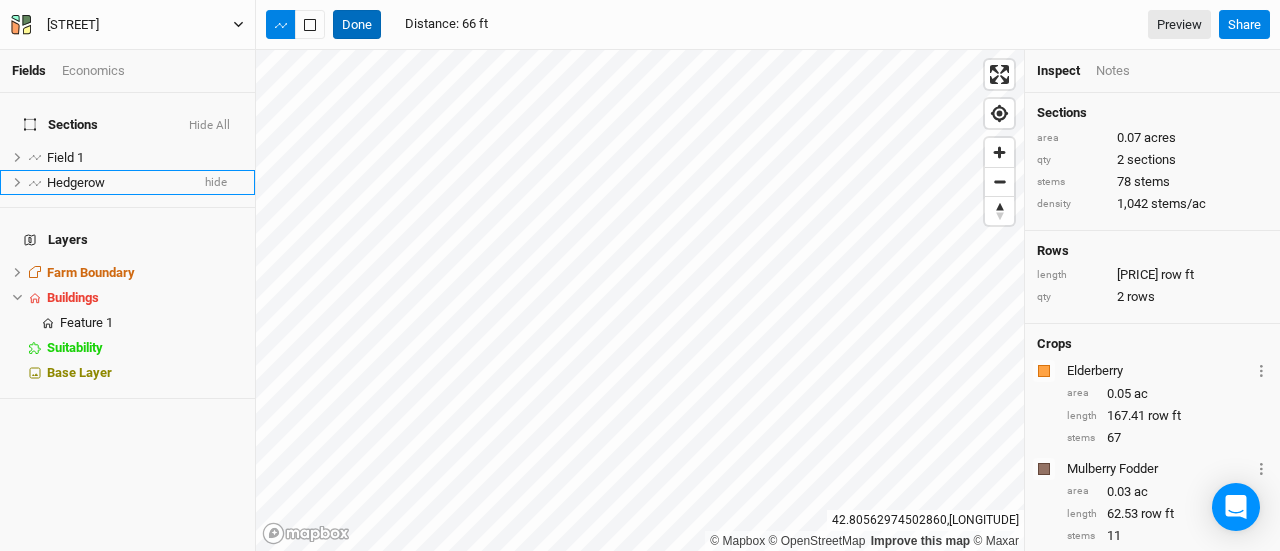 click on "Done" at bounding box center (357, 25) 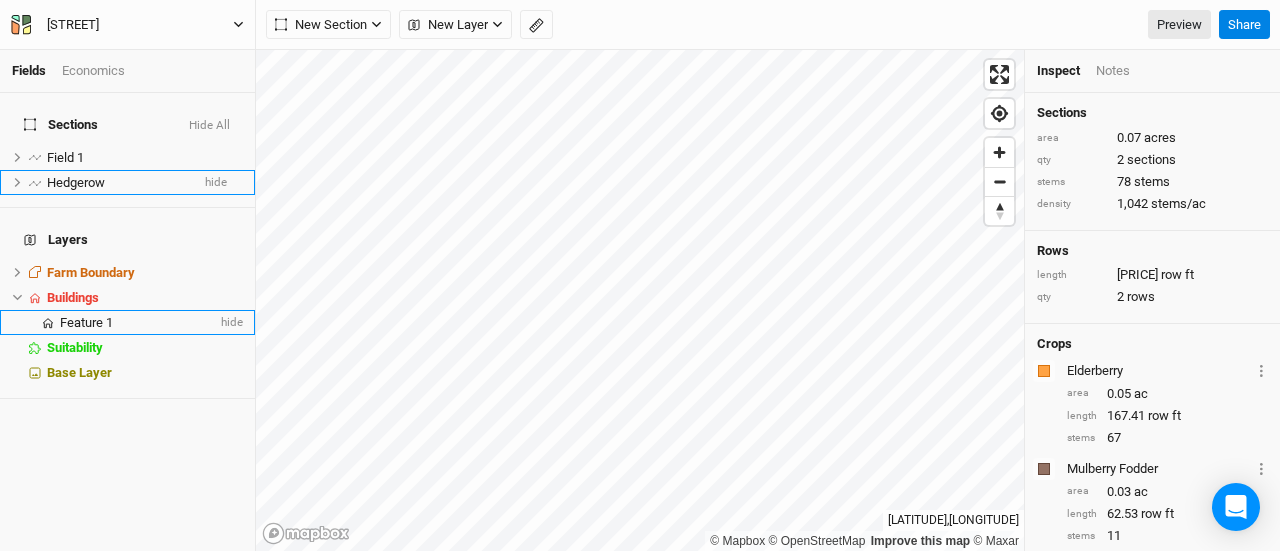 click on "Feature 1" at bounding box center (138, 323) 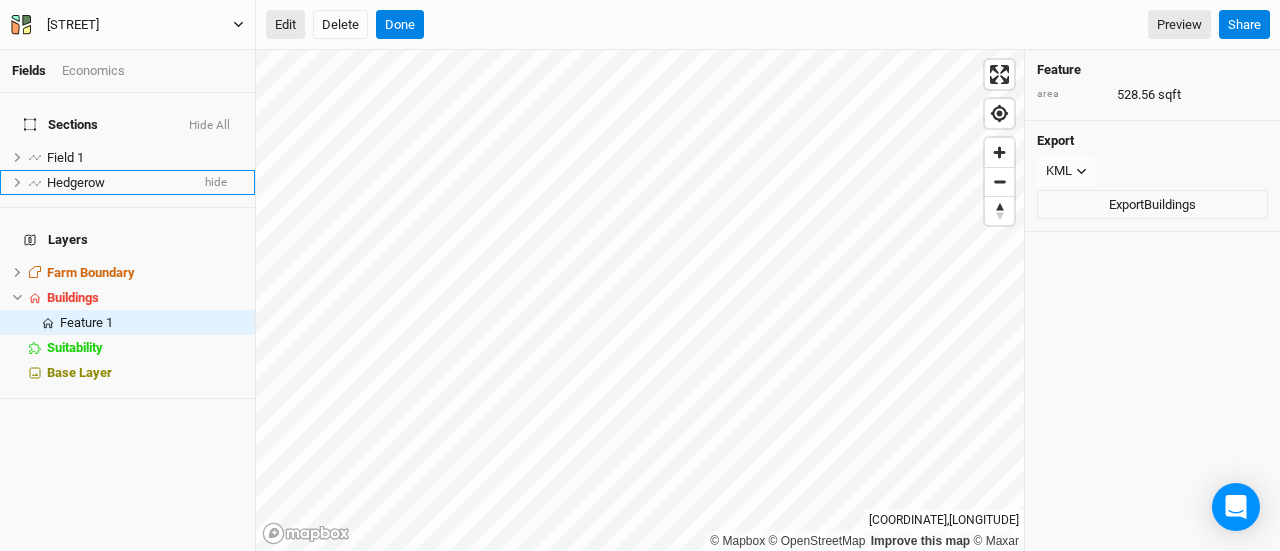 click on "Edit" at bounding box center (285, 25) 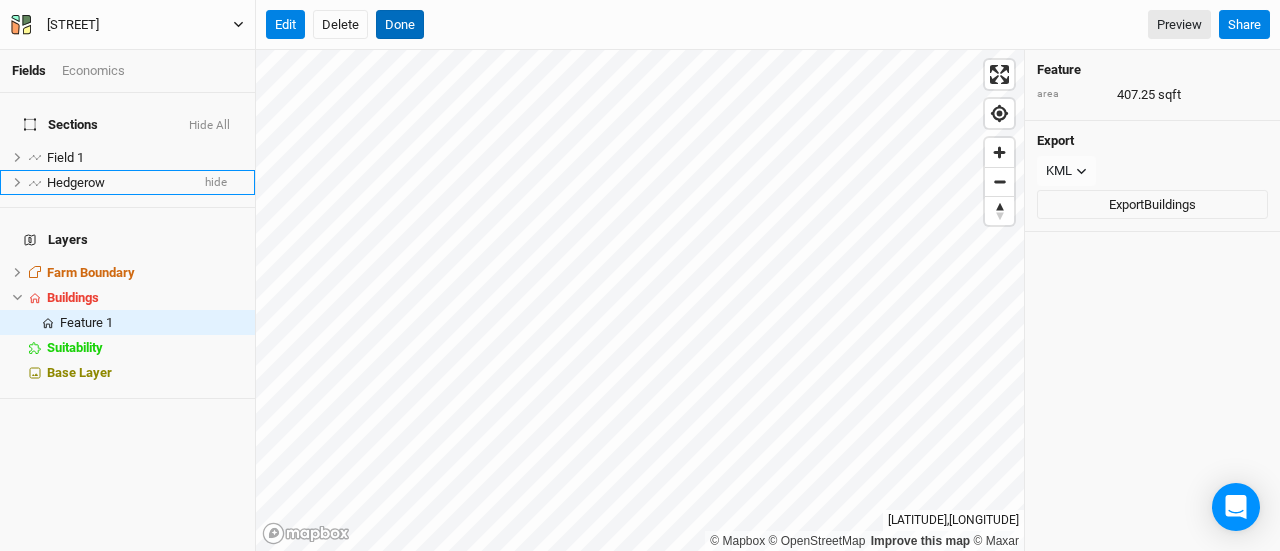 click on "Done" at bounding box center [400, 25] 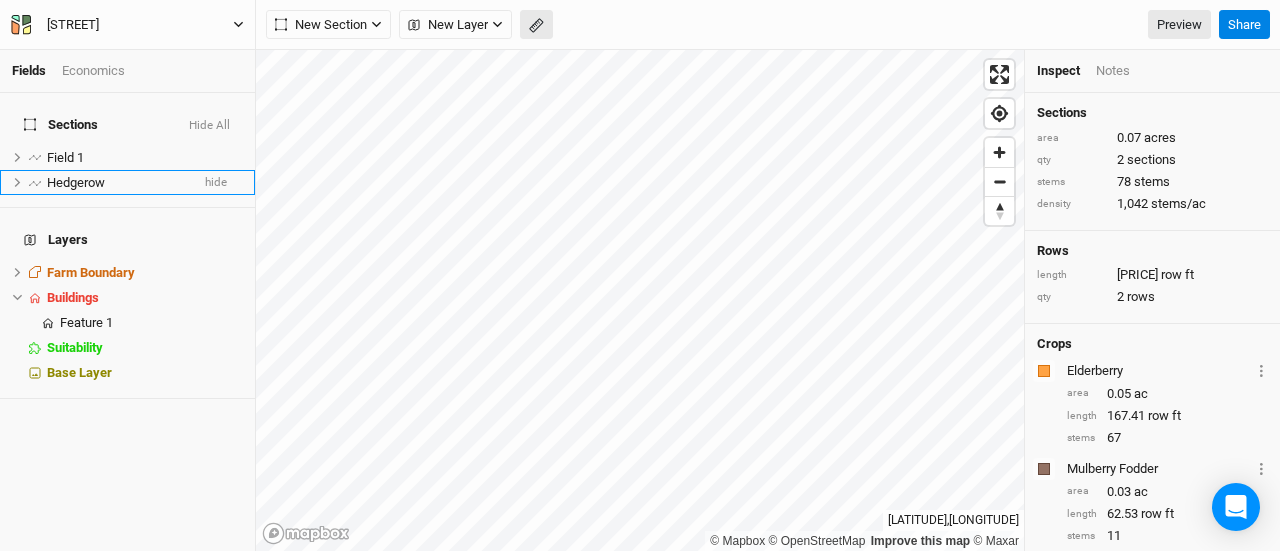click at bounding box center (414, 25) 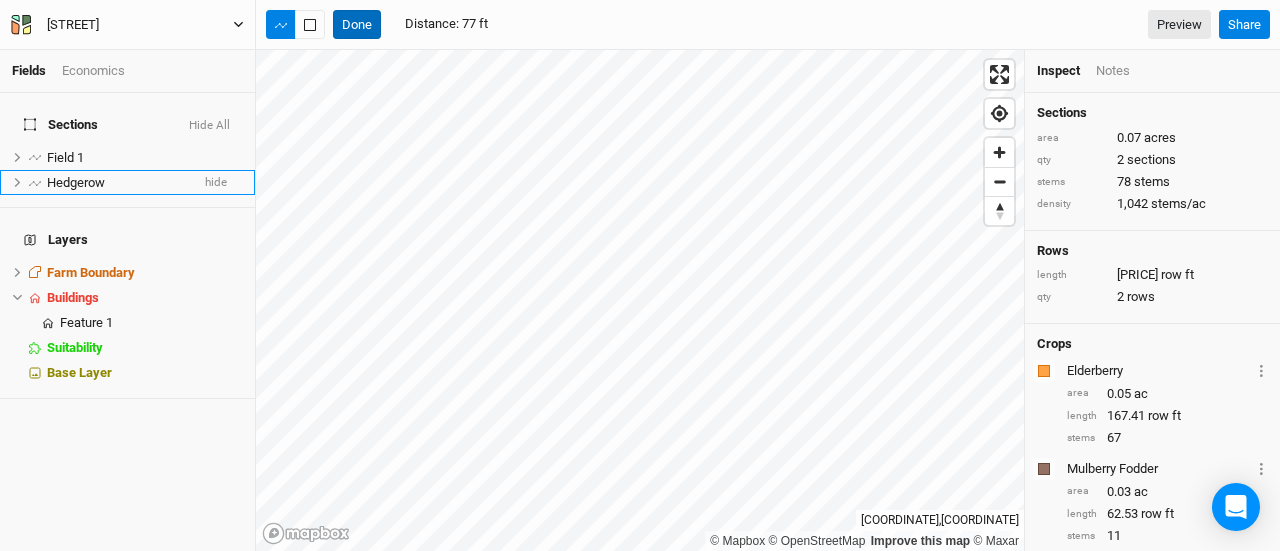 click on "Done" at bounding box center [357, 25] 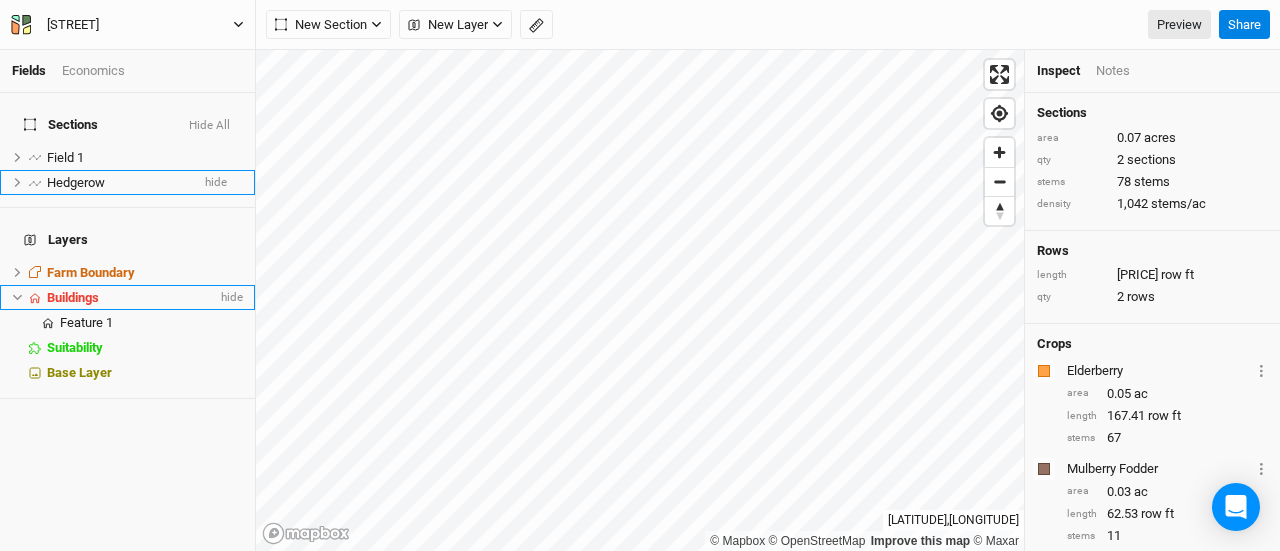 click on "Buildings" at bounding box center (145, 273) 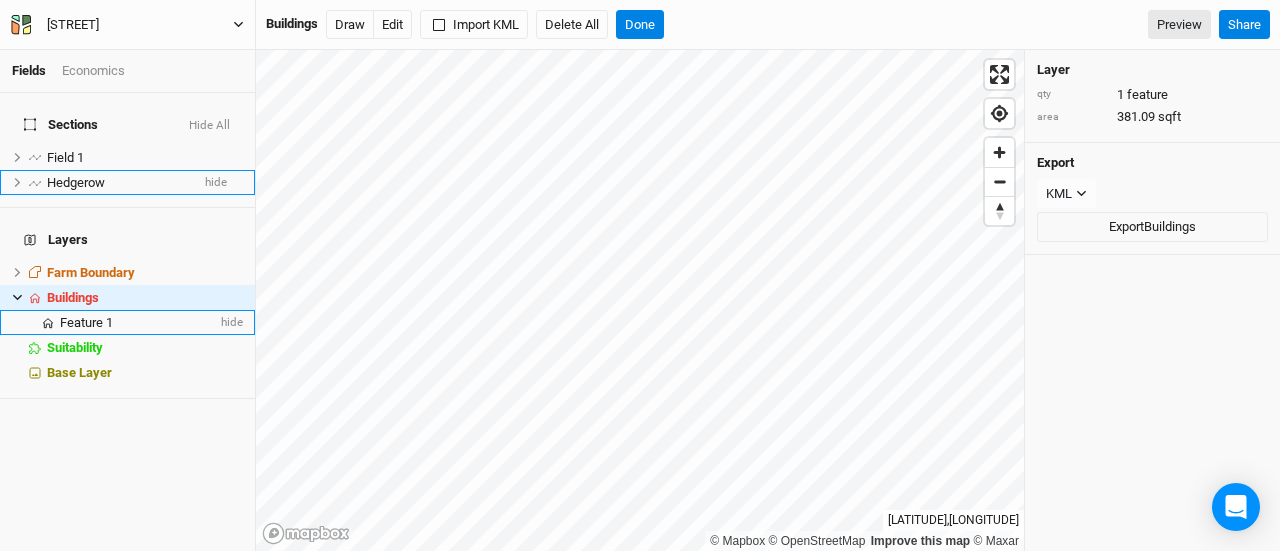 click on "Feature 1" at bounding box center (86, 322) 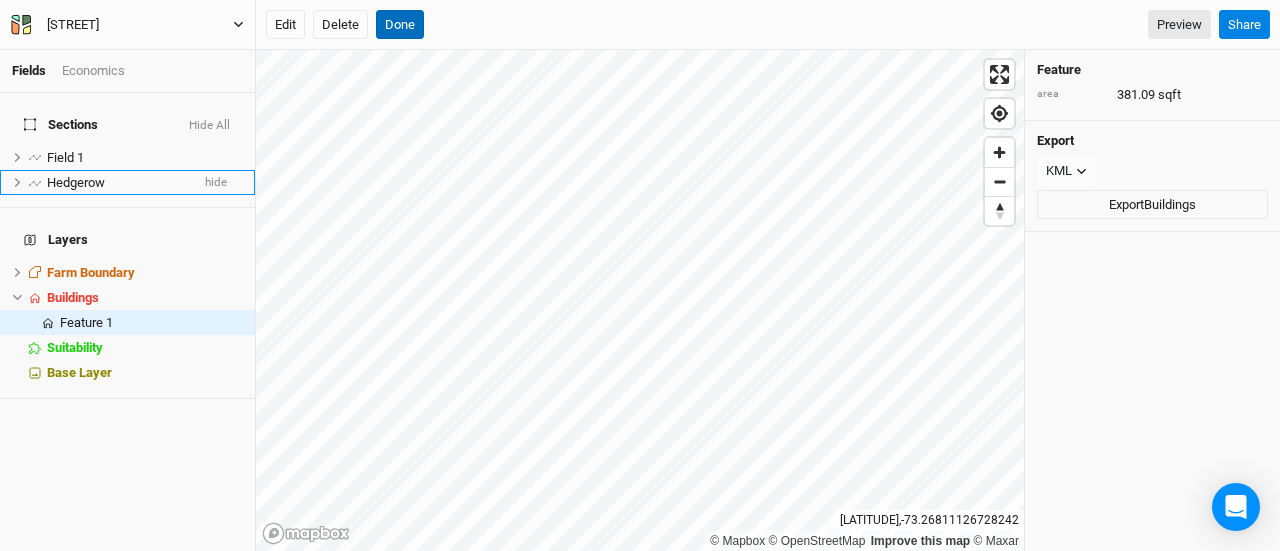 click on "Done" at bounding box center [400, 25] 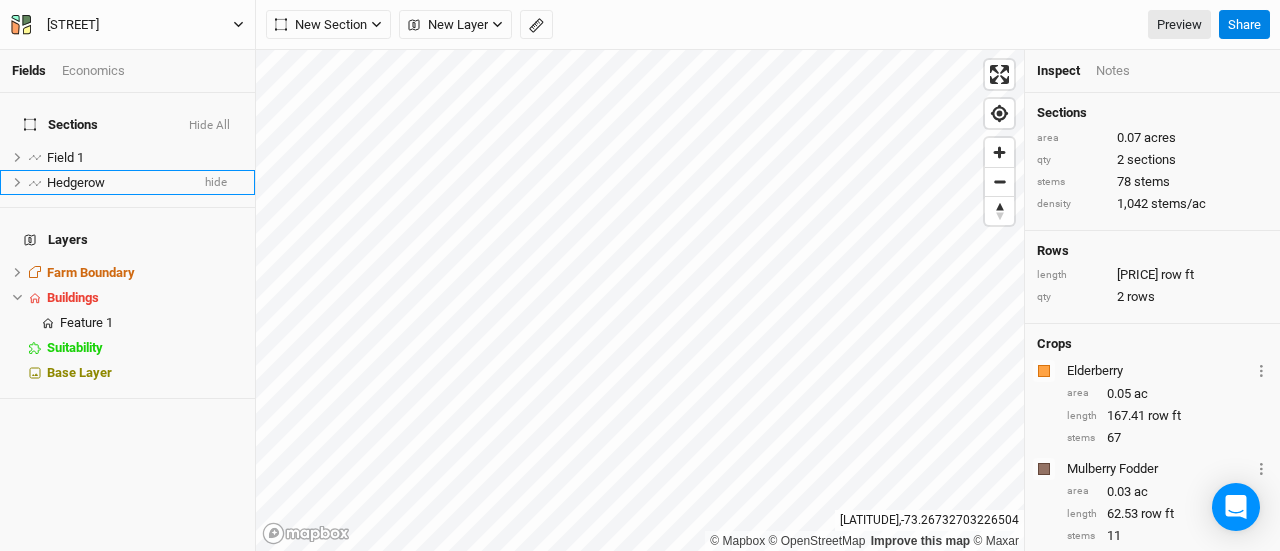 click on "Notes" at bounding box center [1113, 71] 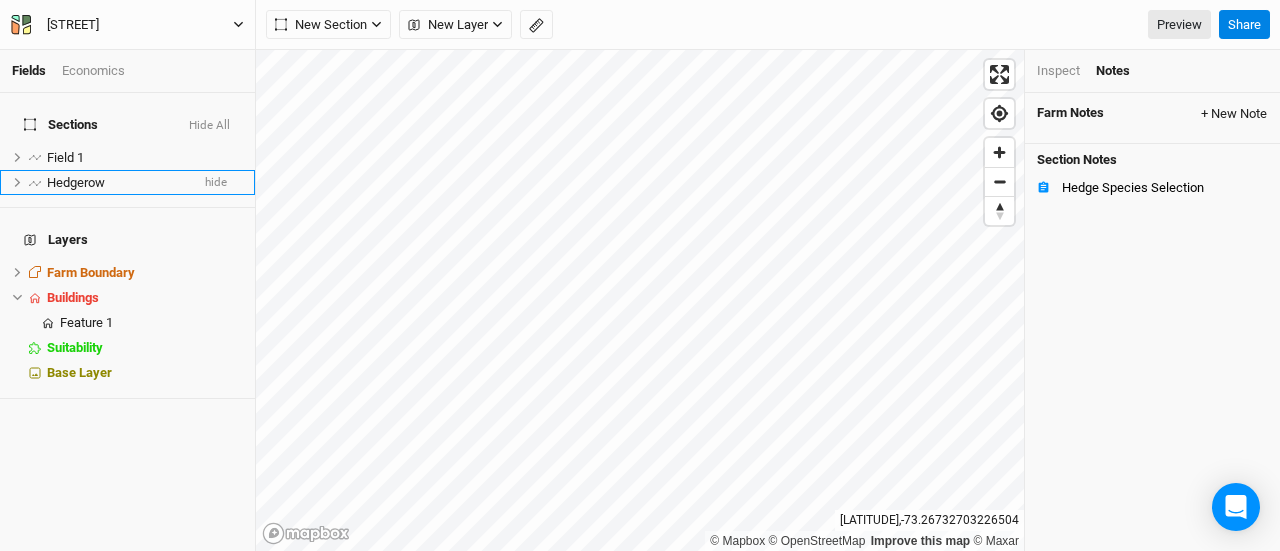 click on "+ New Note" at bounding box center [1234, 114] 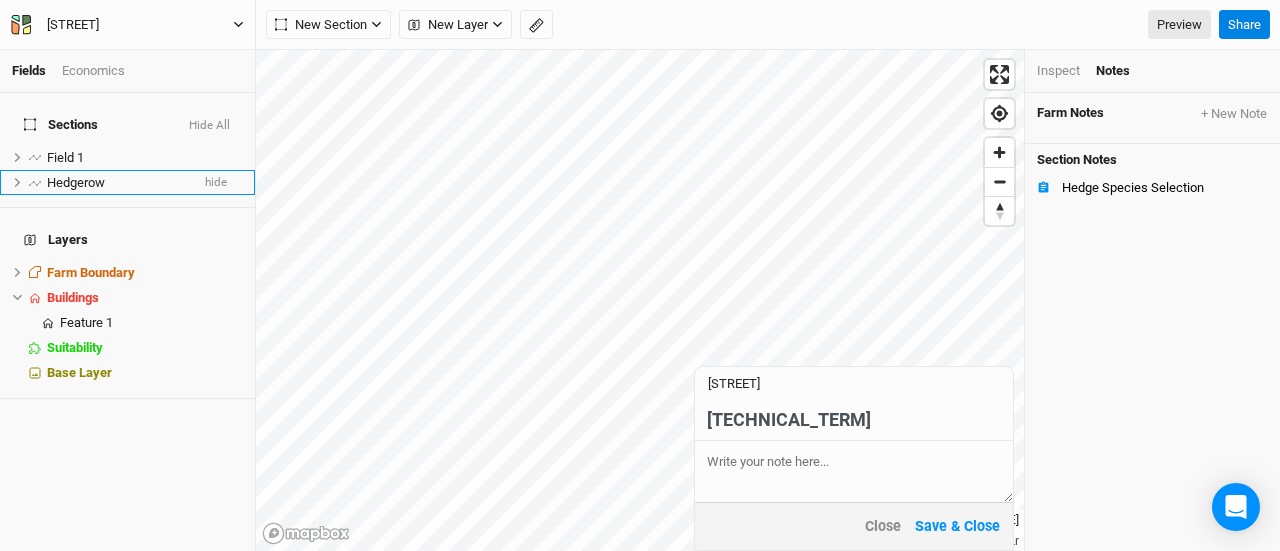 type on "[TECHNICAL_TERM]" 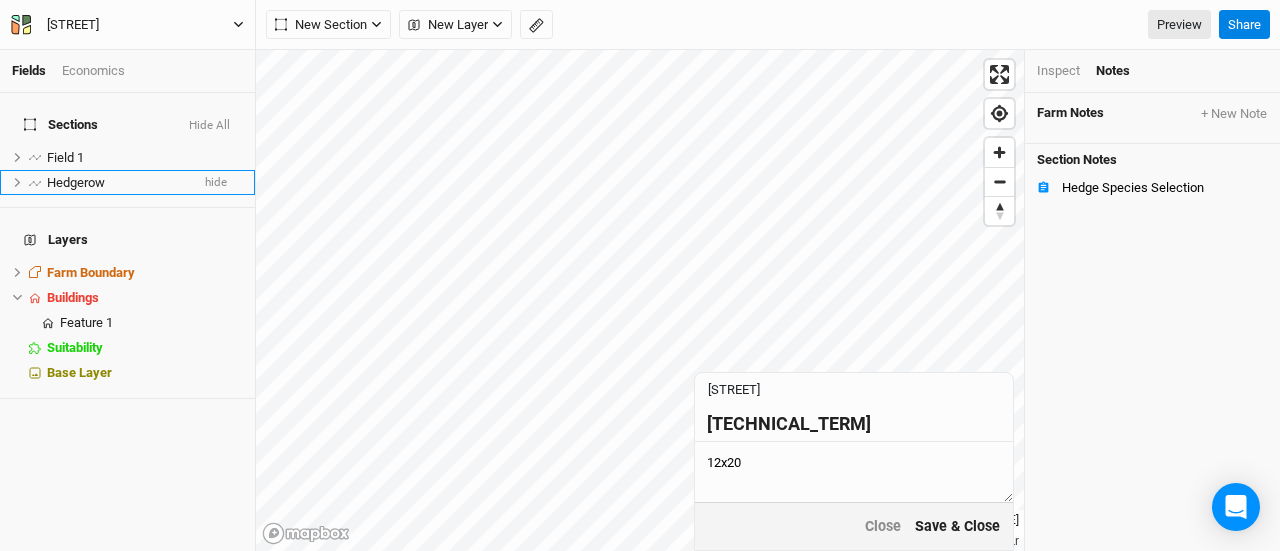 type on "12x20" 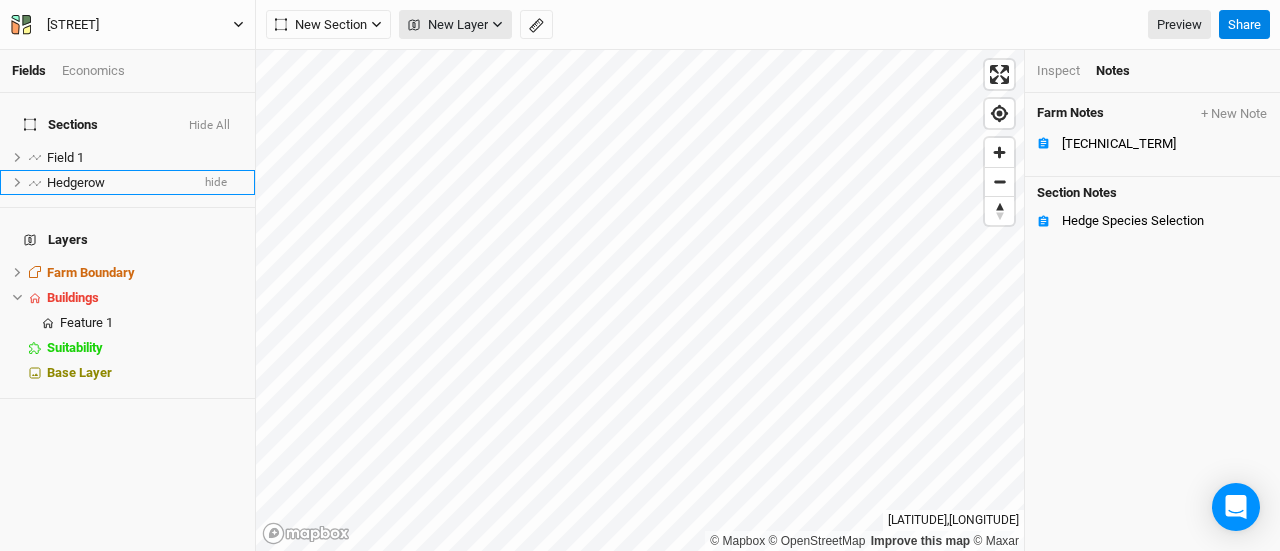click on "New Layer" at bounding box center [448, 25] 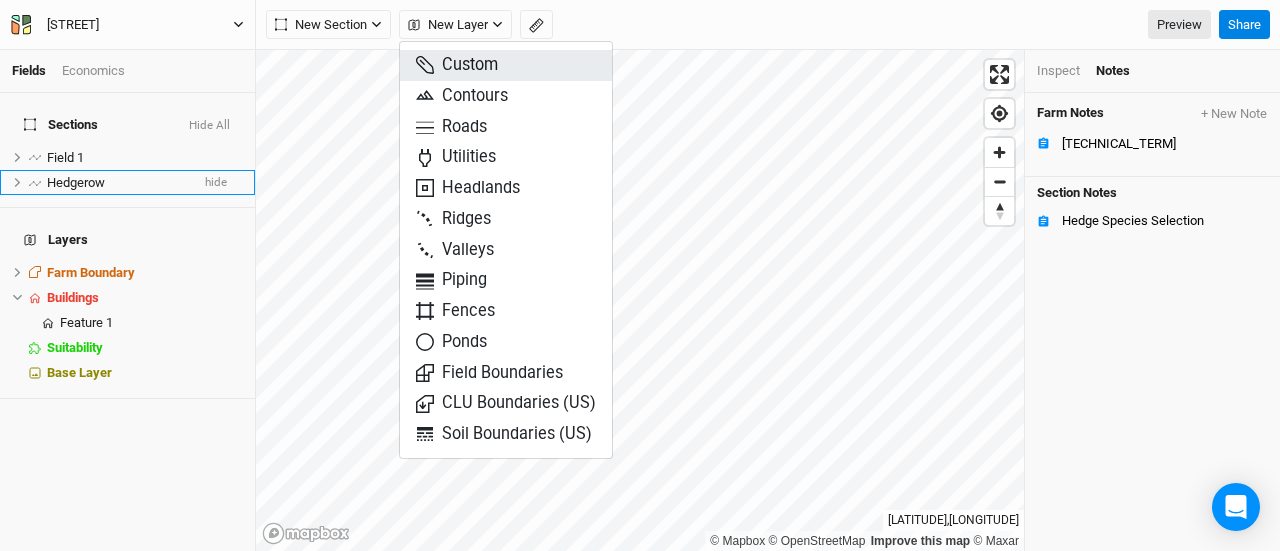 click on "Custom" at bounding box center [457, 65] 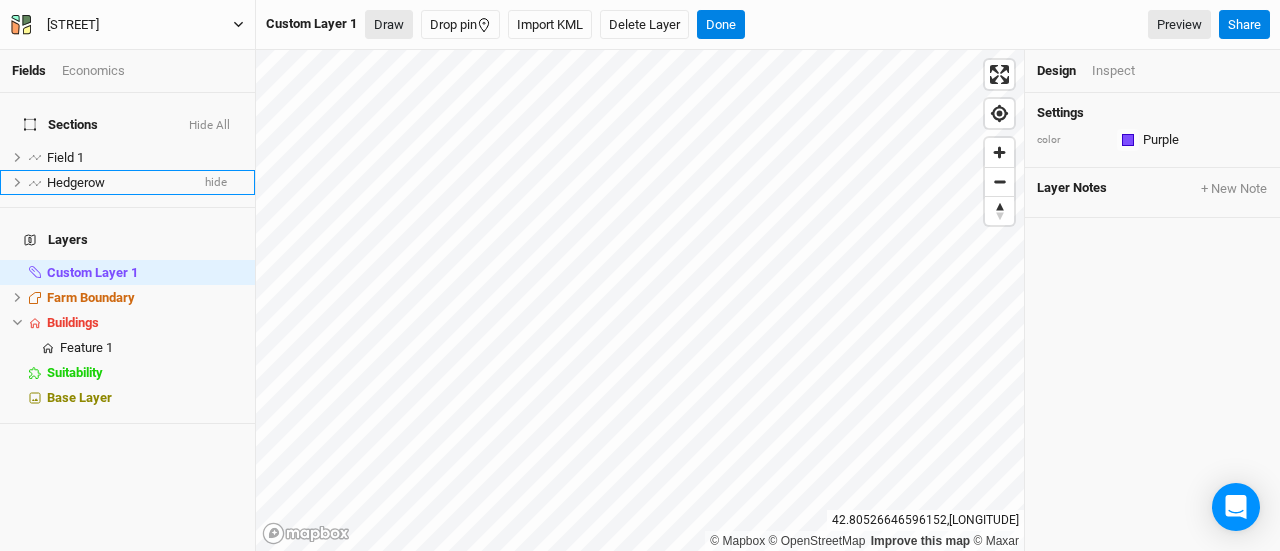 click on "Draw" at bounding box center (389, 25) 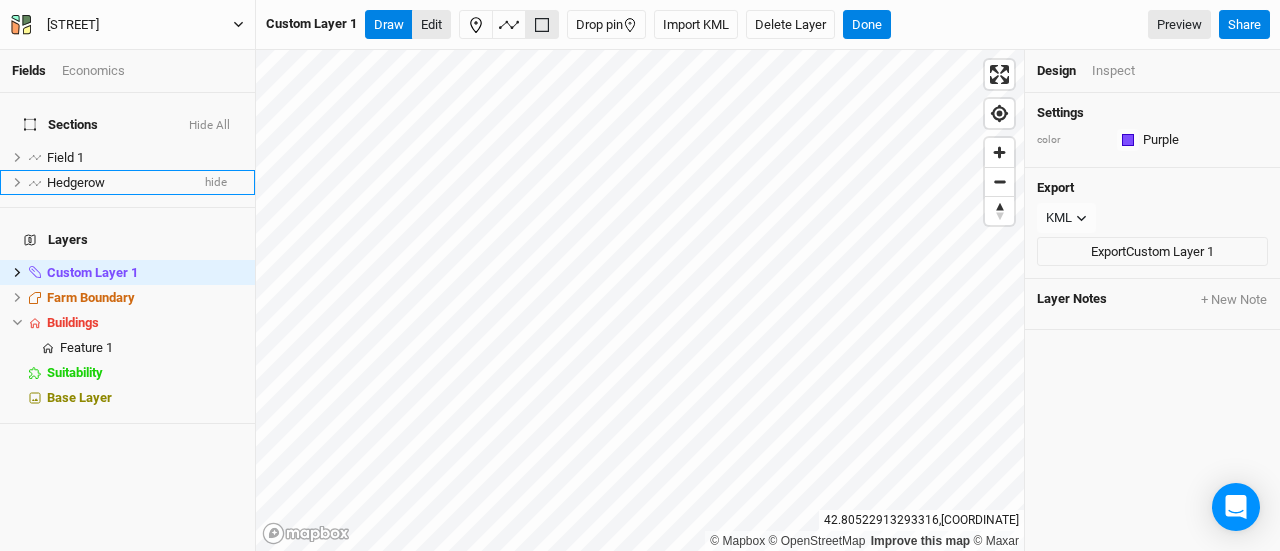 click on "Edit" at bounding box center (431, 25) 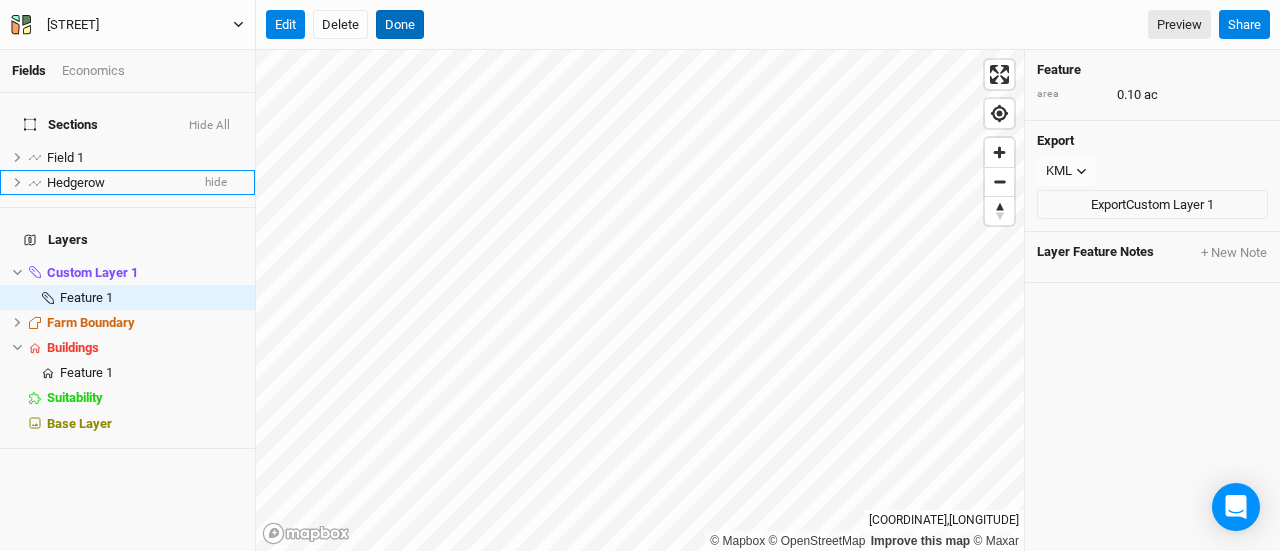 click on "Done" at bounding box center [400, 25] 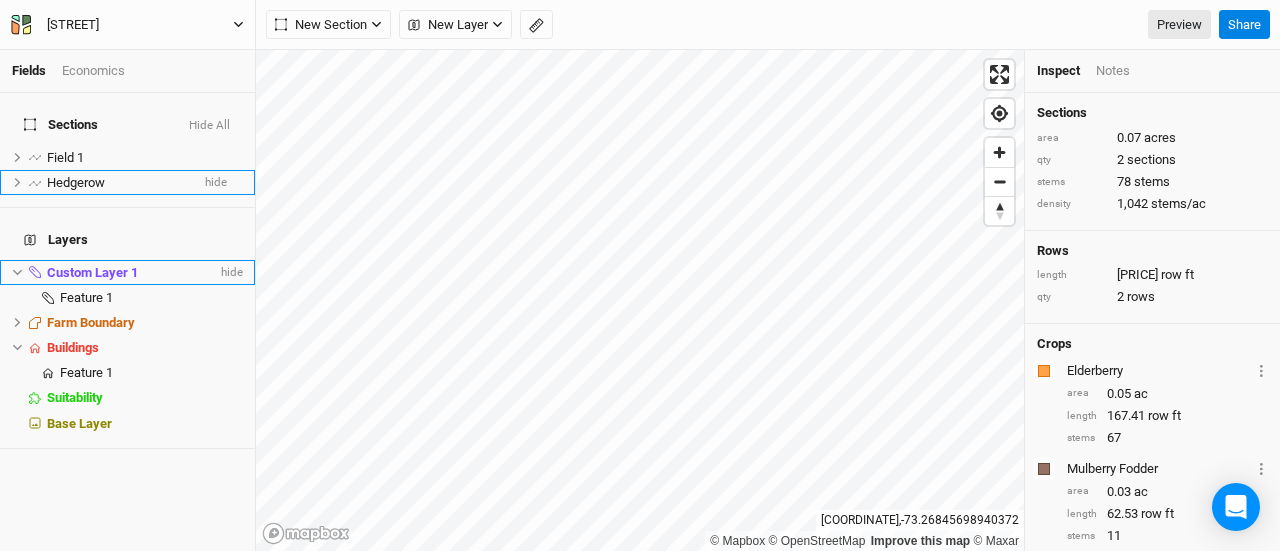 click on "Custom Layer 1" at bounding box center [92, 272] 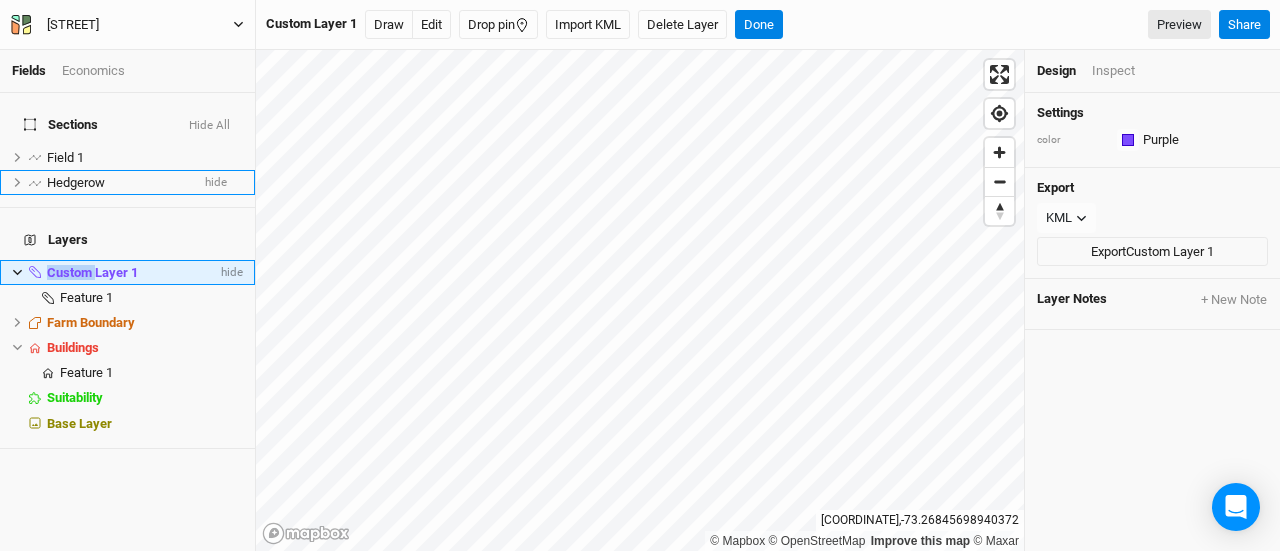 click on "Custom Layer 1" at bounding box center [92, 272] 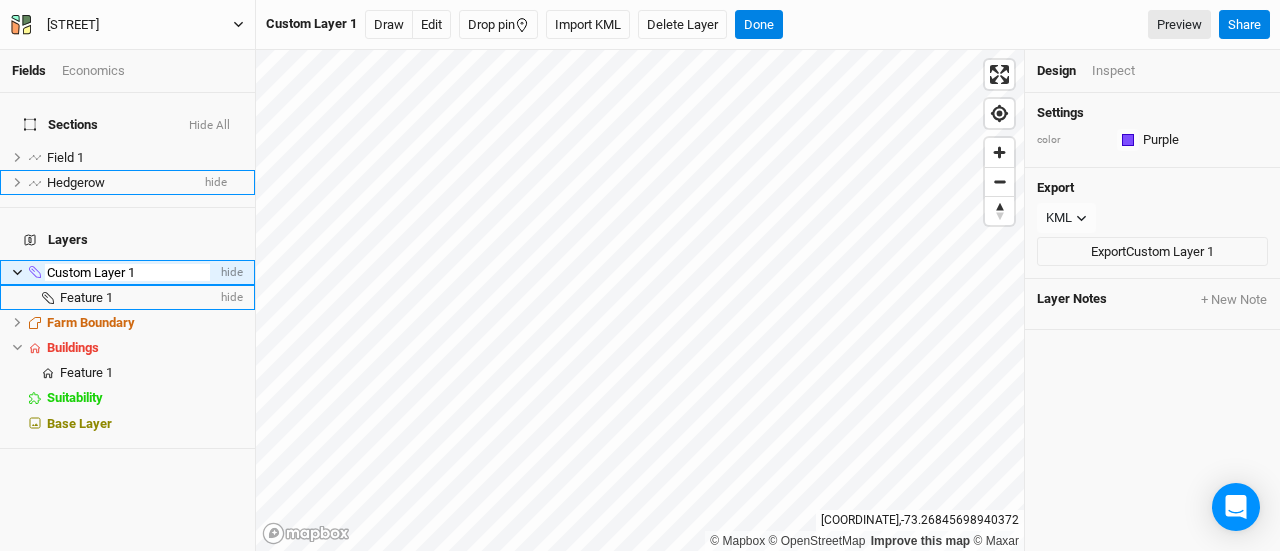 click on "Feature 1" at bounding box center [86, 297] 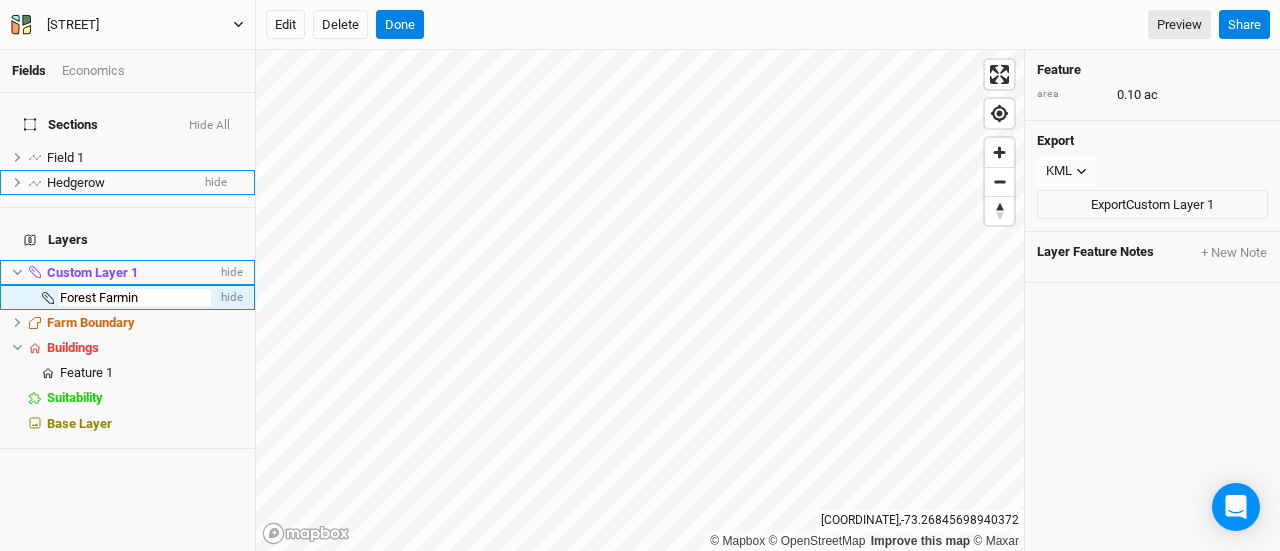 type on "[GENERAL_TERM]" 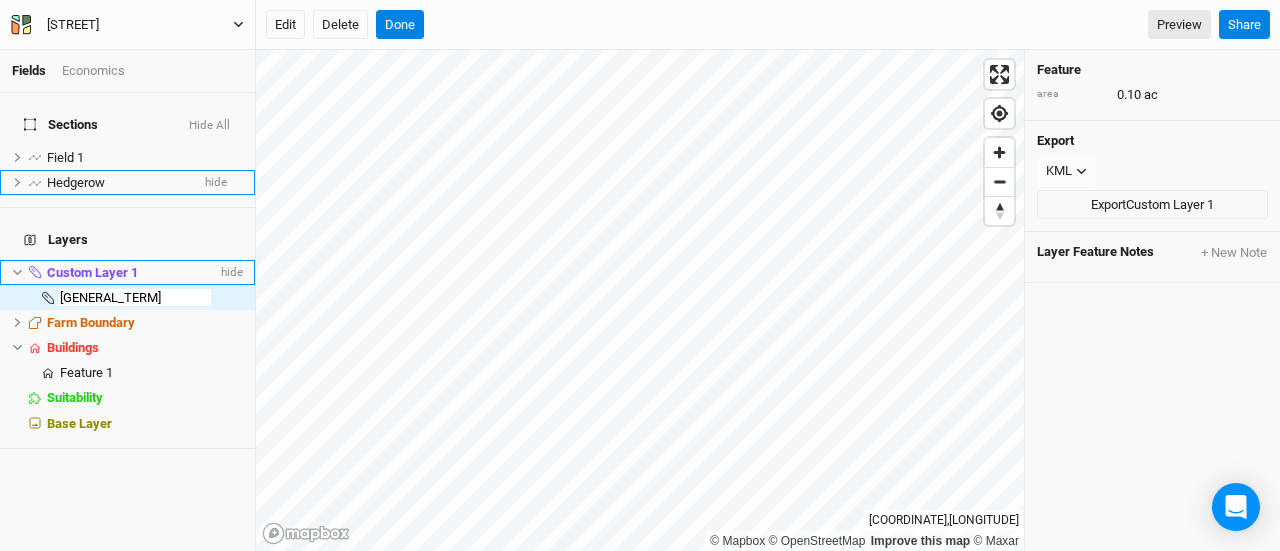 click on "Sections Hide All Field 1 hide Hedgerow hide Layers Custom Layer 1 hide Forest Farming hide Farm Boundary hide Buildings hide Feature 1 hide Suitability hide Base Layer" at bounding box center [127, 322] 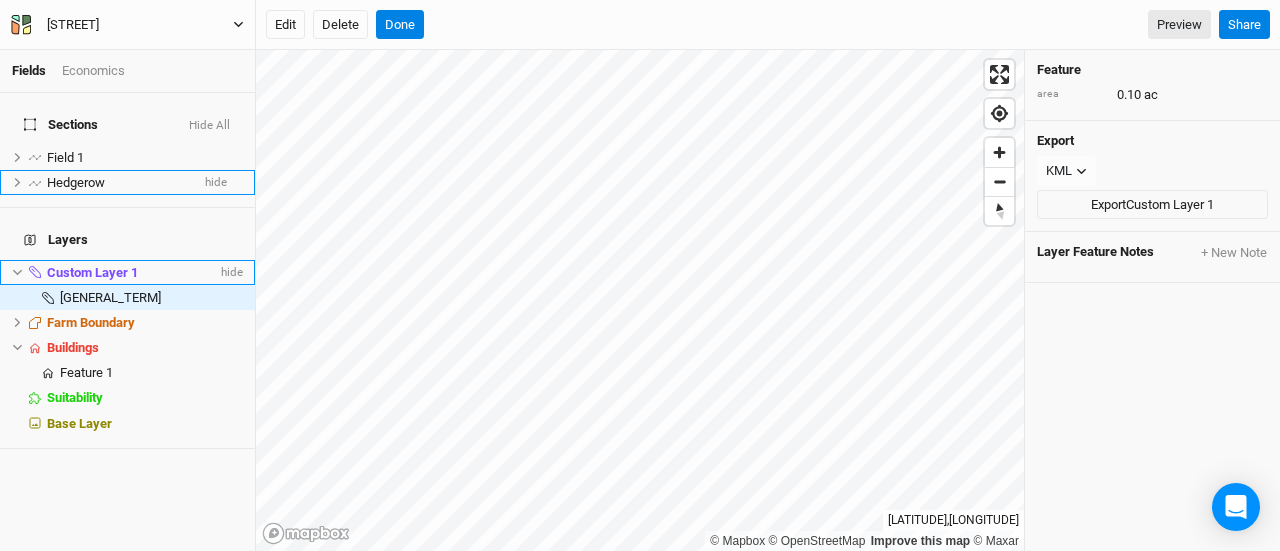 click on "© [BRAND_NAME]   © [BRAND_NAME]   [GENERAL_TERM] this map   © [BRAND_NAME] [LATITUDE] , [LONGITUDE]" at bounding box center [640, 300] 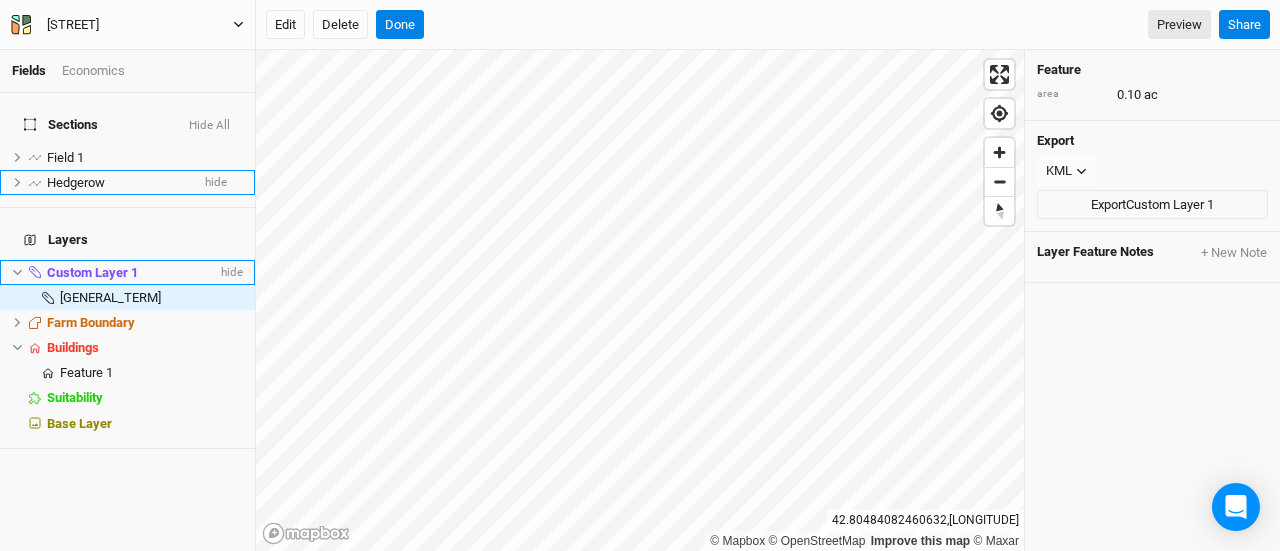 click on "Feature area 0.10   ac Export KML JSON KML Export  Custom Layer 1 Layer Feature Notes + New Note" at bounding box center [1152, 300] 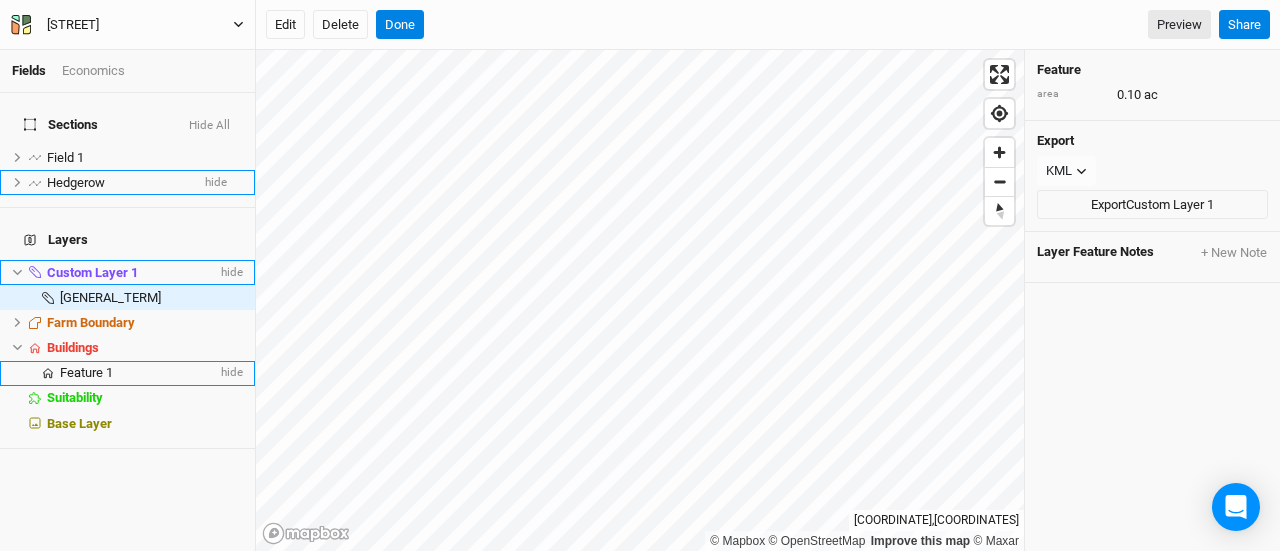 click on "Feature 1" at bounding box center [86, 372] 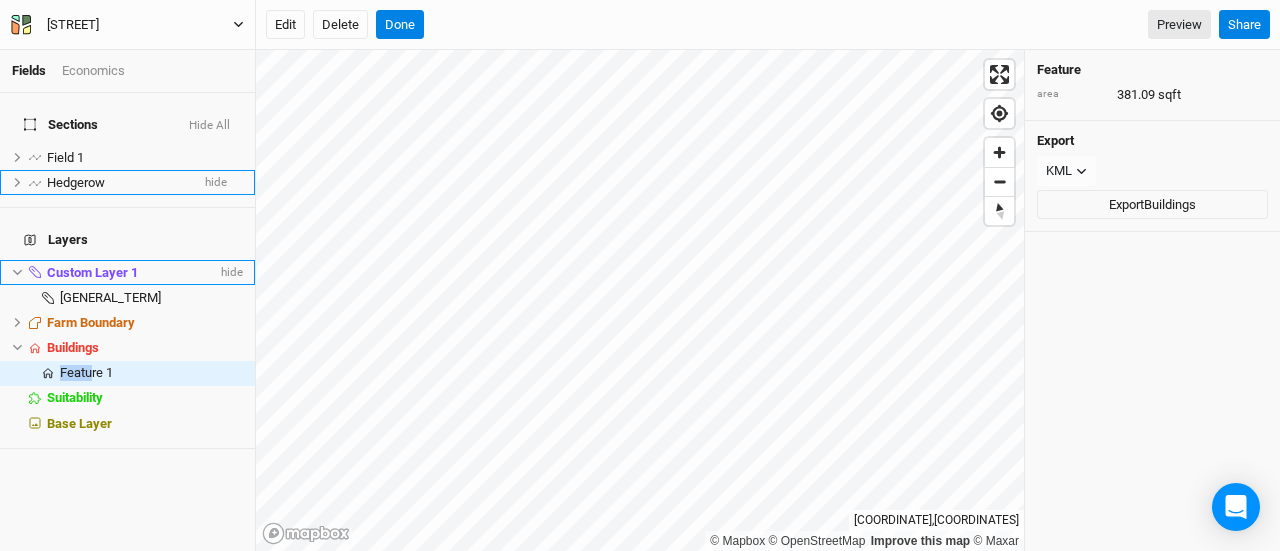 drag, startPoint x: 89, startPoint y: 342, endPoint x: 166, endPoint y: 429, distance: 116.18089 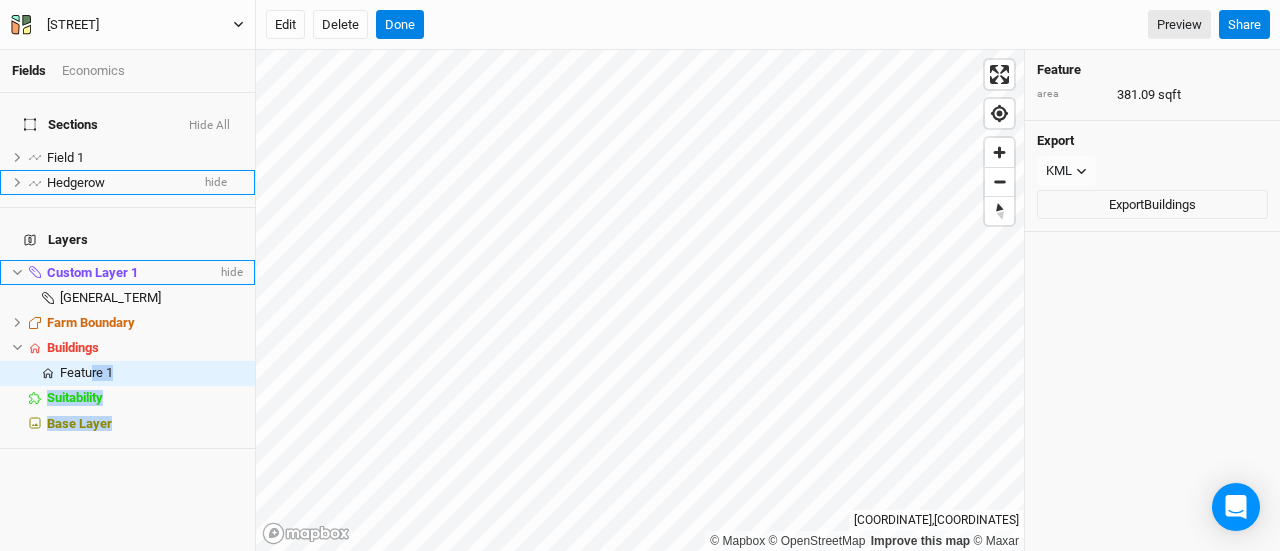 click on "Sections Hide All Field 1 hide Hedgerow hide Layers Custom Layer 1 hide Forest Farming hide Farm Boundary hide Buildings hide Feature 1 hide Suitability hide Base Layer" at bounding box center [127, 322] 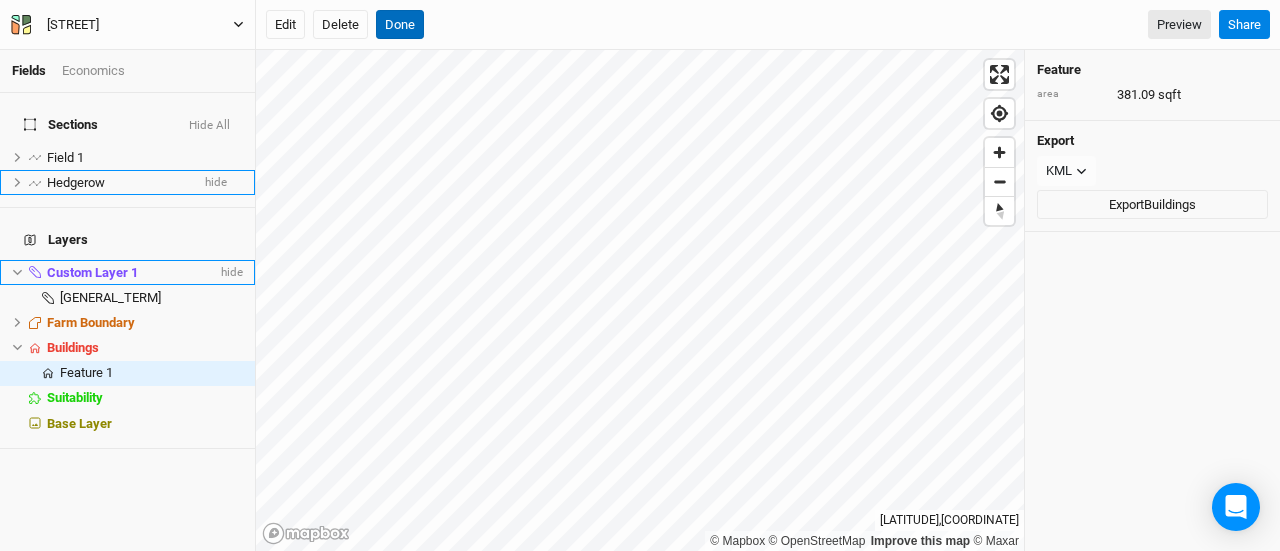 click on "Done" at bounding box center (400, 25) 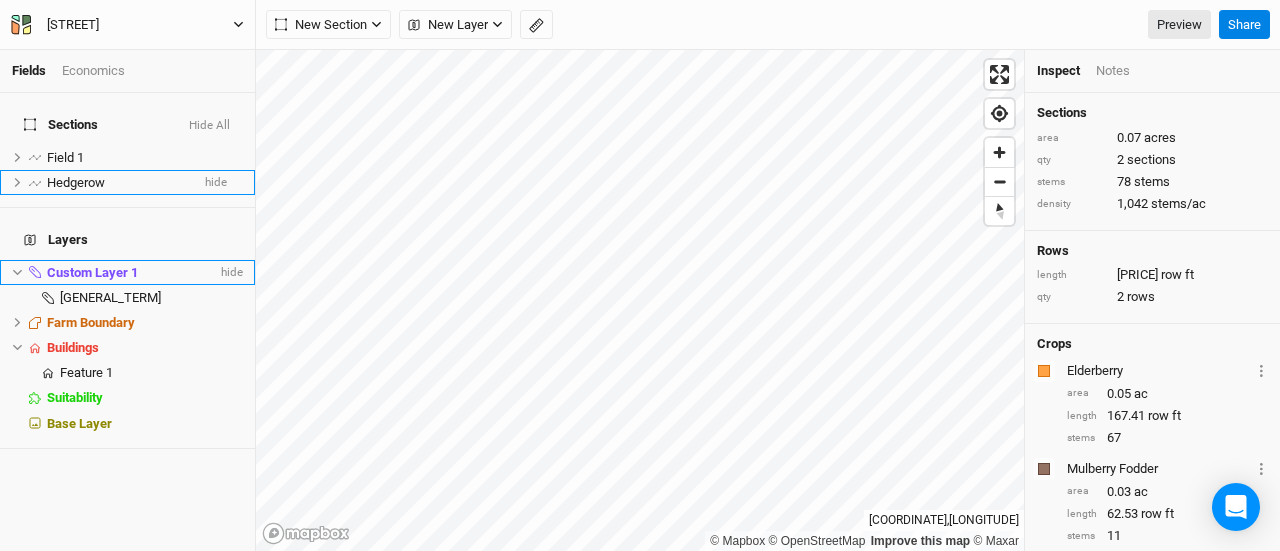 click on "Notes" at bounding box center (1113, 71) 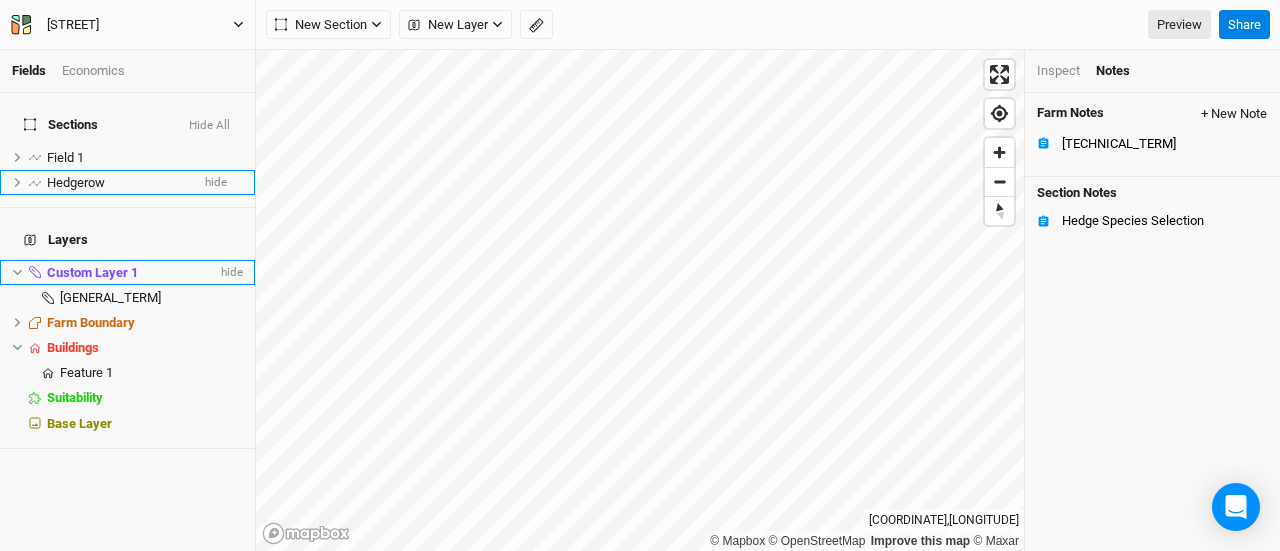 click on "+ New Note" at bounding box center (1234, 114) 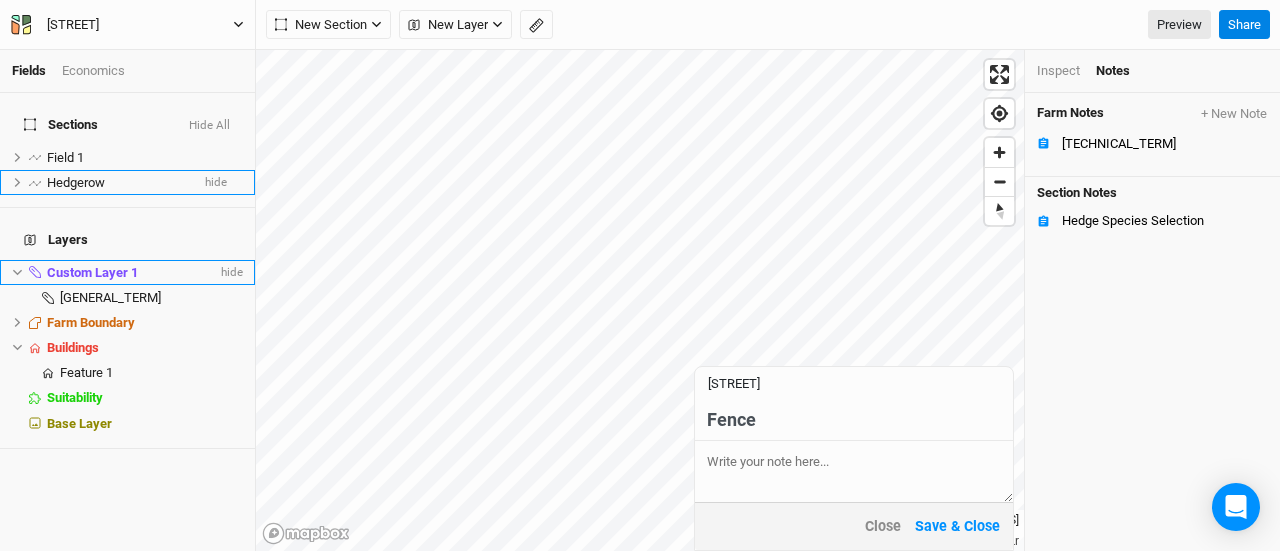type on "Fence" 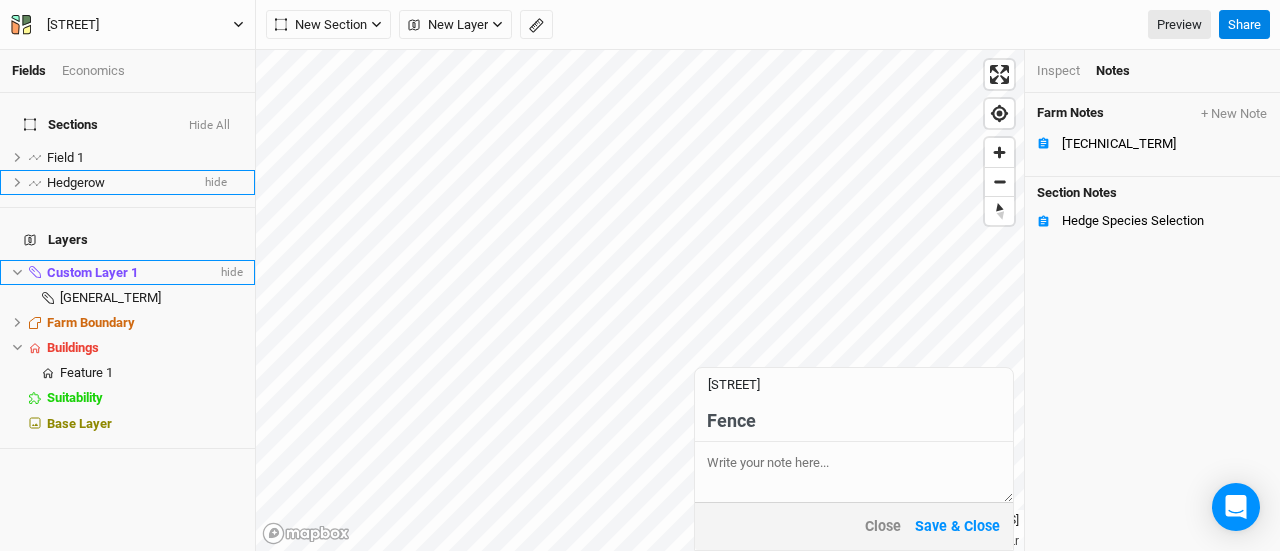 click at bounding box center (854, 472) 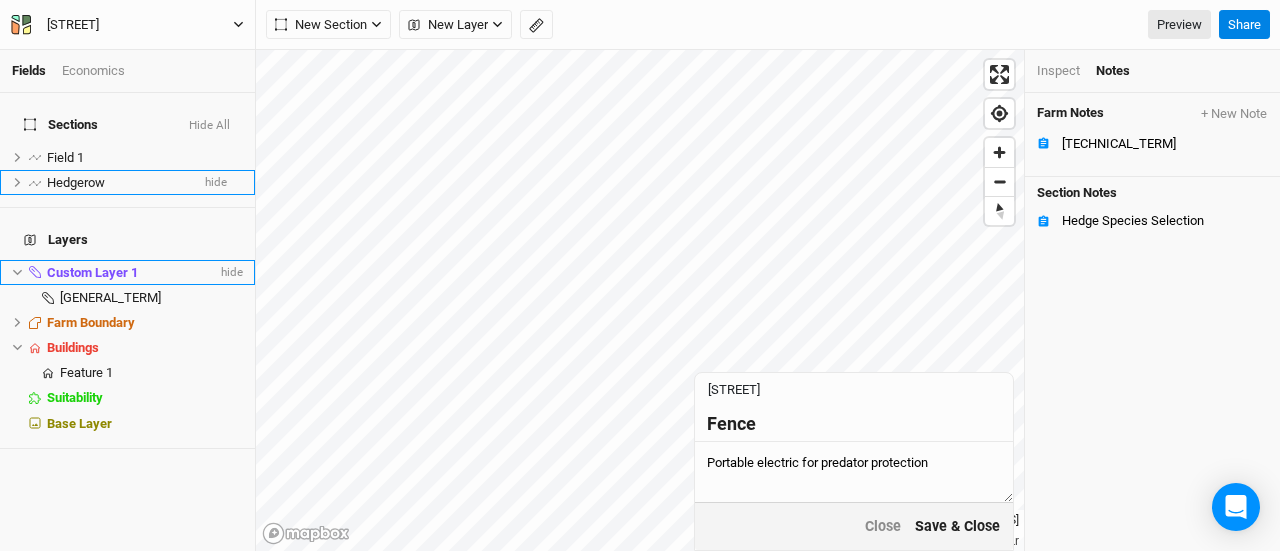 type on "Portable electric for predator protection" 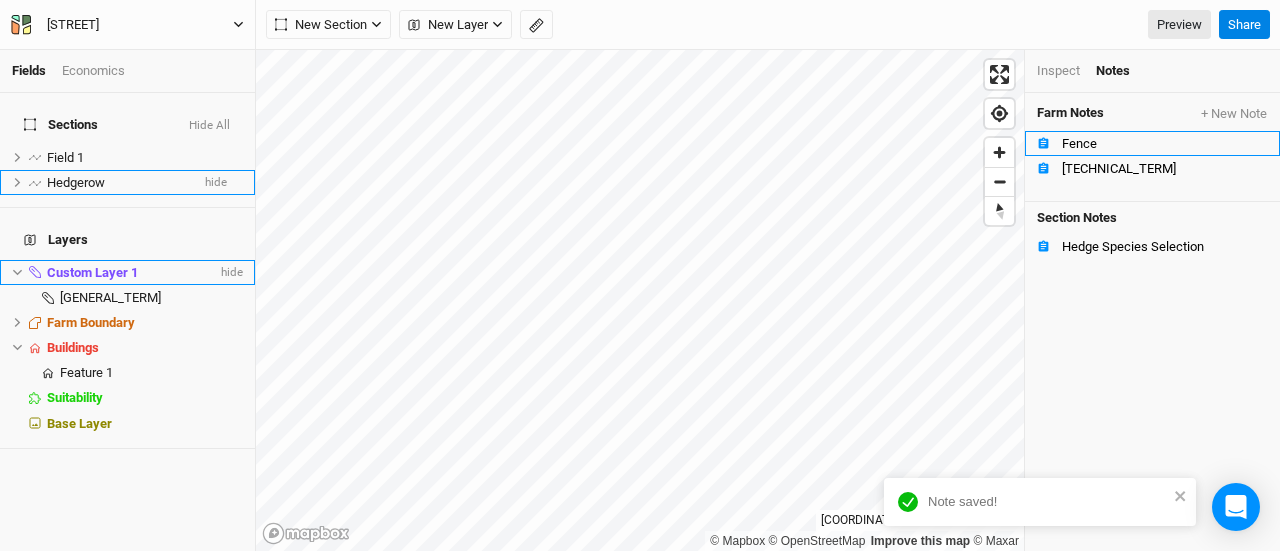 click on "Fence" at bounding box center [1165, 144] 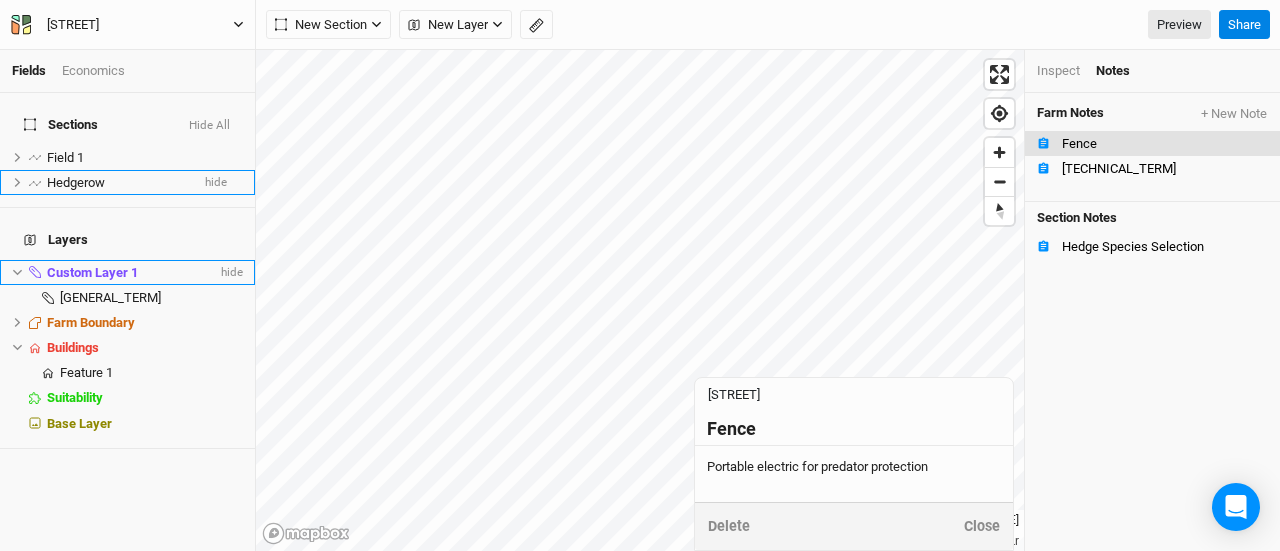 click on "Portable electric for predator protection" at bounding box center (854, 467) 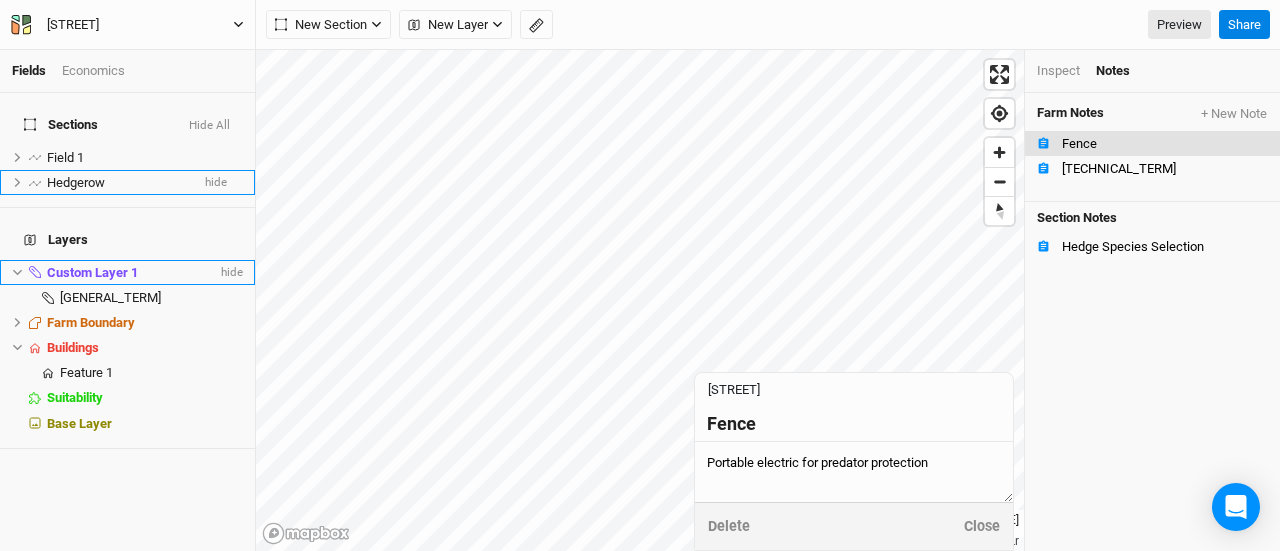 click on "Portable electric for predator protection" at bounding box center [854, 472] 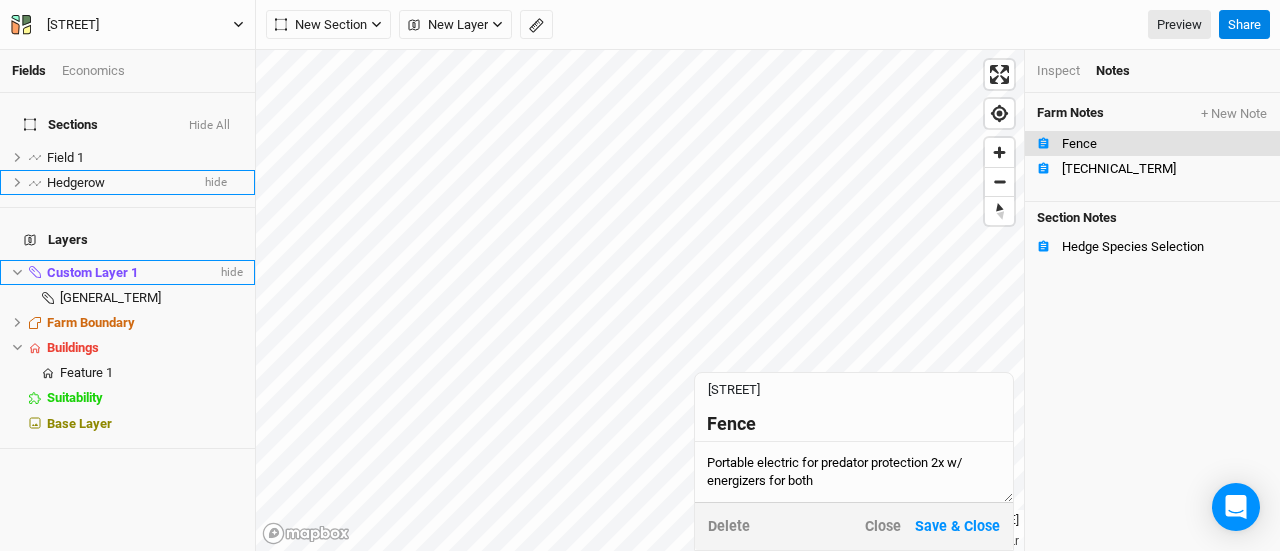 type on "Portable electric for predator protection 2x w/ energizers for both" 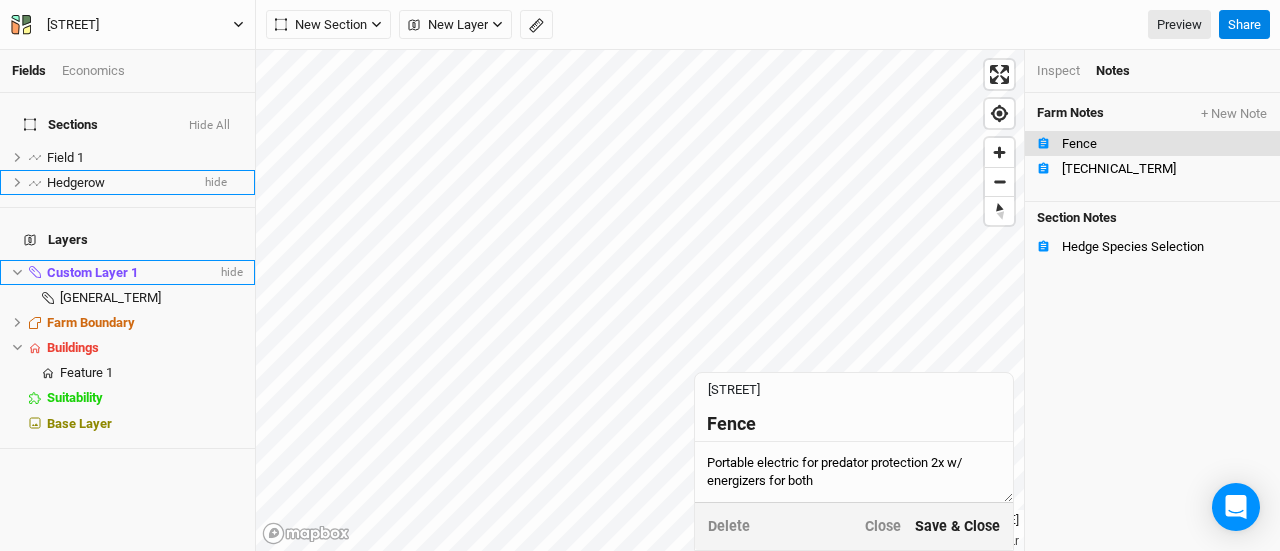 click on "Save & Close" at bounding box center (957, 526) 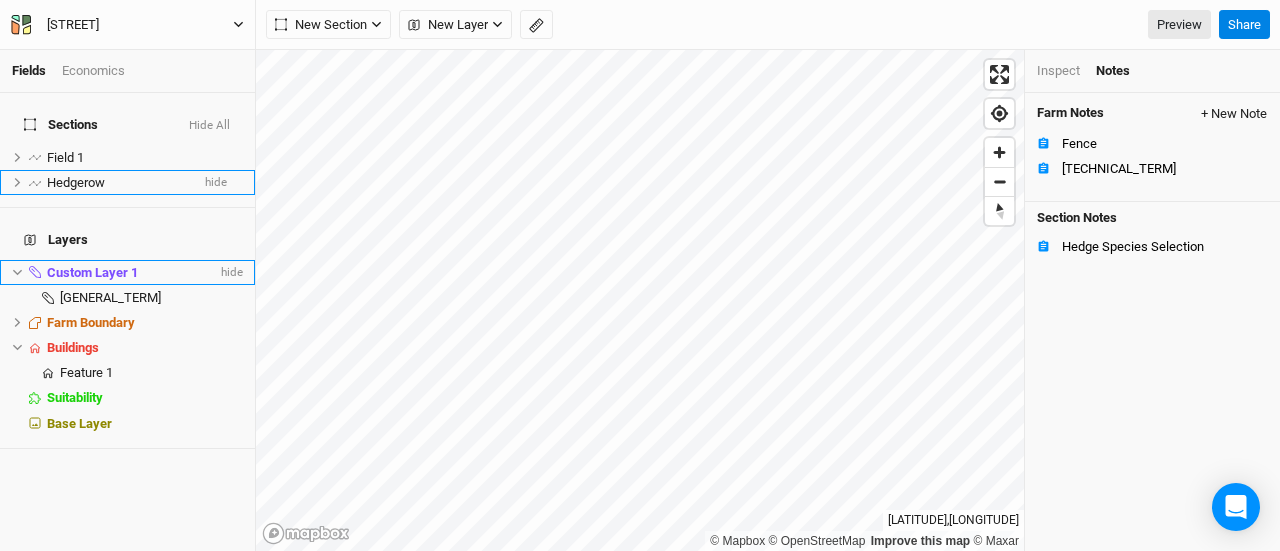 click on "+ New Note" at bounding box center (1234, 114) 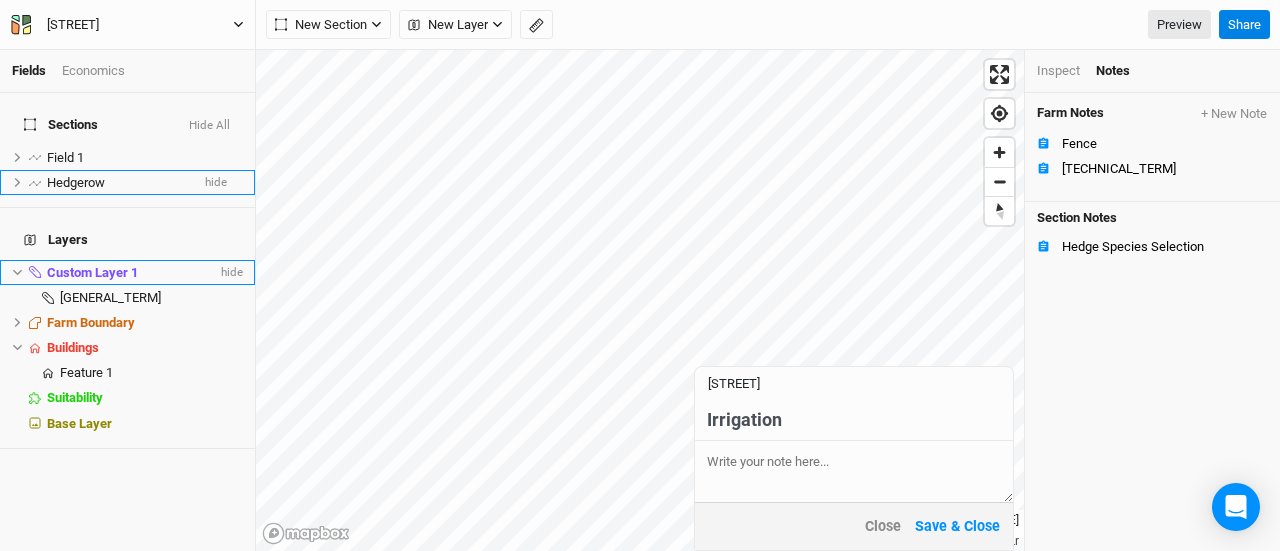 type on "Irrigation" 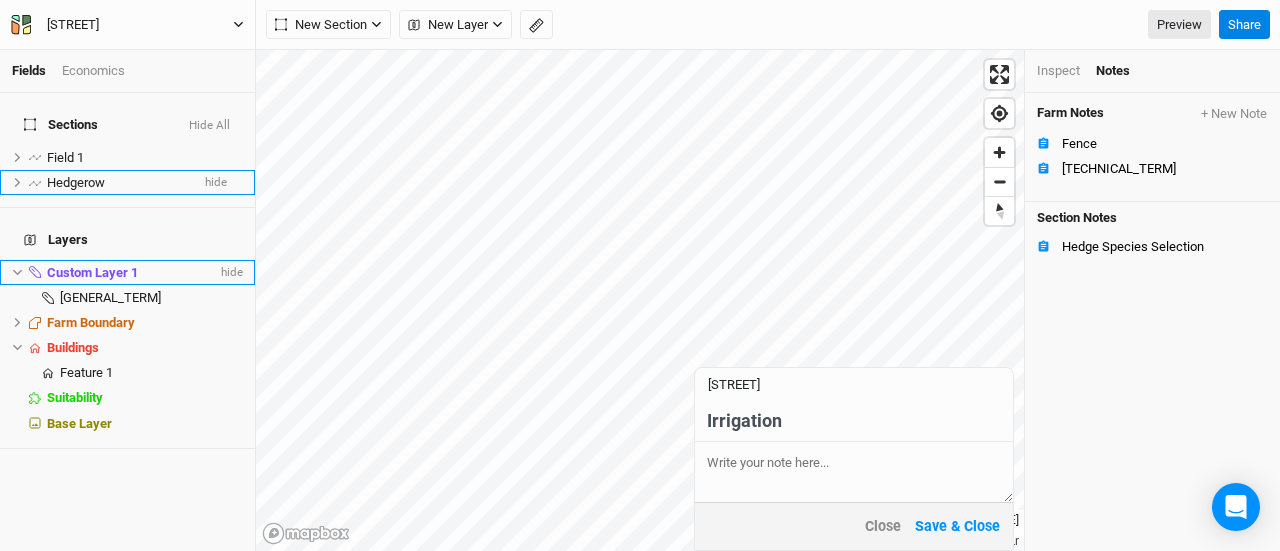 click at bounding box center (854, 472) 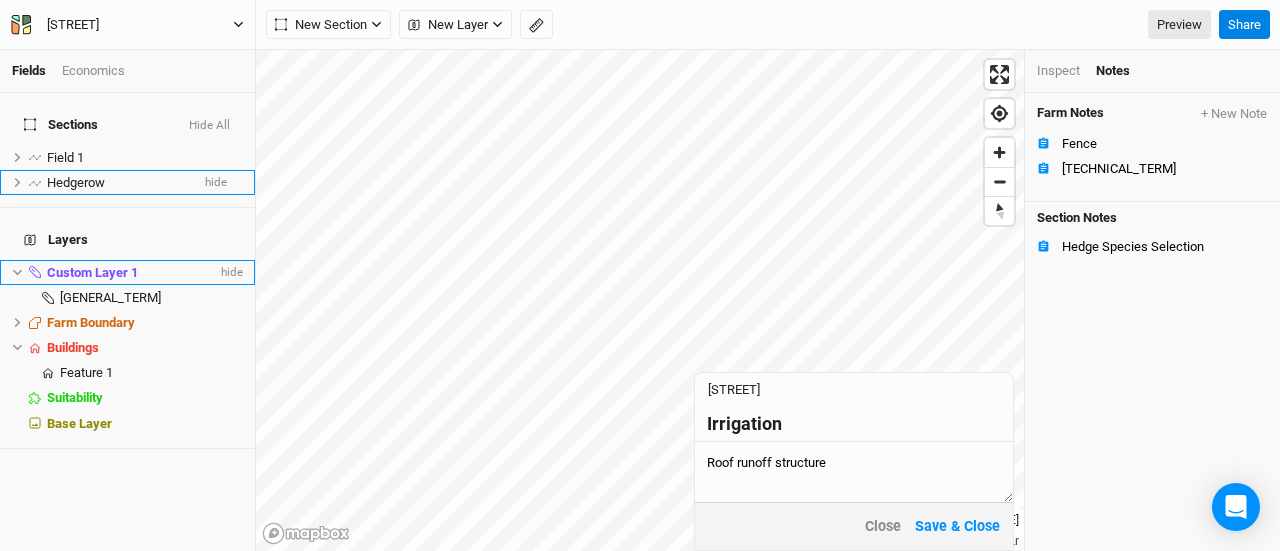 click on "Roof runoff structure" at bounding box center [854, 472] 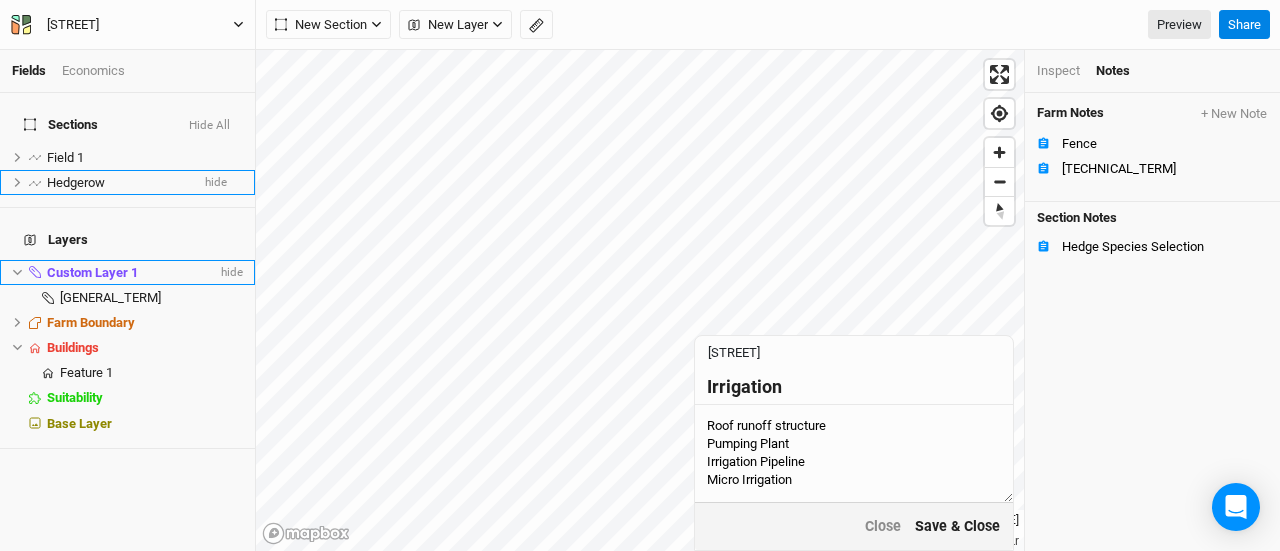 type on "Roof runoff structure
Pumping Plant
Irrigation Pipeline
Micro Irrigation" 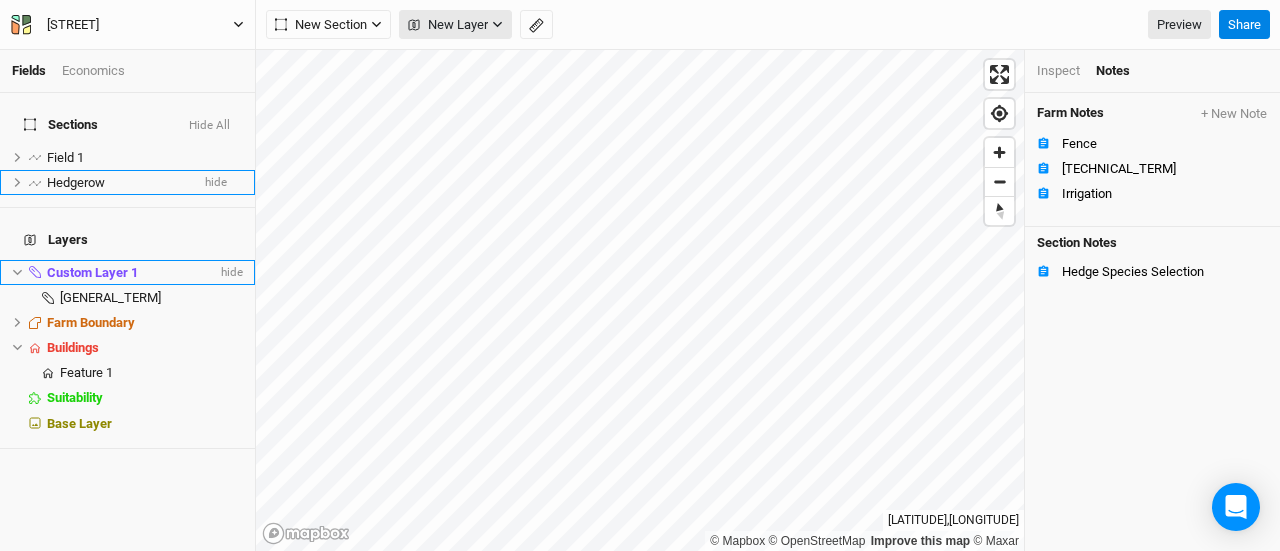 click on "New Layer" at bounding box center [448, 25] 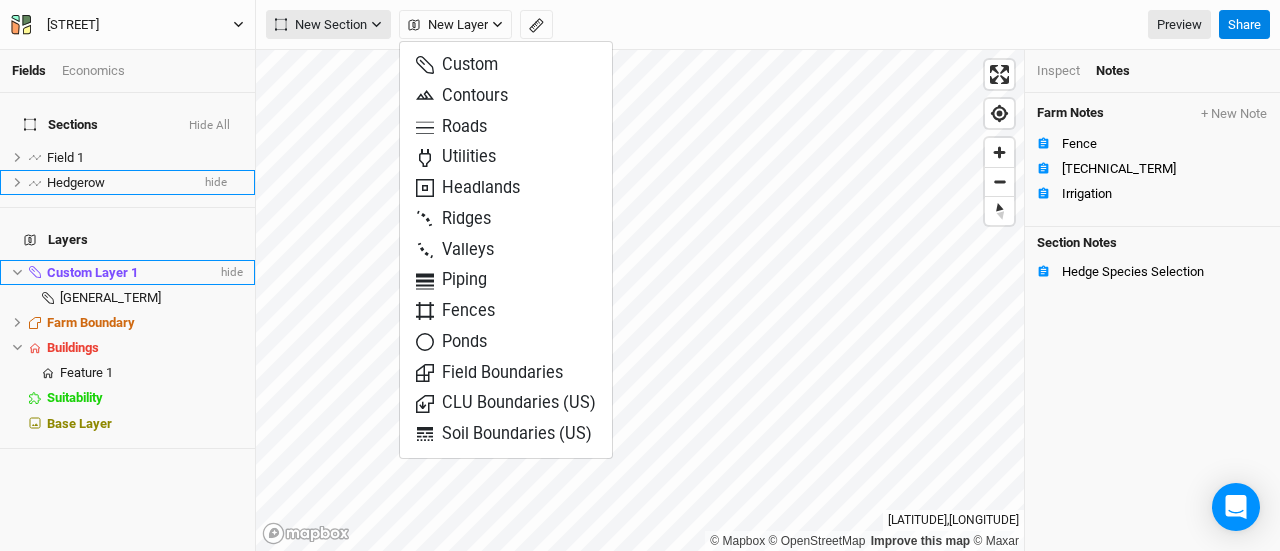 click on "New Section" at bounding box center (321, 25) 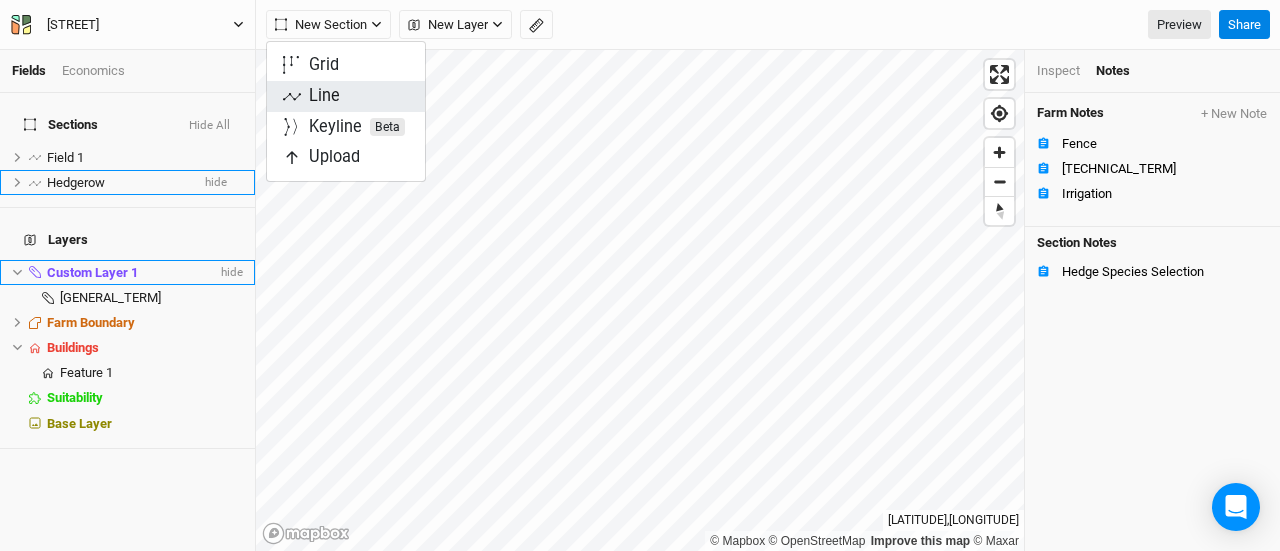 click on "Line" at bounding box center [324, 96] 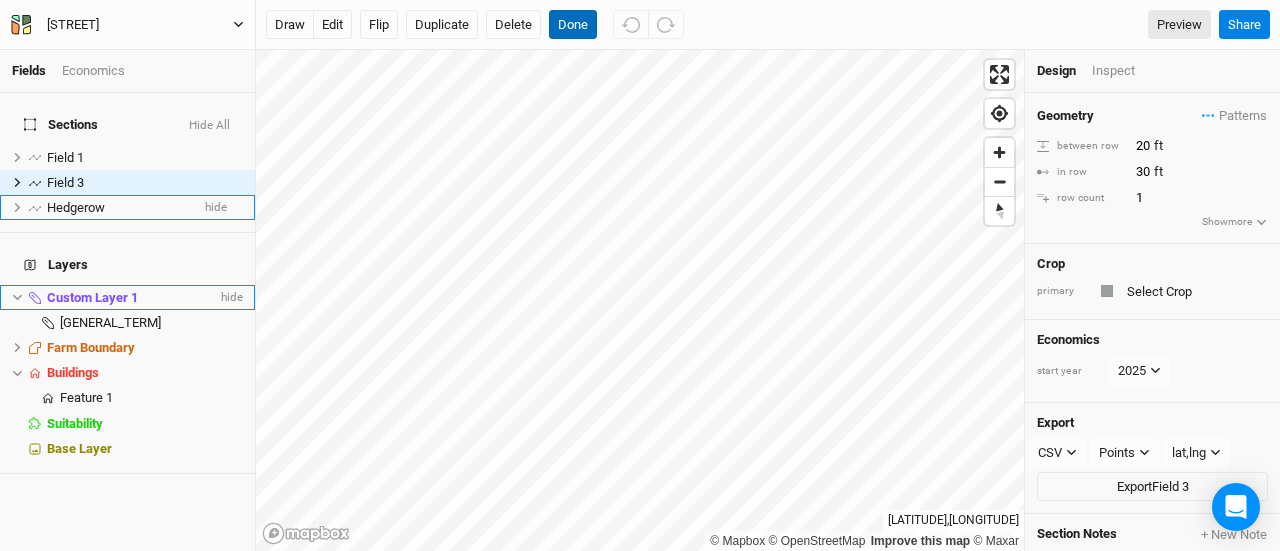 click on "Done" at bounding box center (573, 25) 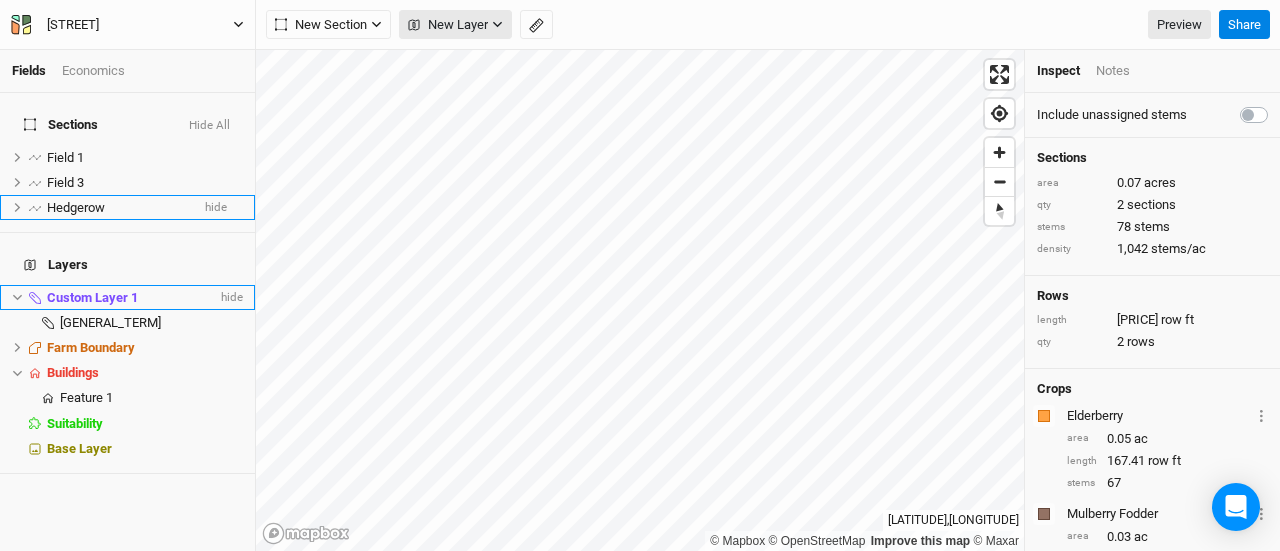 click on "New Layer" at bounding box center (448, 25) 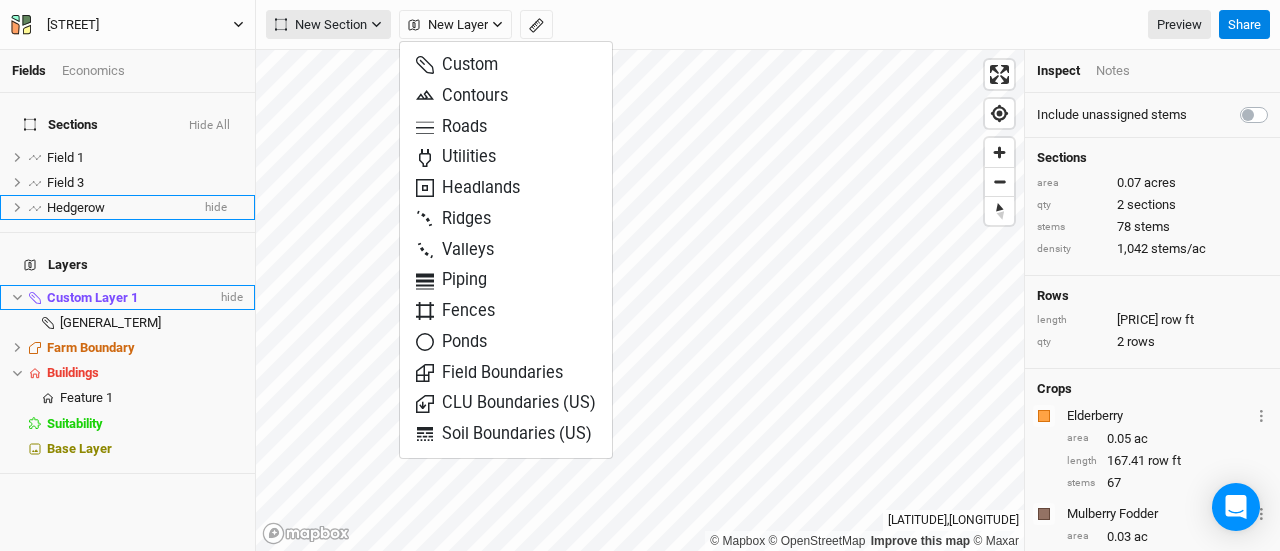 click on "New Section" at bounding box center [321, 25] 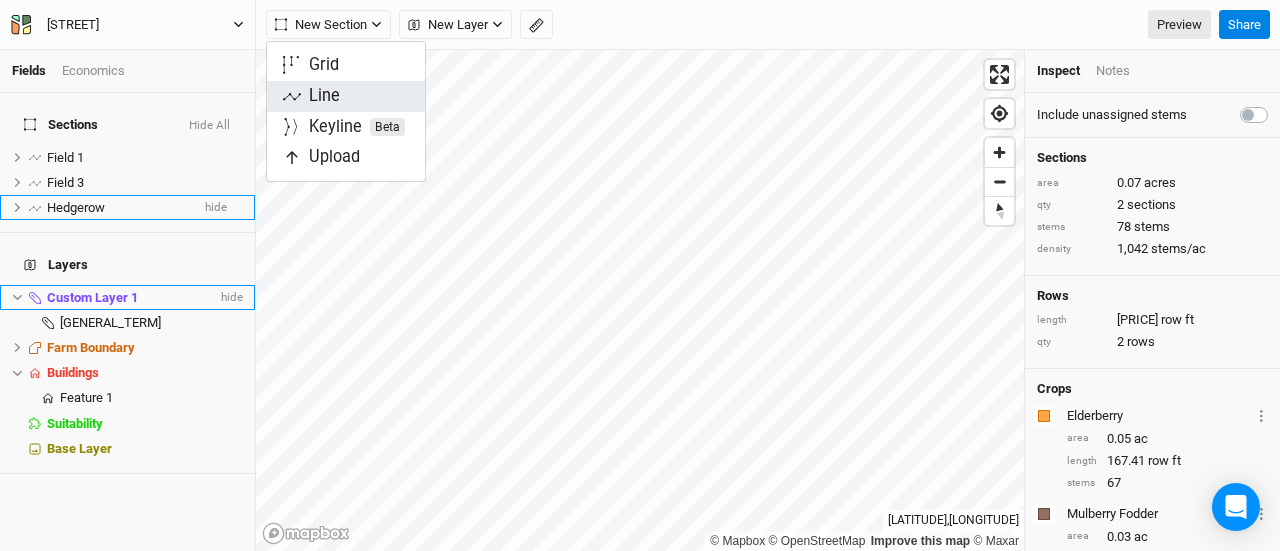 click on "Line" at bounding box center [324, 96] 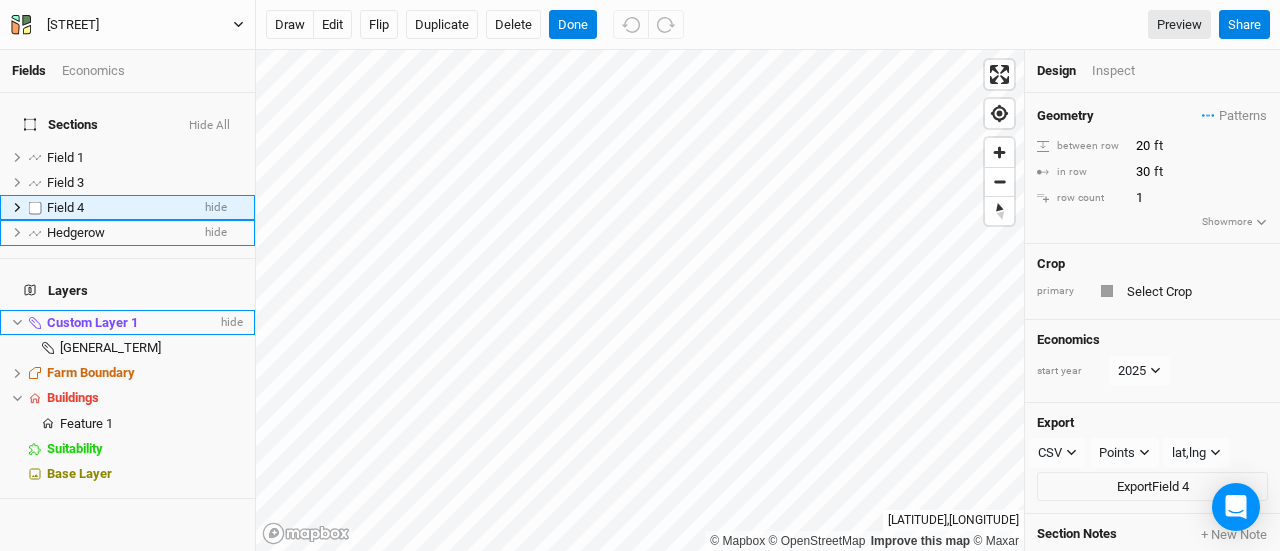 click on "Field 4" at bounding box center [65, 207] 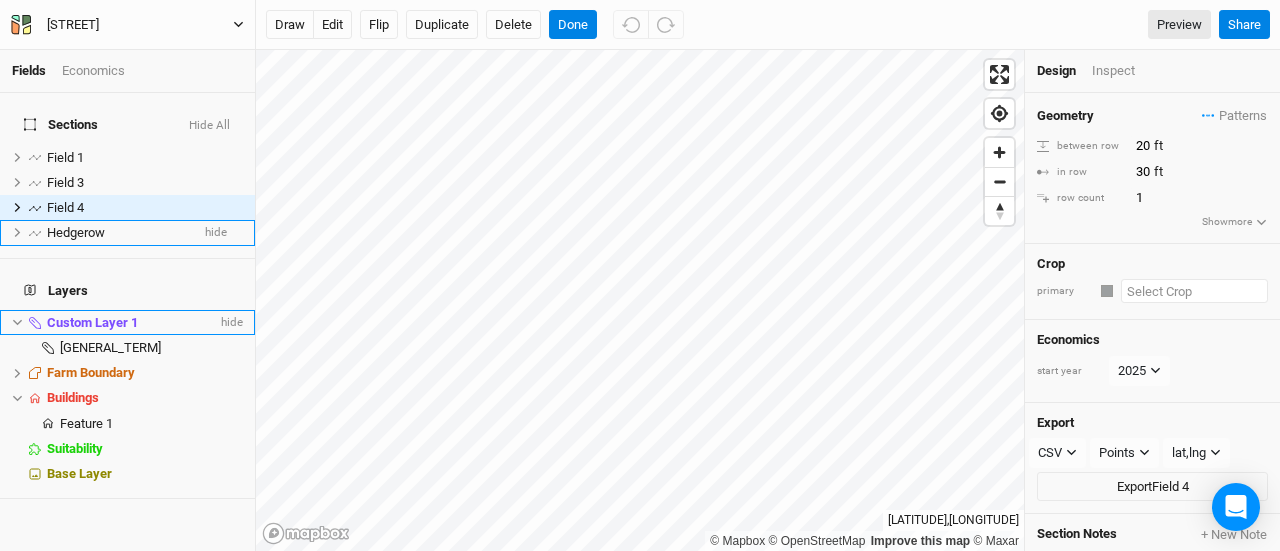 click at bounding box center [1194, 291] 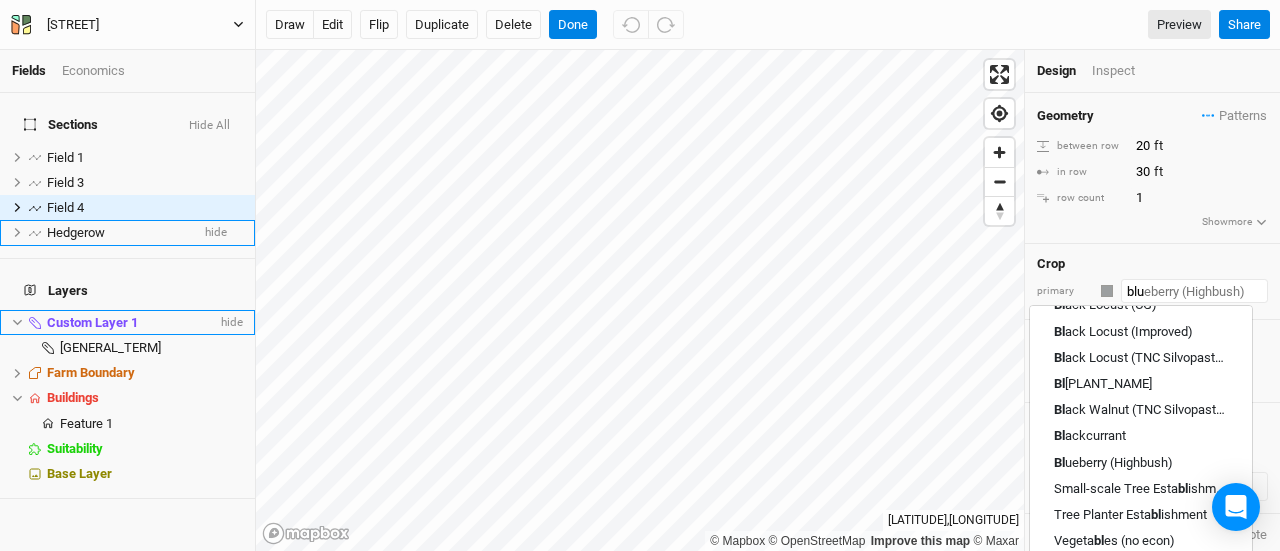 scroll, scrollTop: 0, scrollLeft: 0, axis: both 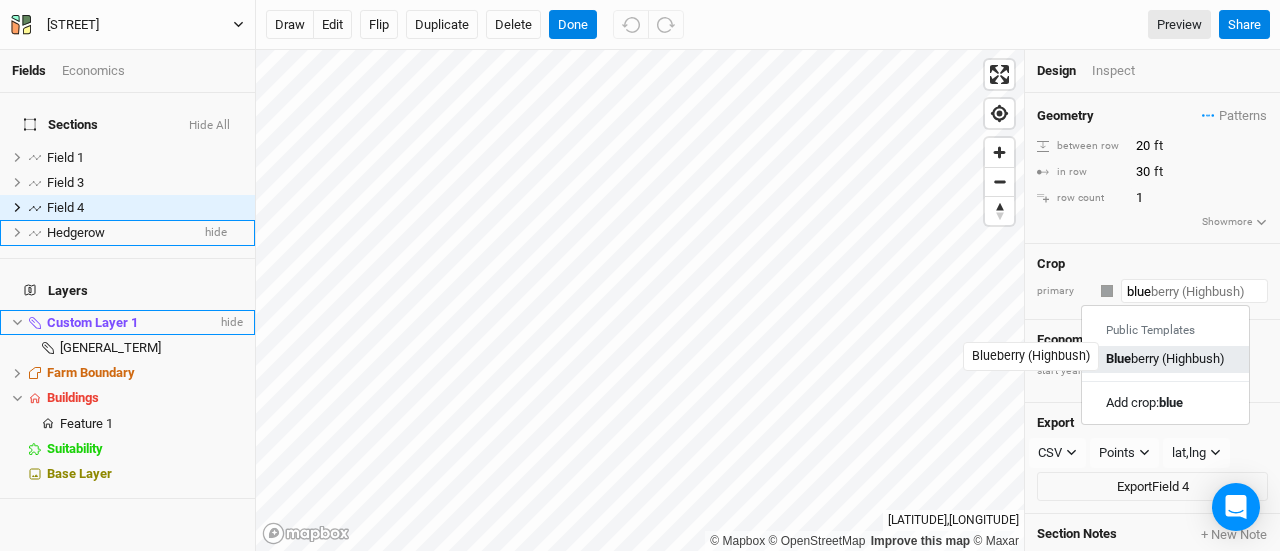 click on "[PLANT_NAME] ([PLANT_TYPE])" at bounding box center (1165, 360) 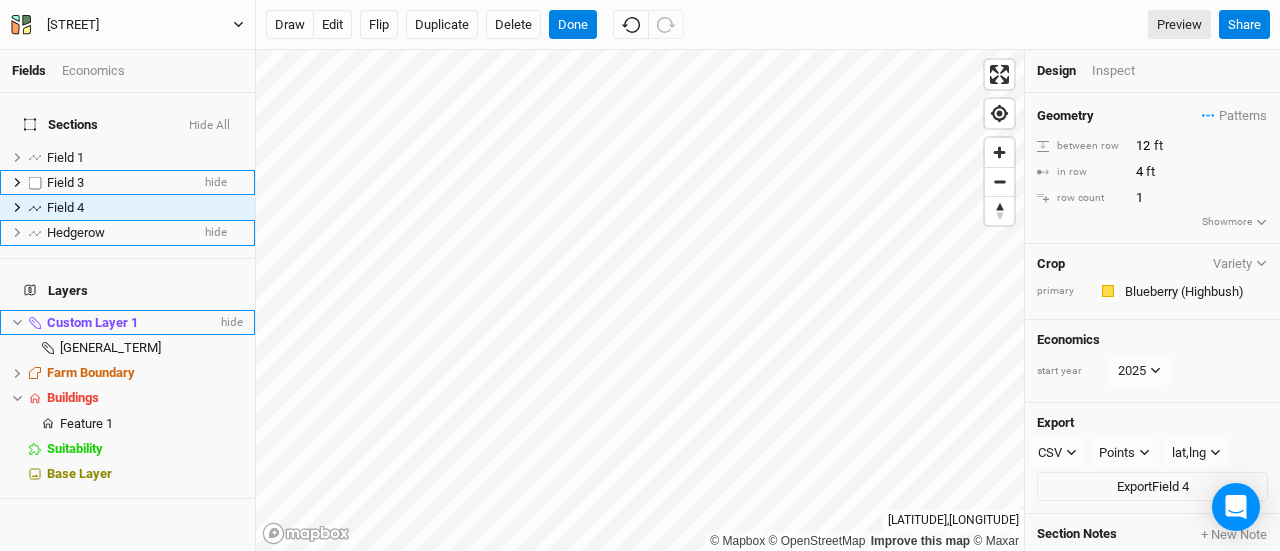 click on "Field 3" at bounding box center (118, 183) 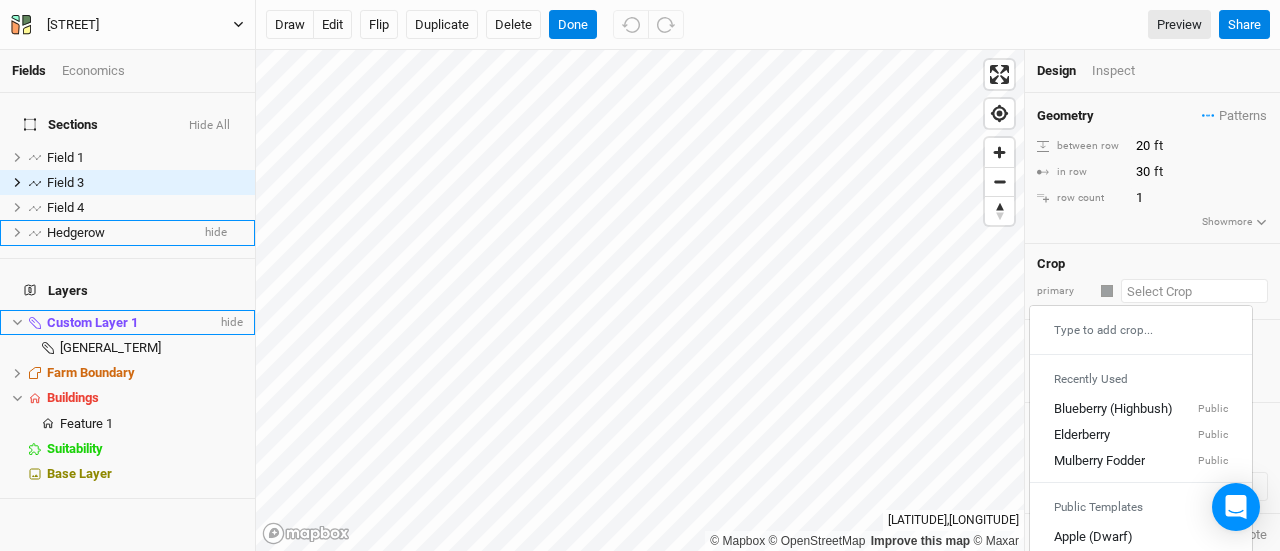 click at bounding box center (1194, 291) 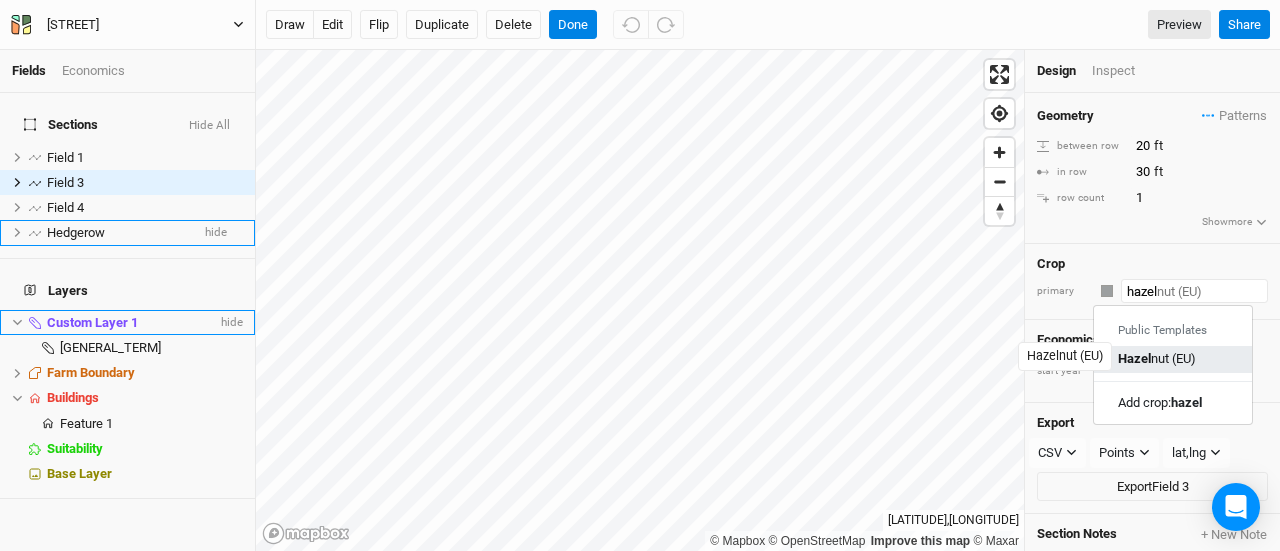 click on "Hazel" at bounding box center [1134, 359] 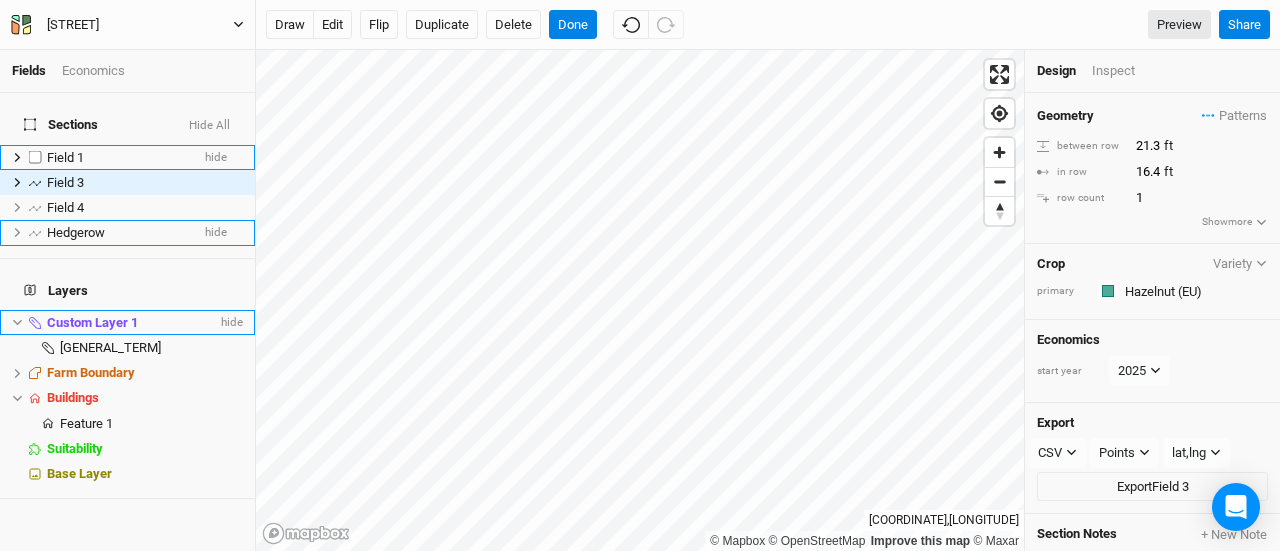 click on "Field 1" at bounding box center (65, 157) 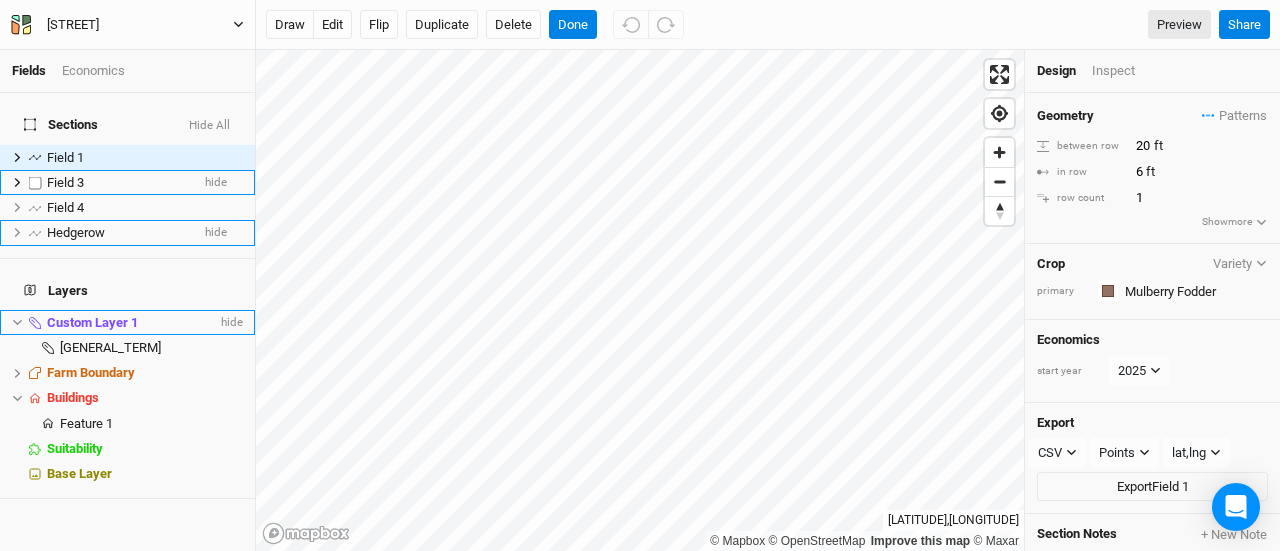 click on "Field 3" at bounding box center [118, 183] 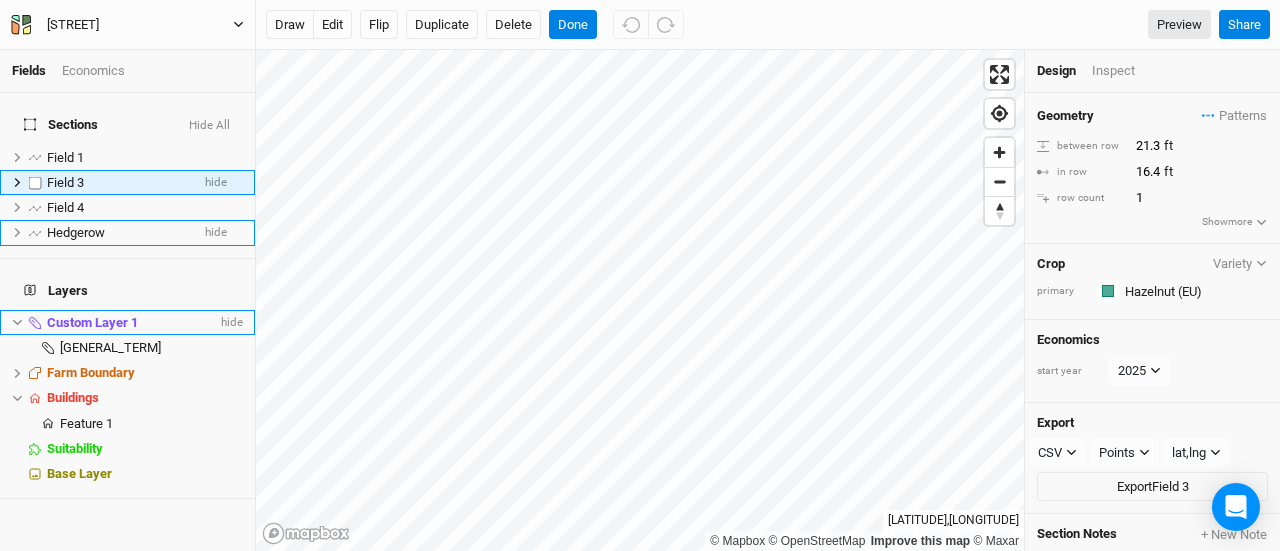 click on "Field 3" at bounding box center [118, 183] 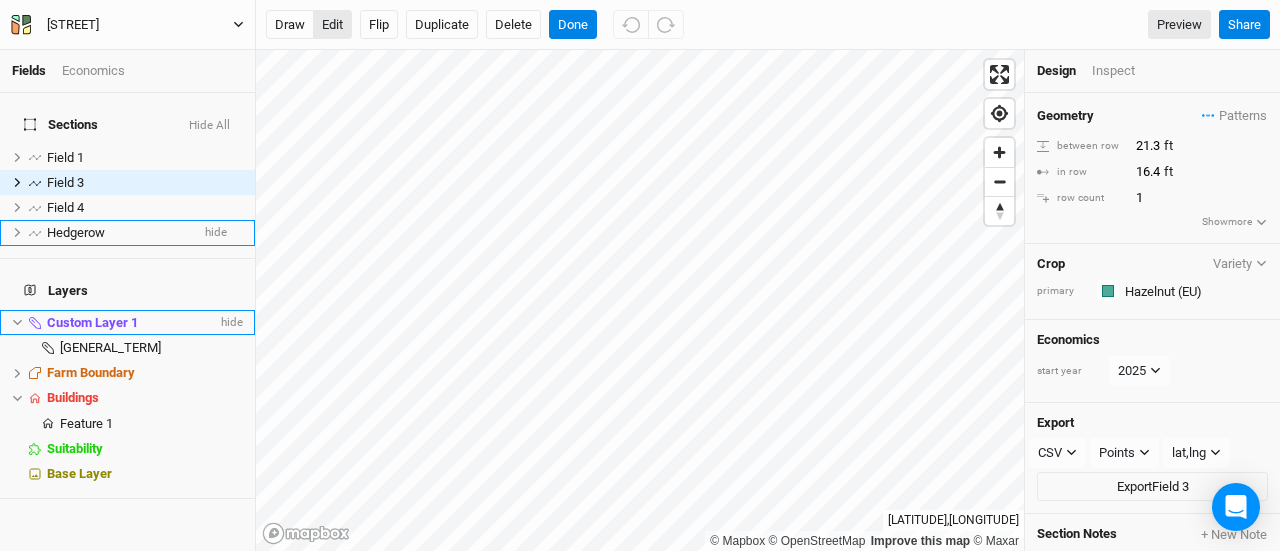 click on "edit" at bounding box center (332, 25) 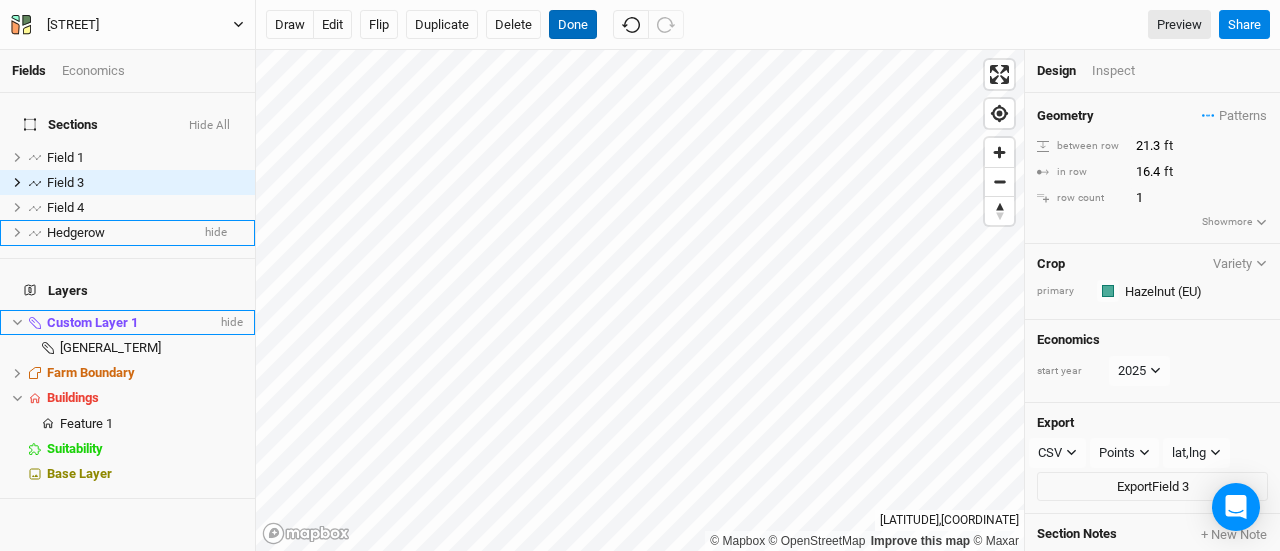click on "Done" at bounding box center [573, 25] 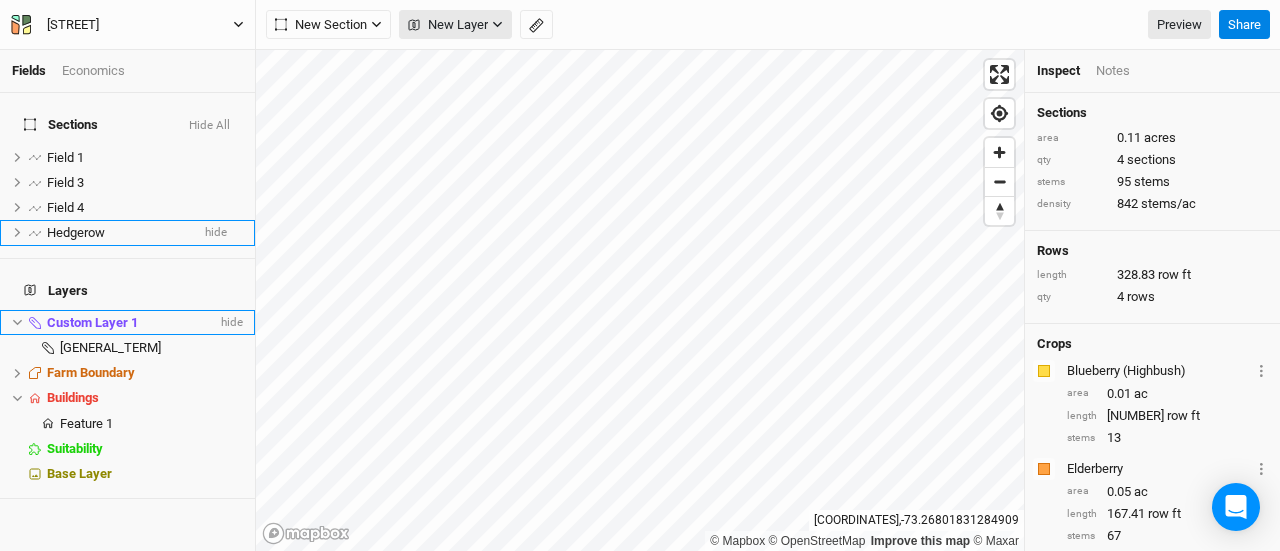 click on "New Layer" at bounding box center (448, 25) 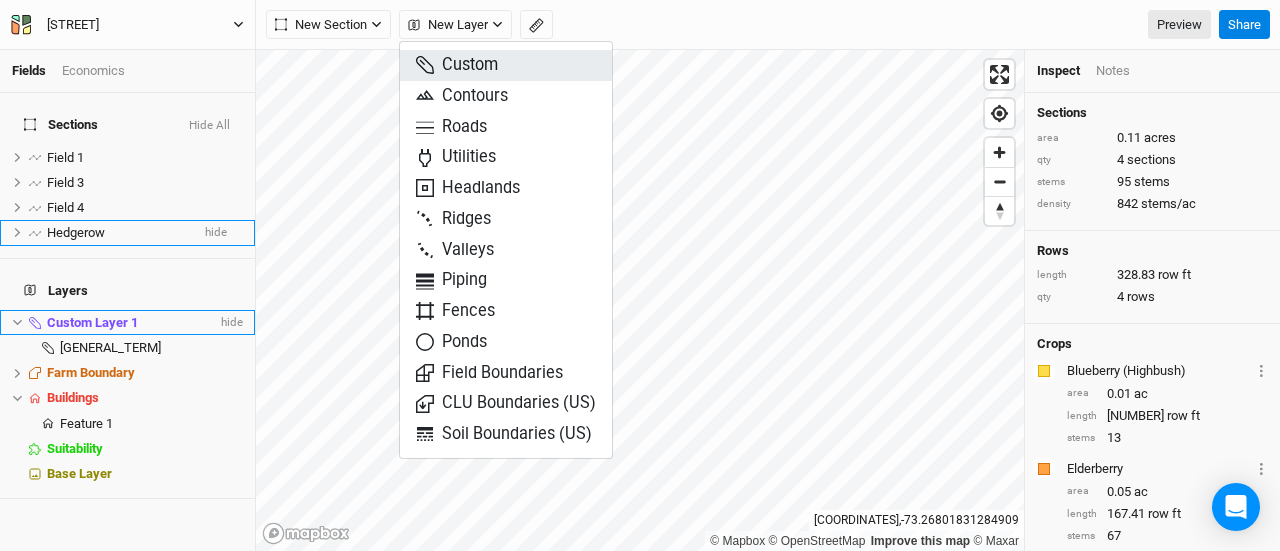 click on "Custom" at bounding box center (457, 65) 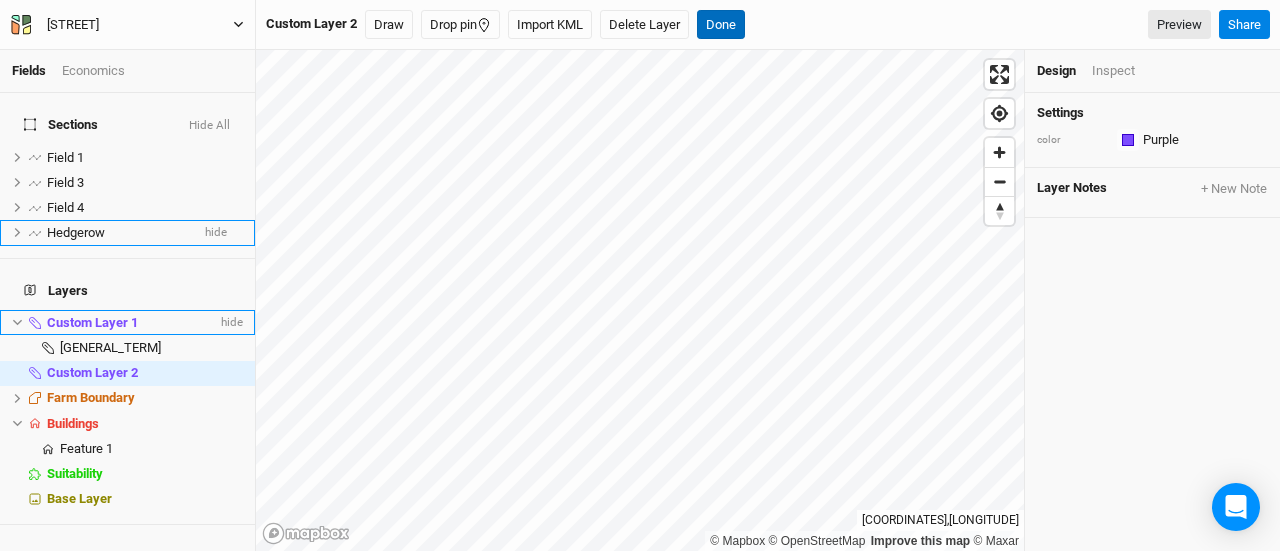 click on "Done" at bounding box center [721, 25] 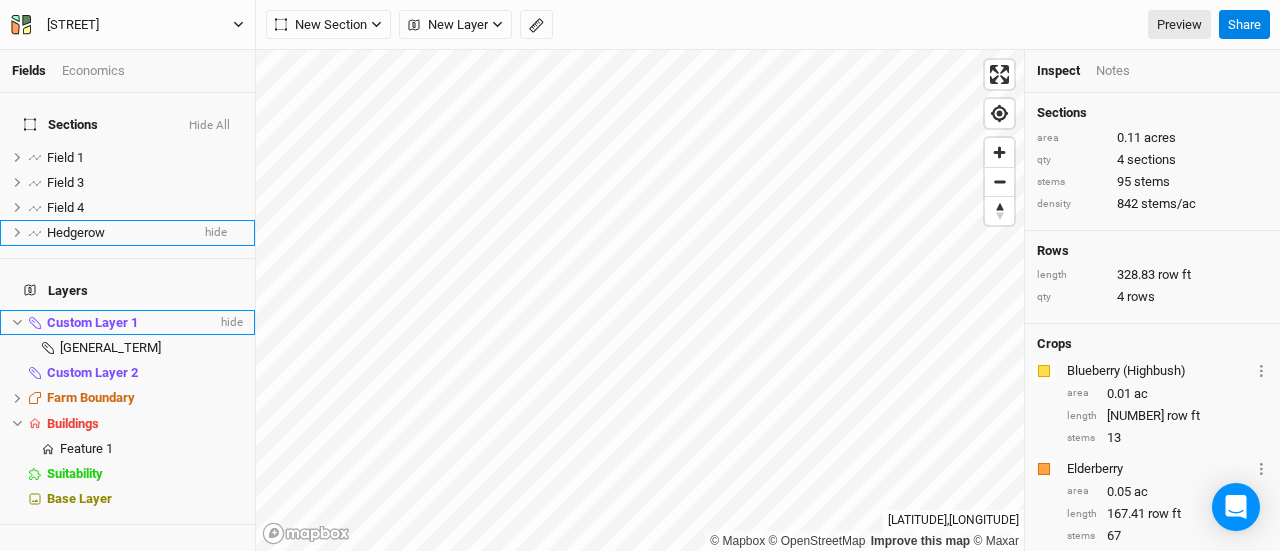 click on "[TECHNICAL_TERM]" at bounding box center (1152, 71) 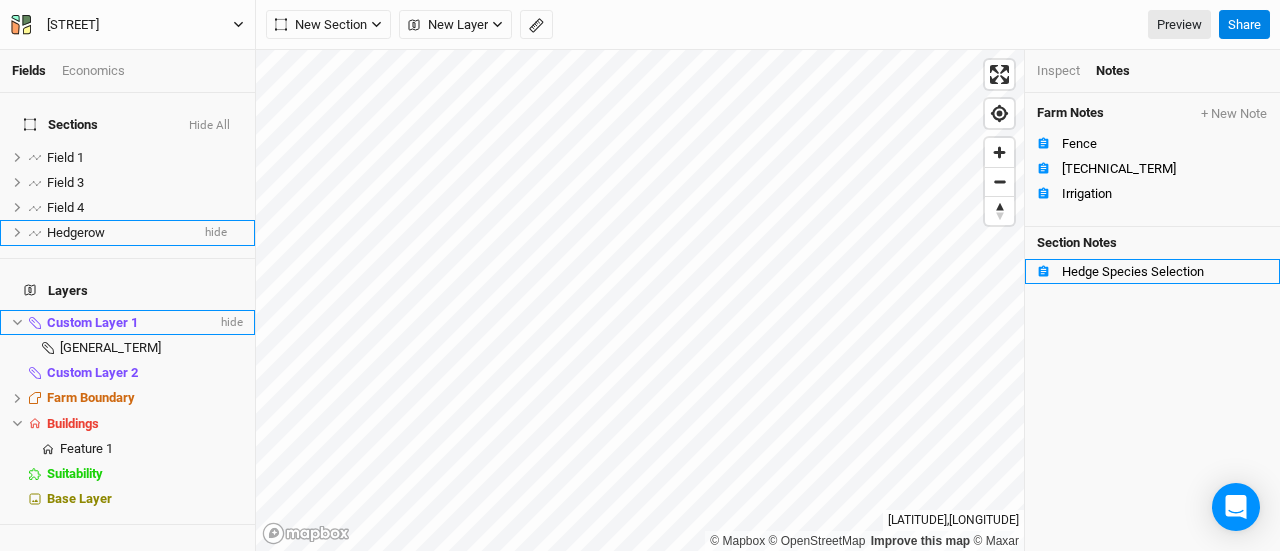click on "Hedge Species Selection" at bounding box center (1165, 272) 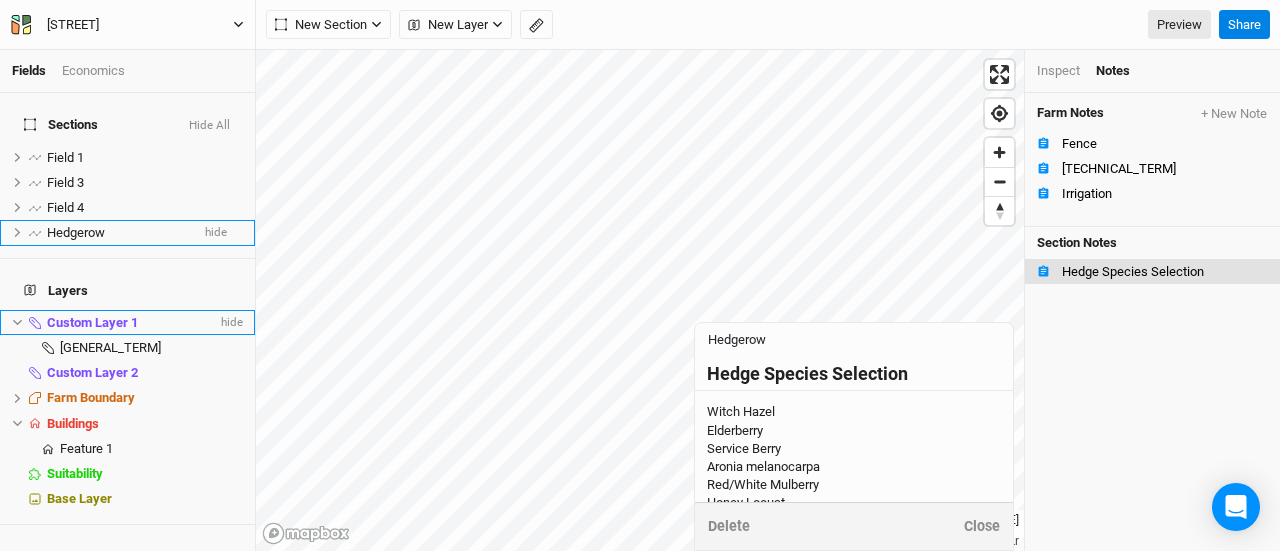 scroll, scrollTop: 22, scrollLeft: 0, axis: vertical 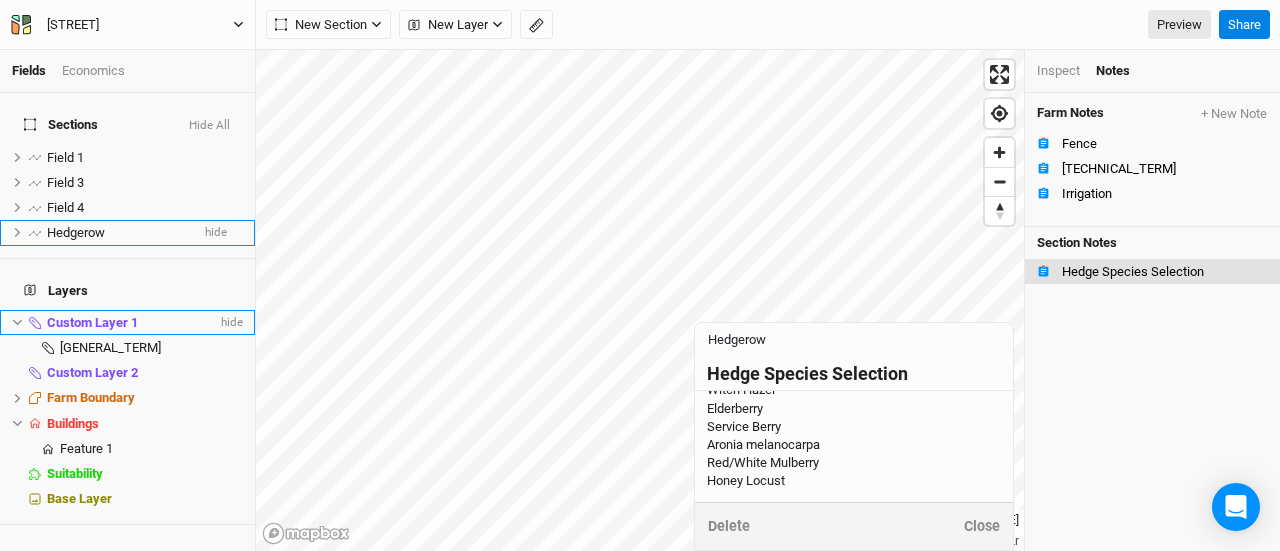 click on "[PLANT]
[PLANT]
[PLANT]
[PLANT]
[PLANT]
[PLANT]" at bounding box center [854, 435] 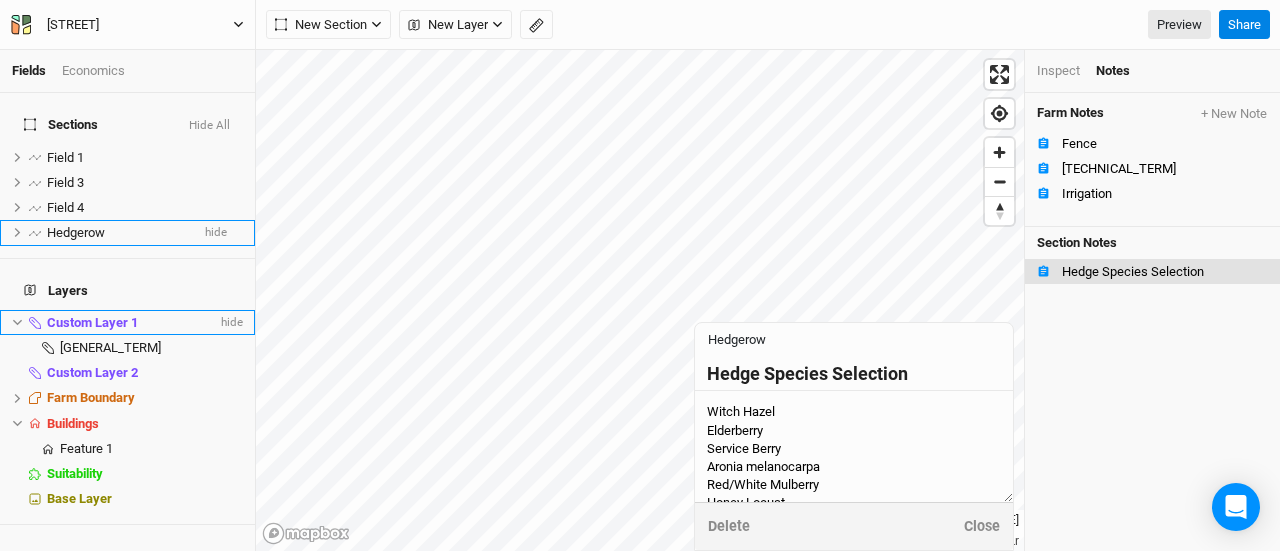 click on "Witch Hazel
Elderberry
Service Berry
Aronia melanocarpa
Red/White Mulberry
Honey Locust" at bounding box center [854, 446] 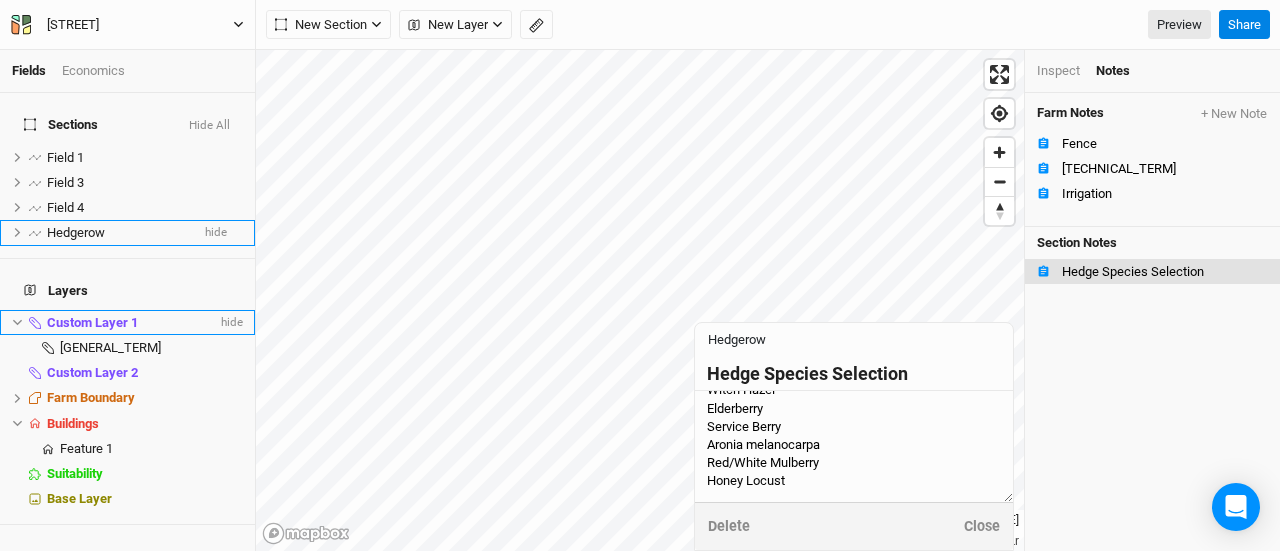 click on "Witch Hazel
Elderberry
Service Berry
Aronia melanocarpa
Red/White Mulberry
Honey Locust" at bounding box center (854, 446) 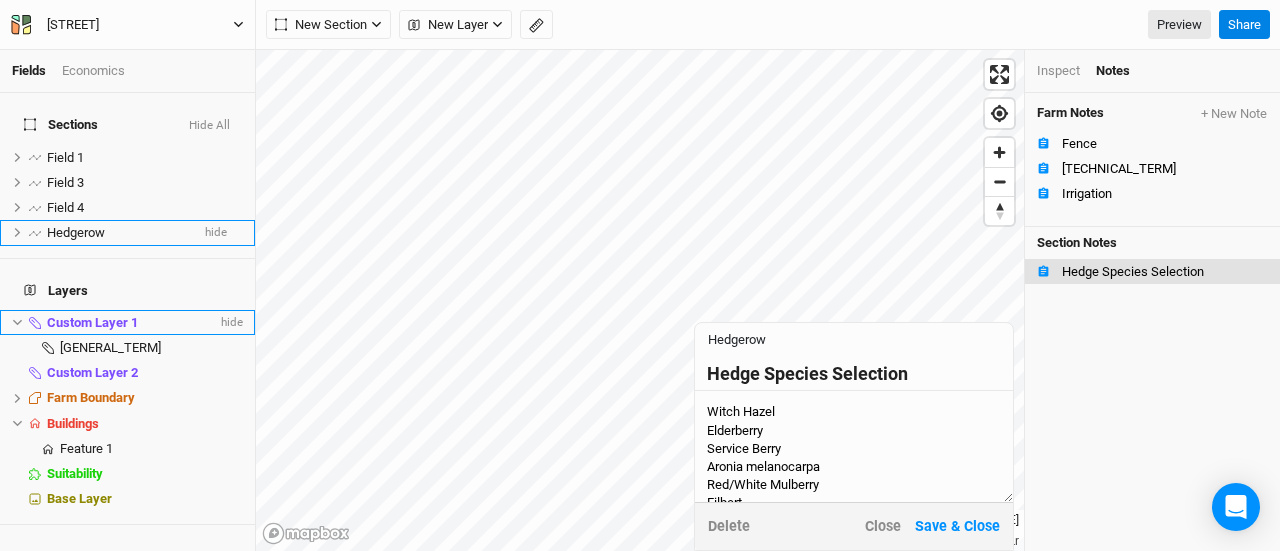 scroll, scrollTop: 22, scrollLeft: 0, axis: vertical 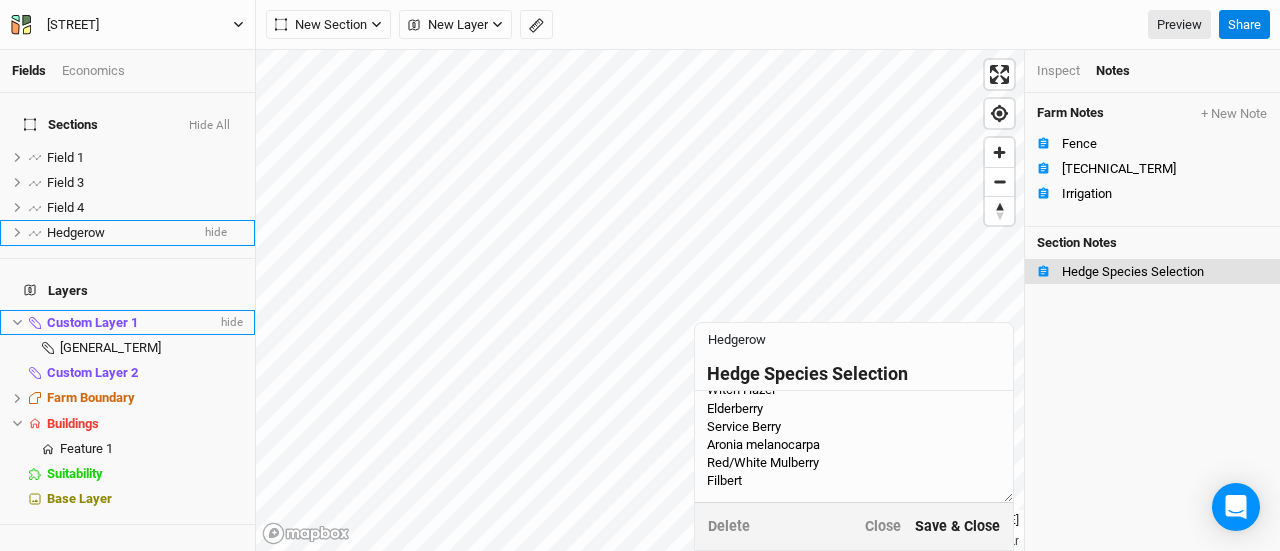 type on "Witch Hazel
Elderberry
Service Berry
Aronia melanocarpa
Red/White Mulberry
Filbert" 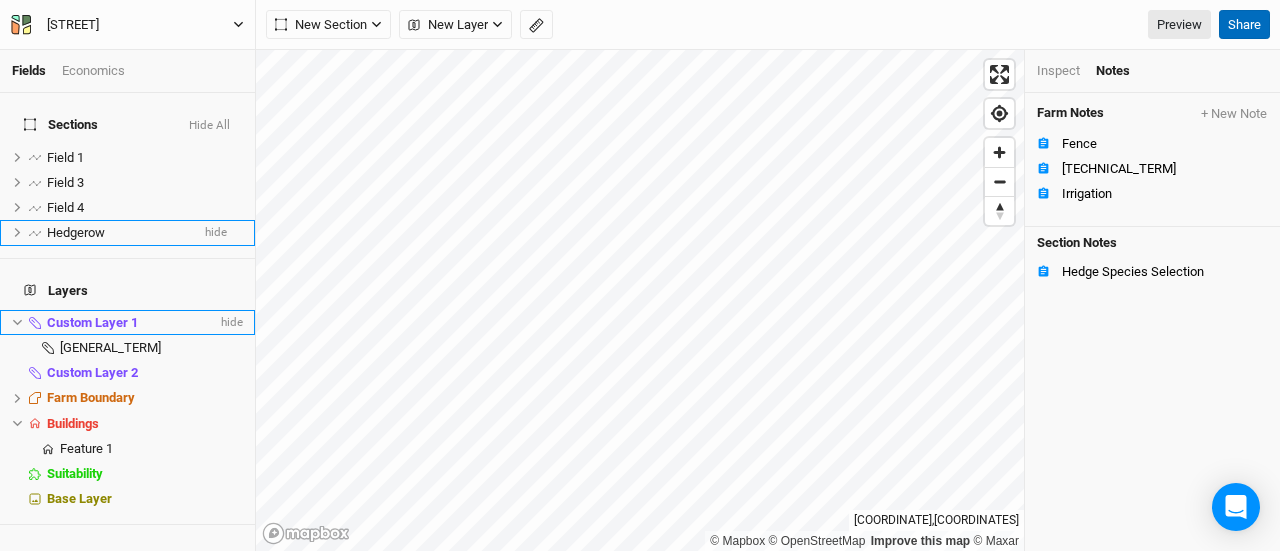 click on "Share" at bounding box center (1244, 25) 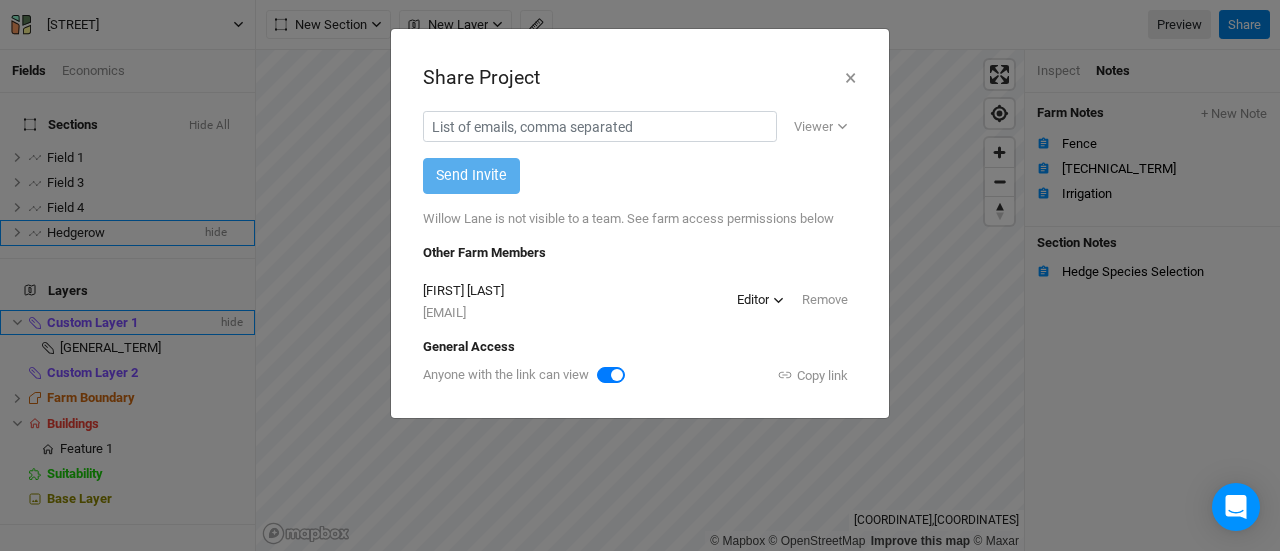 click on "Editor" at bounding box center [753, 300] 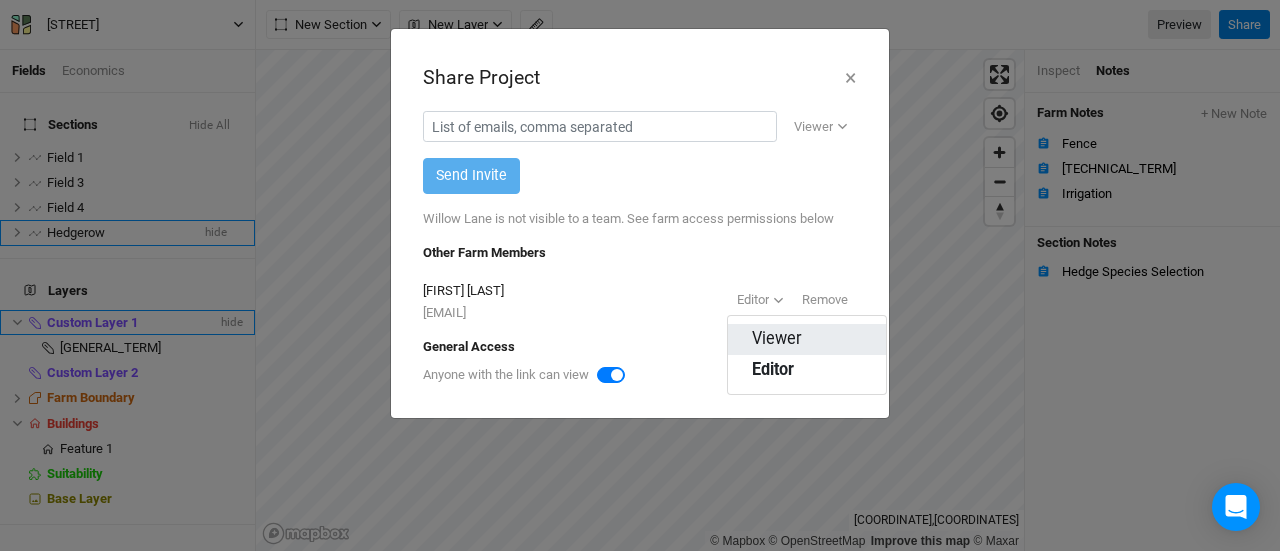 click on "Viewer" at bounding box center (777, 339) 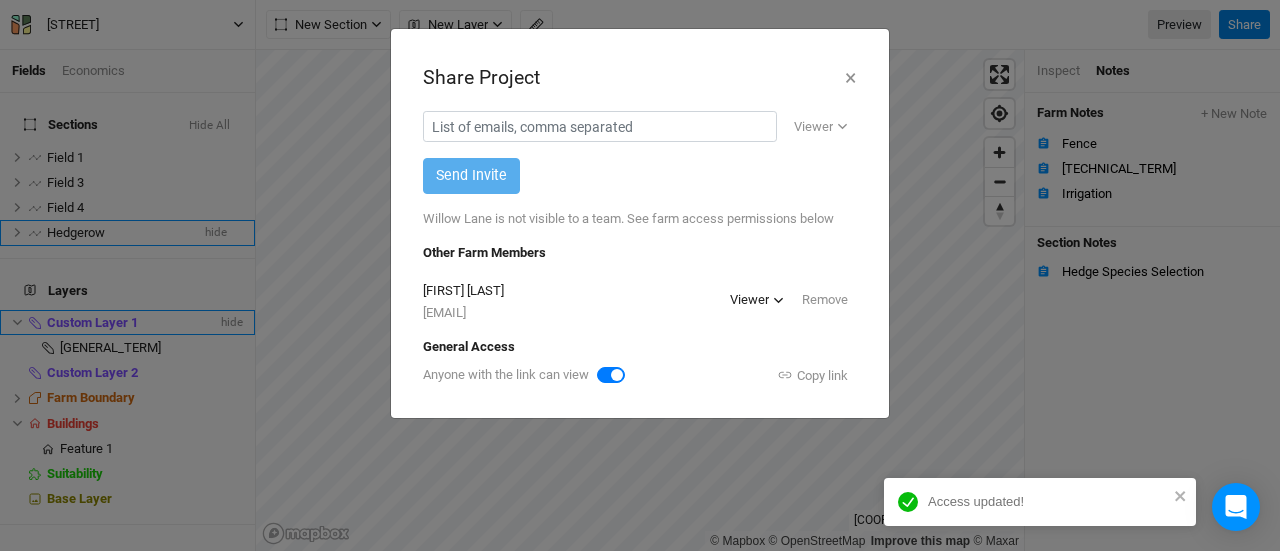 click at bounding box center [778, 300] 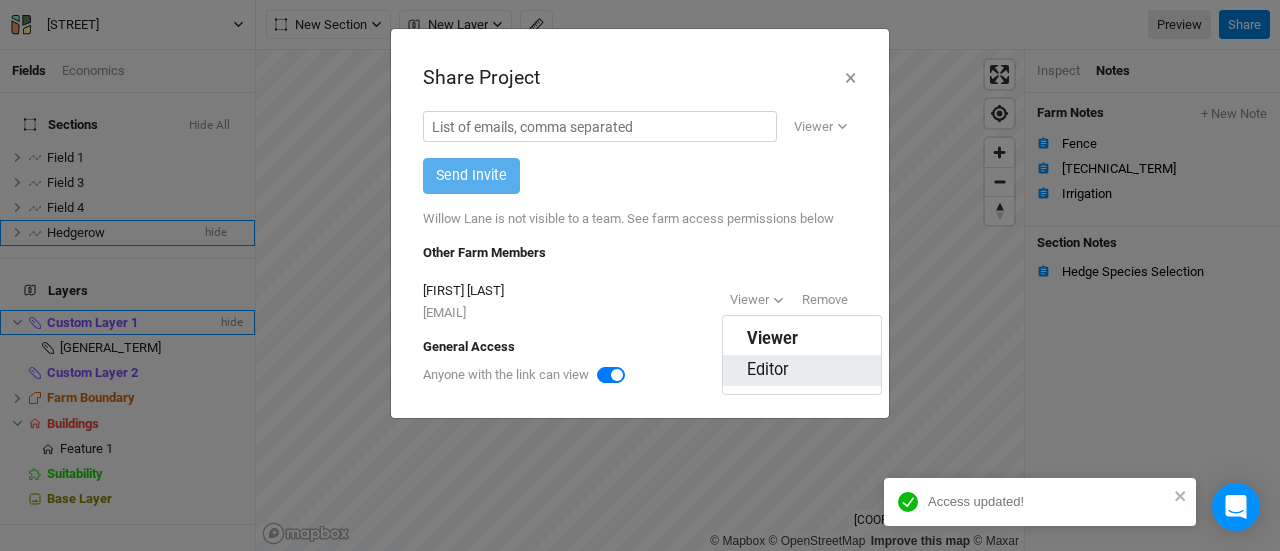 click on "Editor" at bounding box center [768, 370] 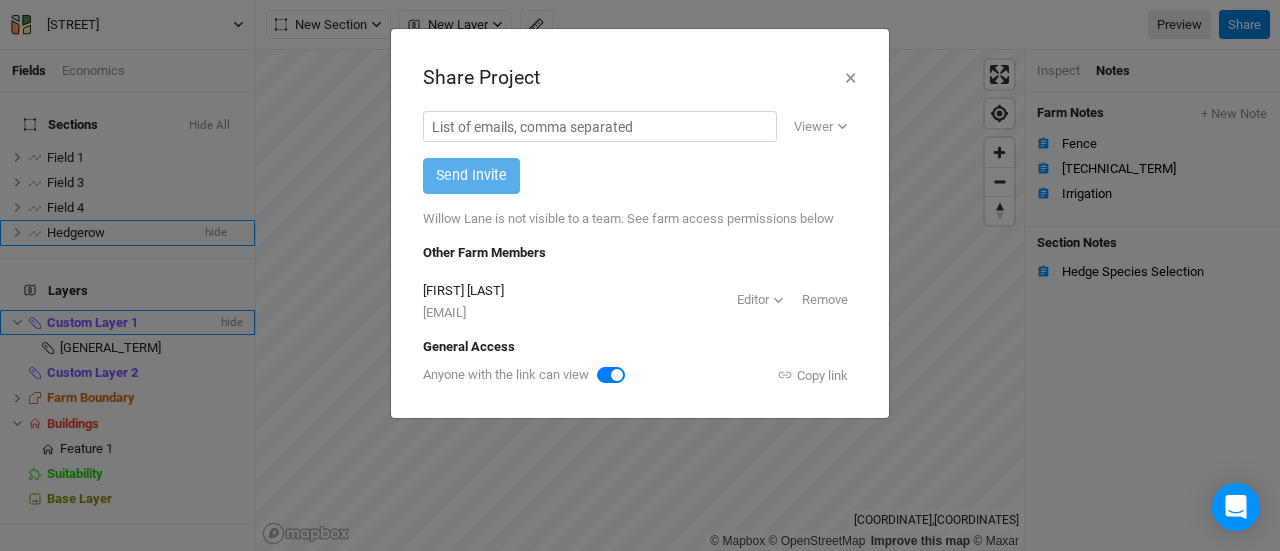 click on "Share Project ×" at bounding box center [640, 78] 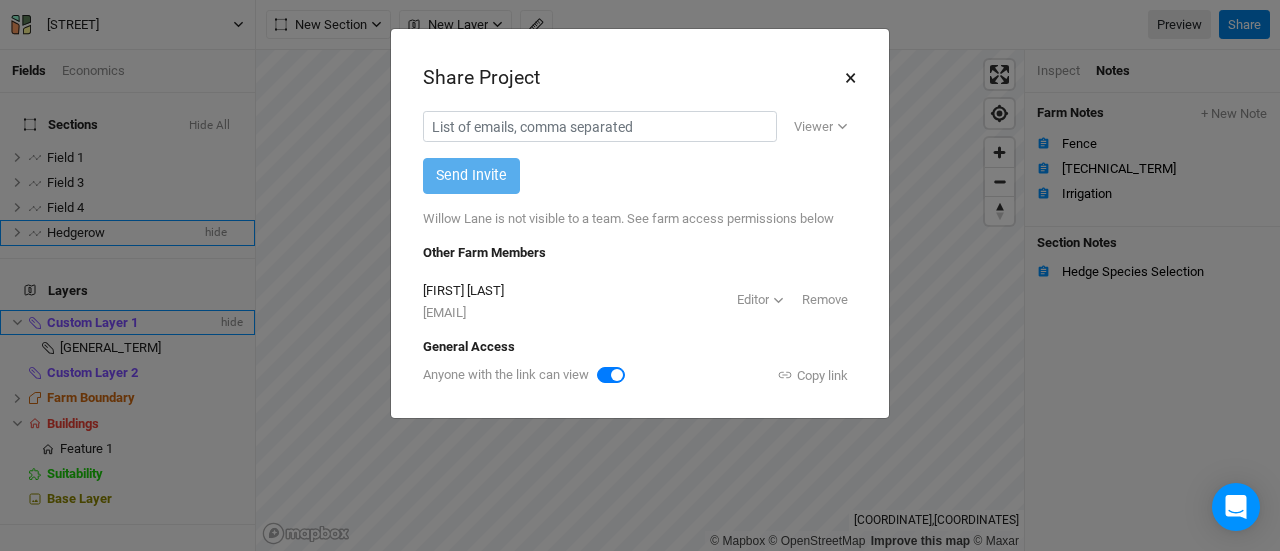 click on "×" at bounding box center (850, 78) 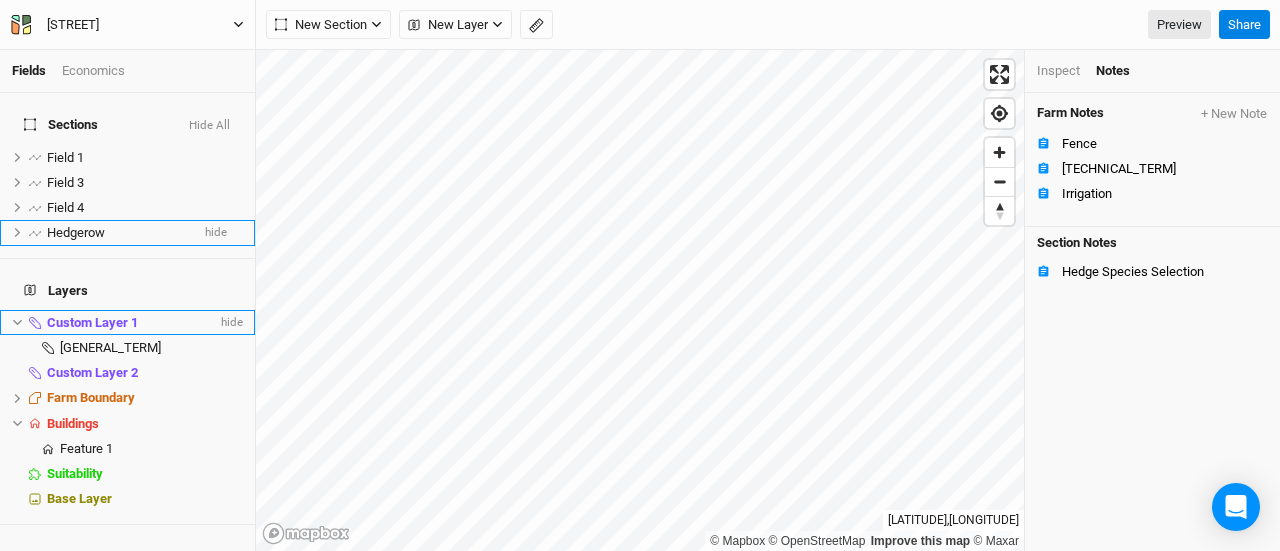 click on "[STREET]" at bounding box center [127, 25] 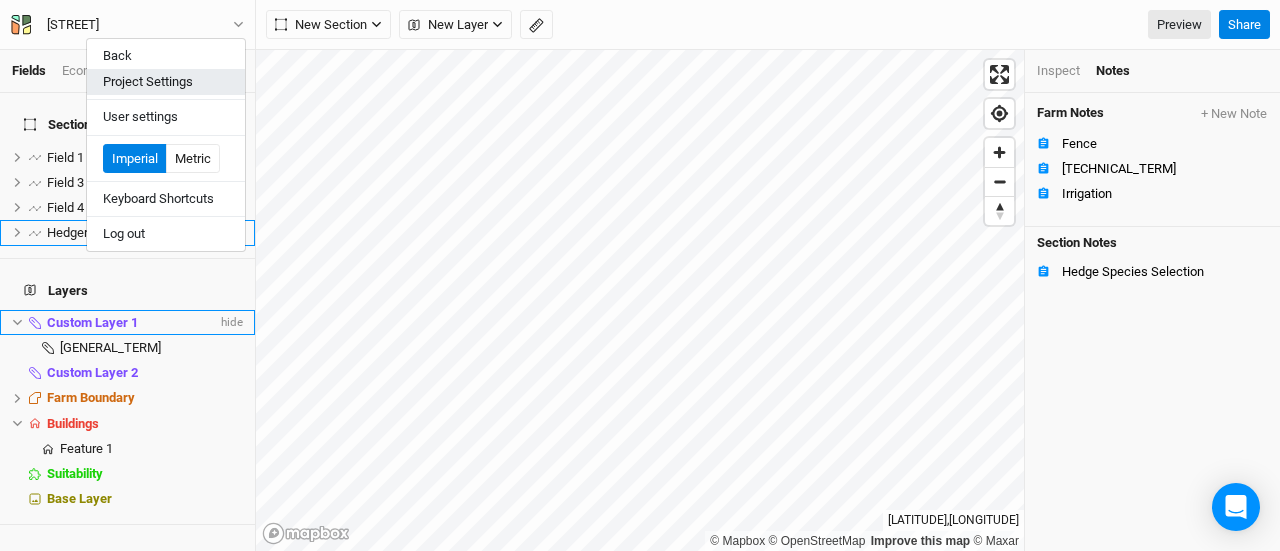 click on "Project Settings" at bounding box center (166, 82) 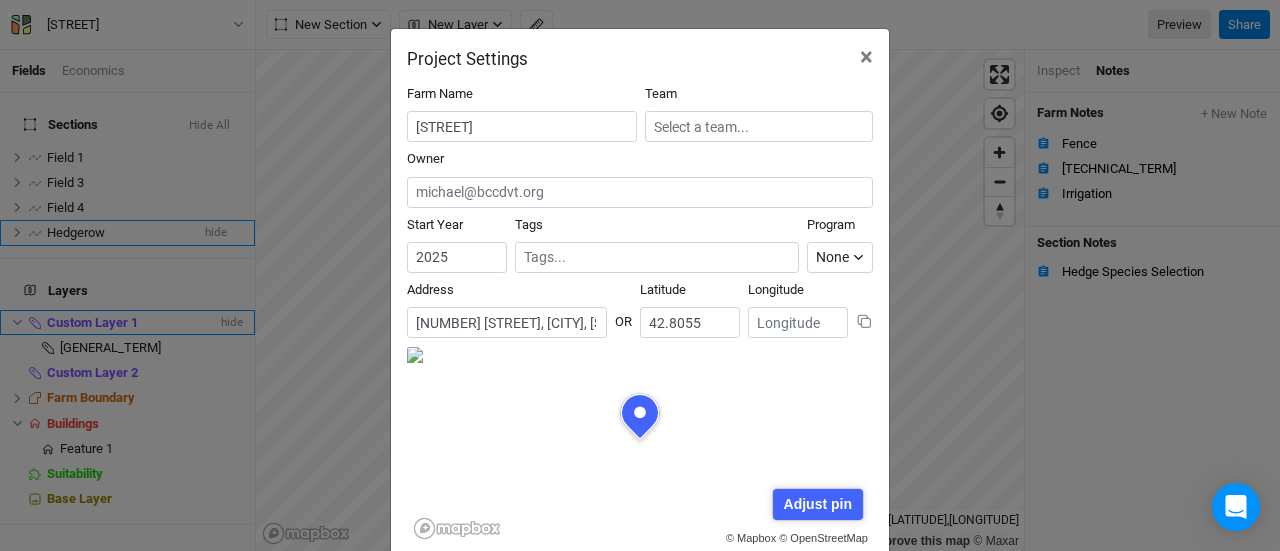 scroll, scrollTop: 100, scrollLeft: 233, axis: both 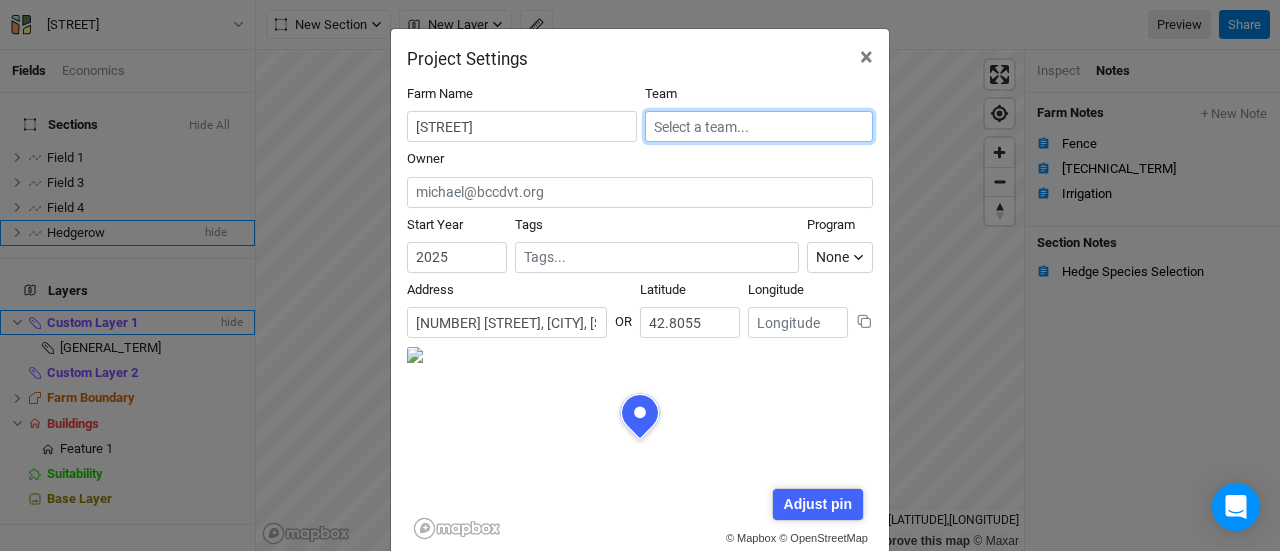 click at bounding box center (759, 126) 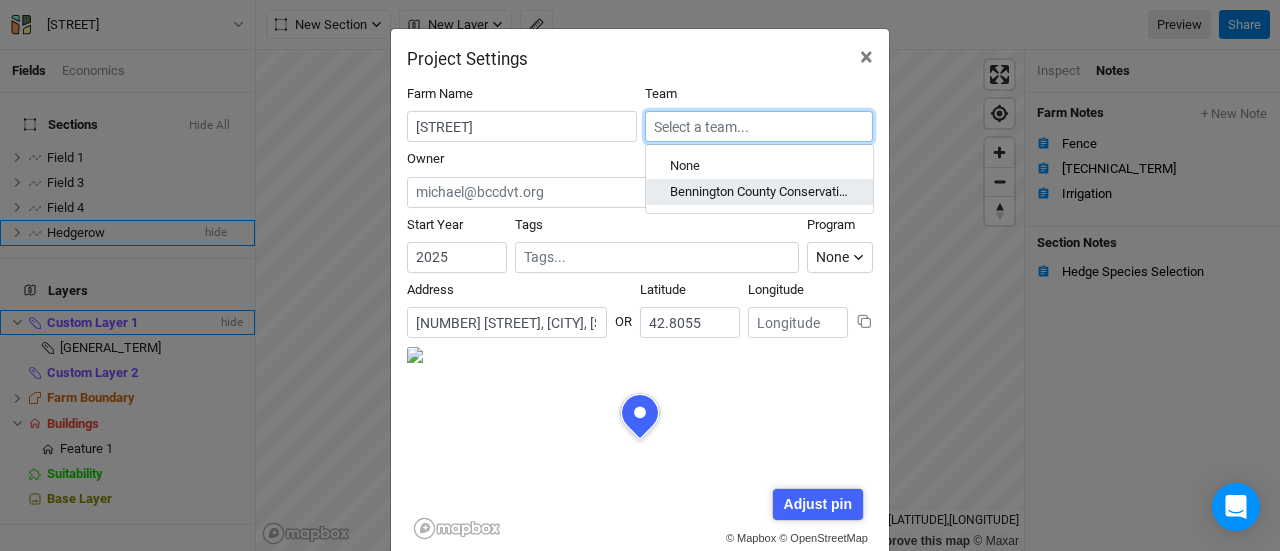 click on "Bennington County Conservation District" at bounding box center (759, 193) 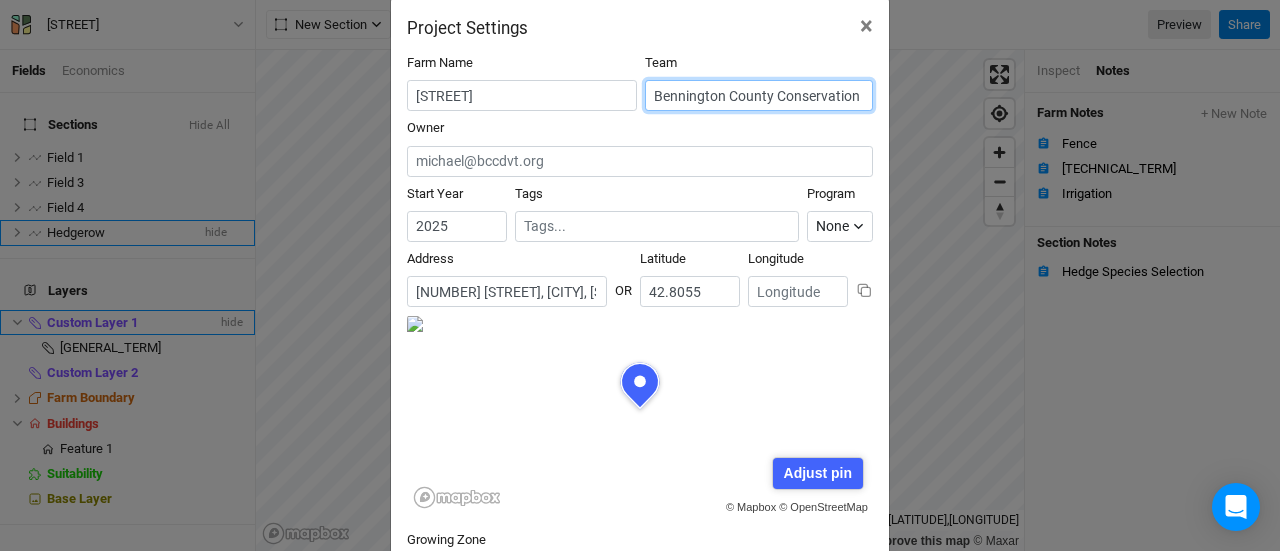 scroll, scrollTop: 206, scrollLeft: 0, axis: vertical 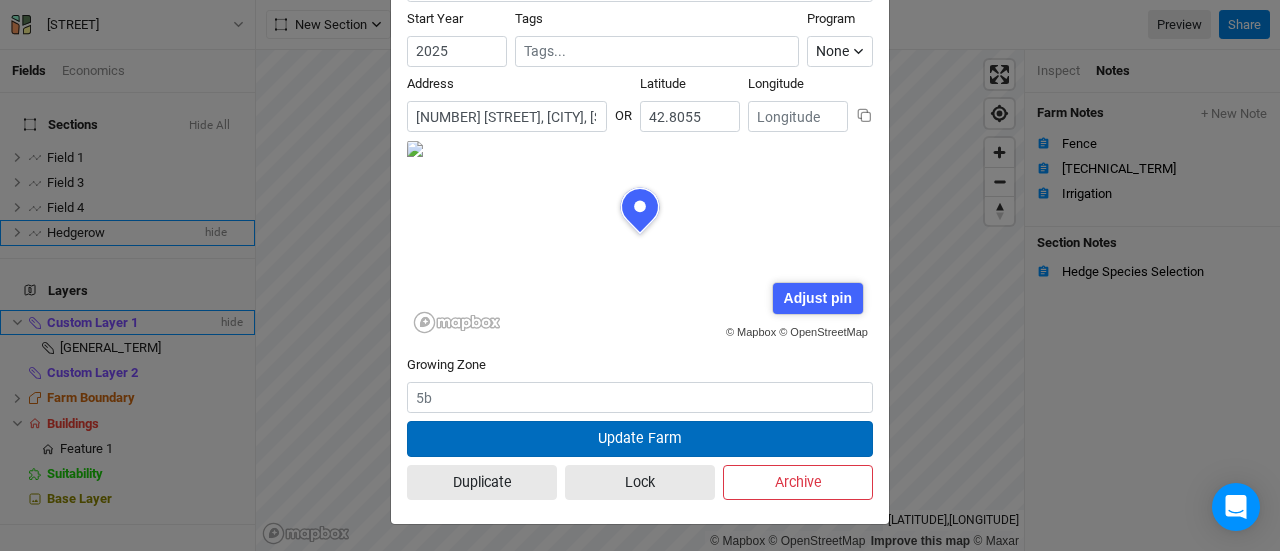 click on "Update Farm" at bounding box center (640, 438) 